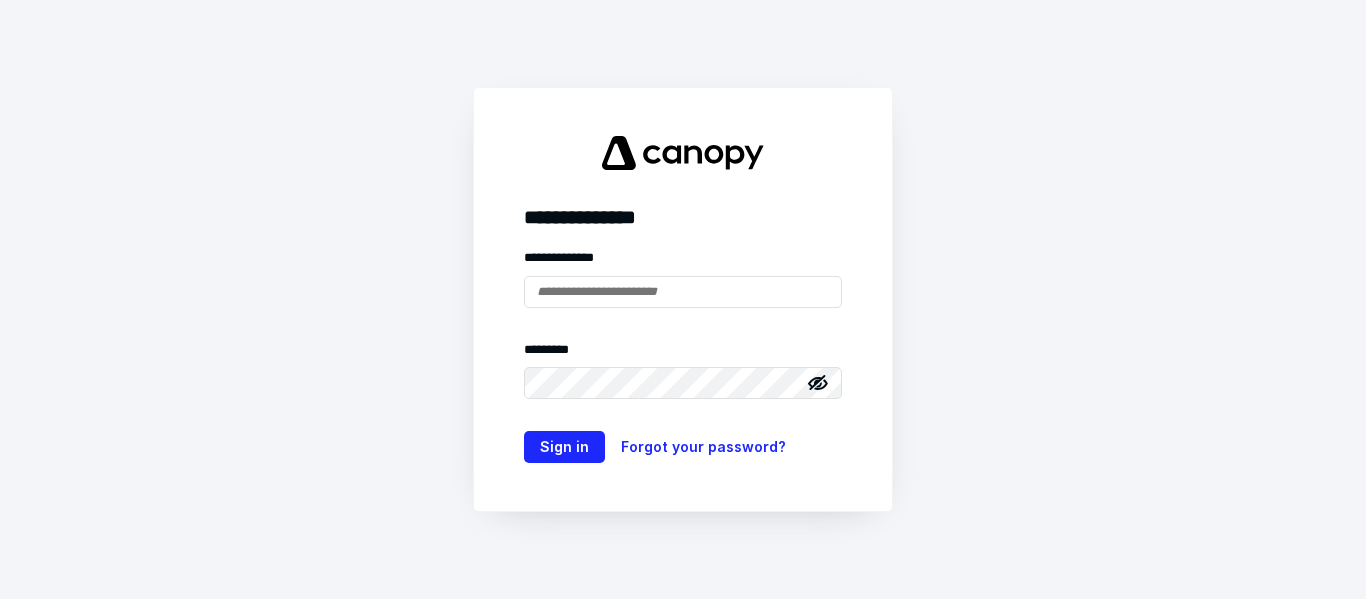 scroll, scrollTop: 0, scrollLeft: 0, axis: both 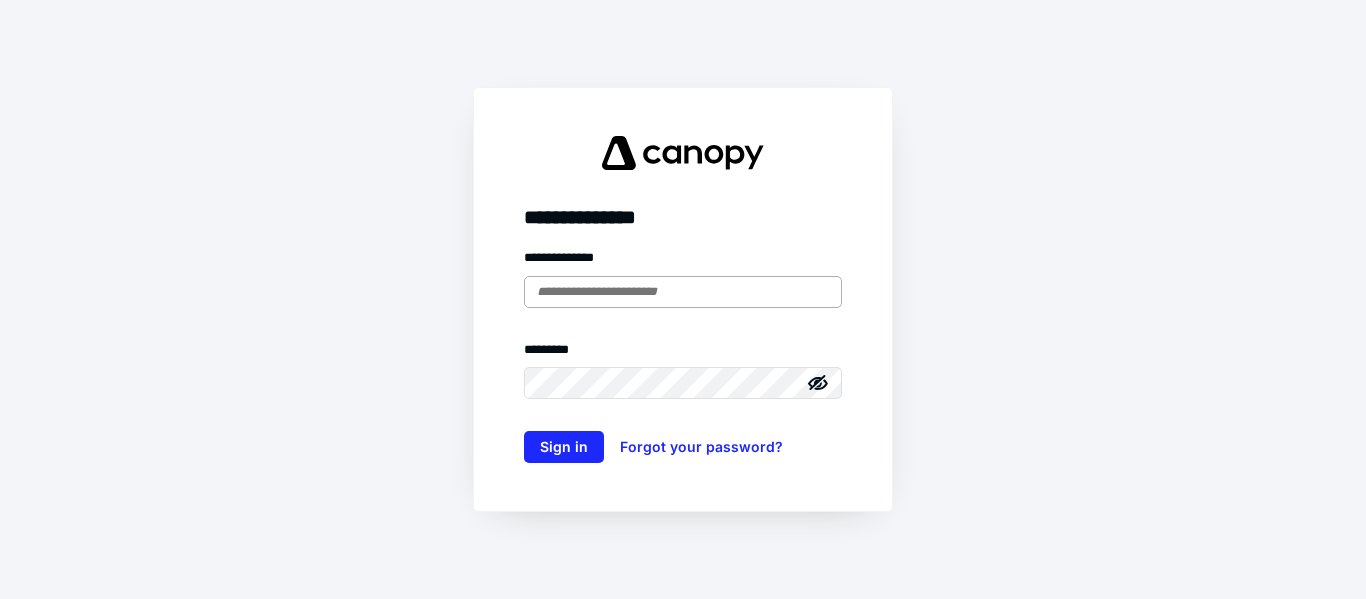 click at bounding box center [683, 292] 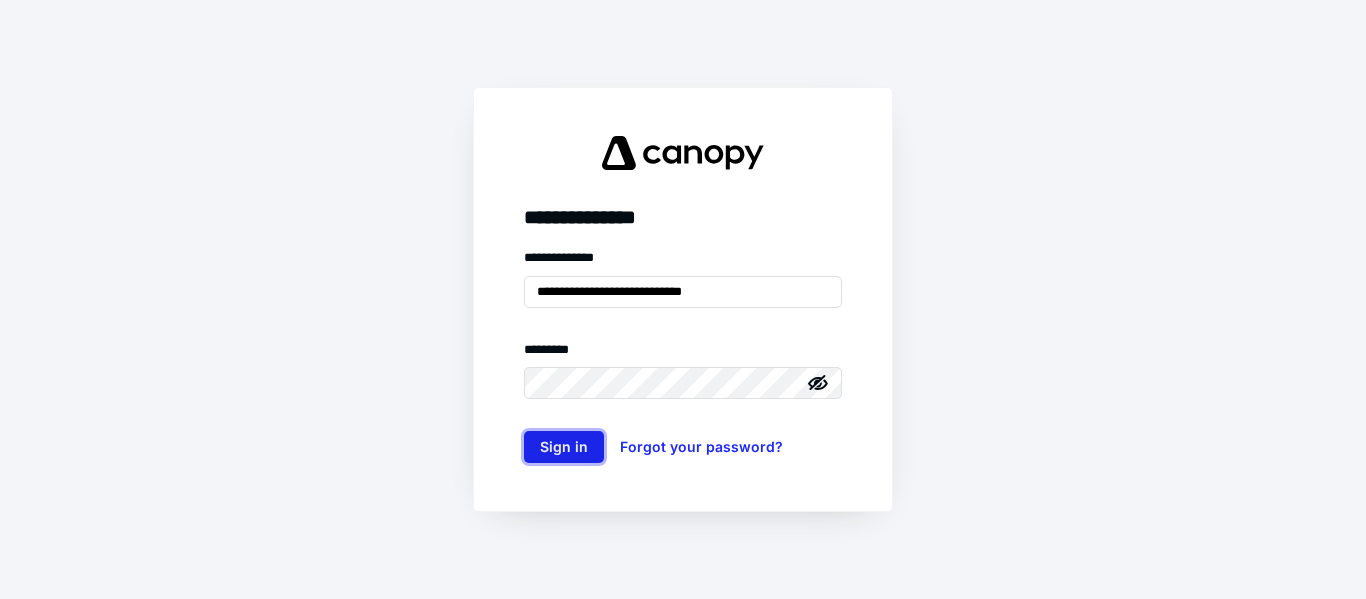 click on "Sign in" at bounding box center (564, 447) 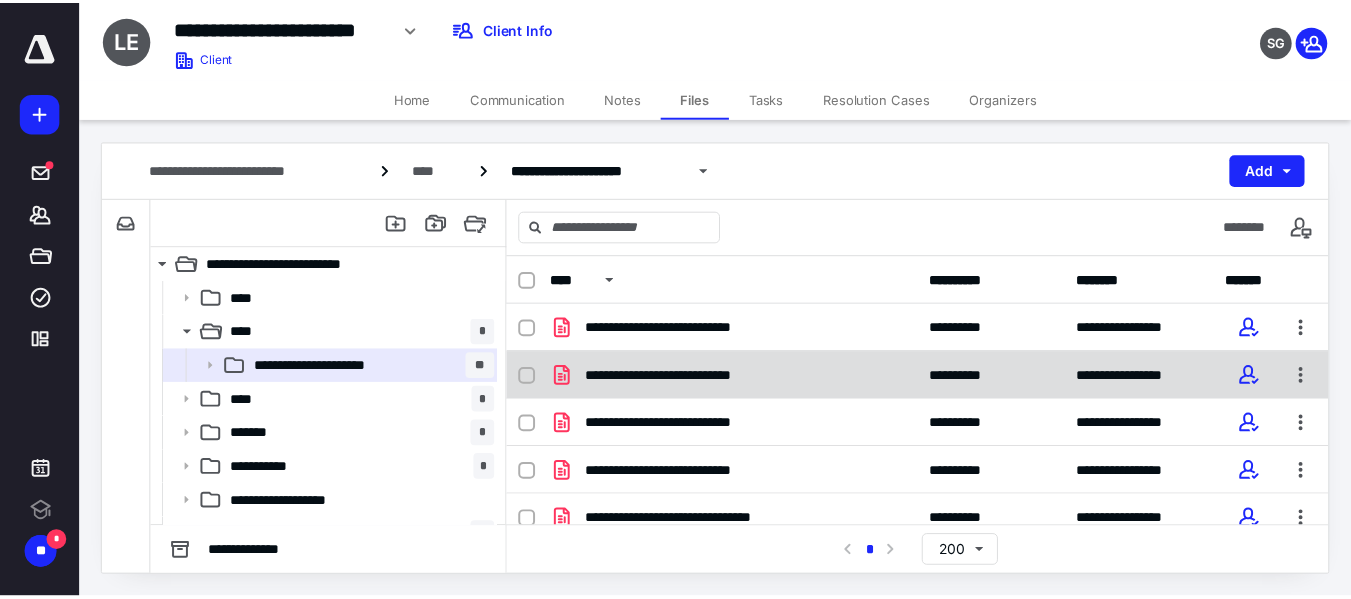 scroll, scrollTop: 0, scrollLeft: 0, axis: both 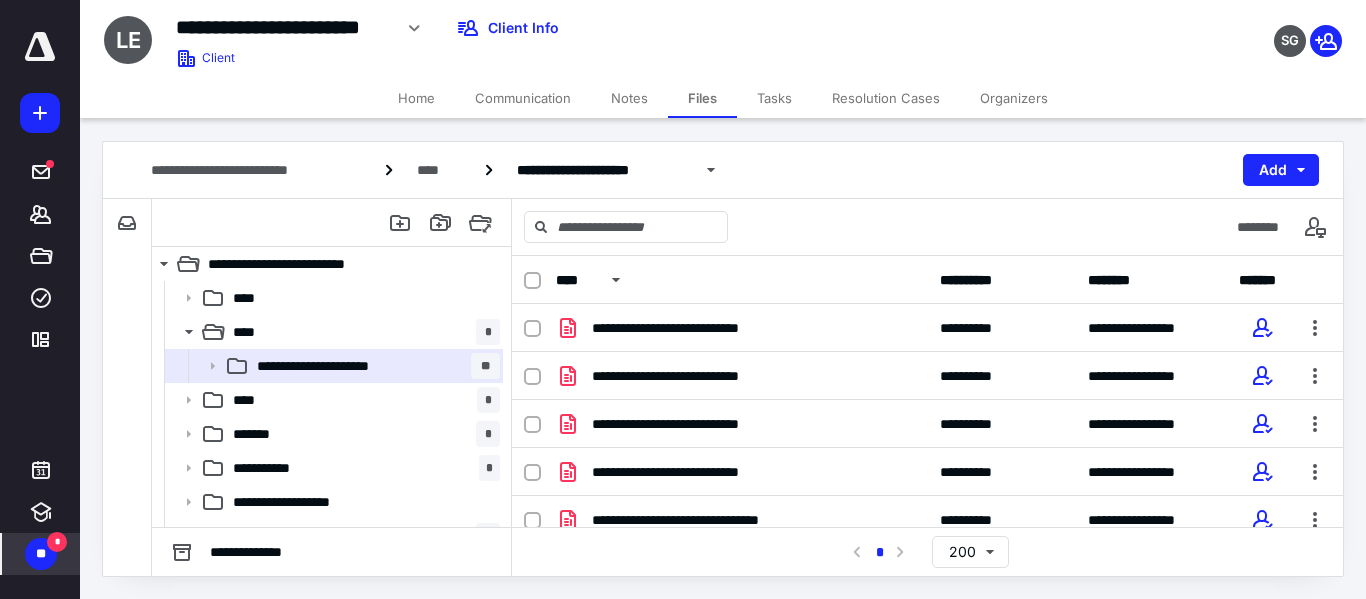 click on "**" at bounding box center (41, 554) 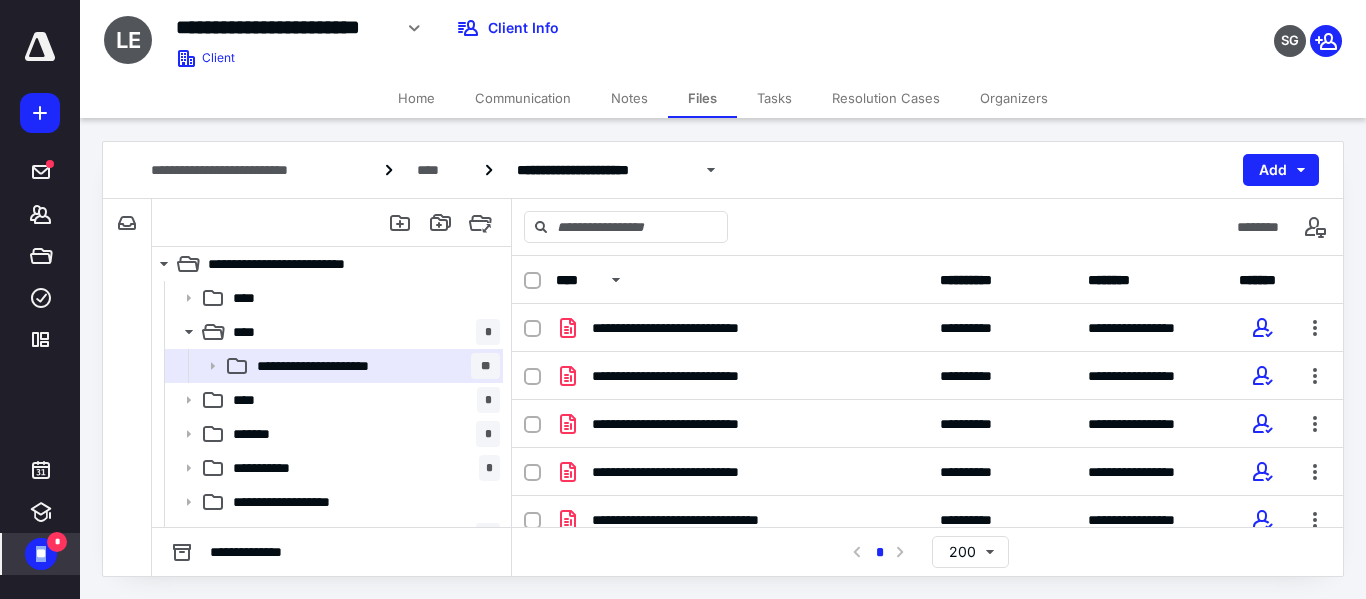 click on "**" at bounding box center (41, 554) 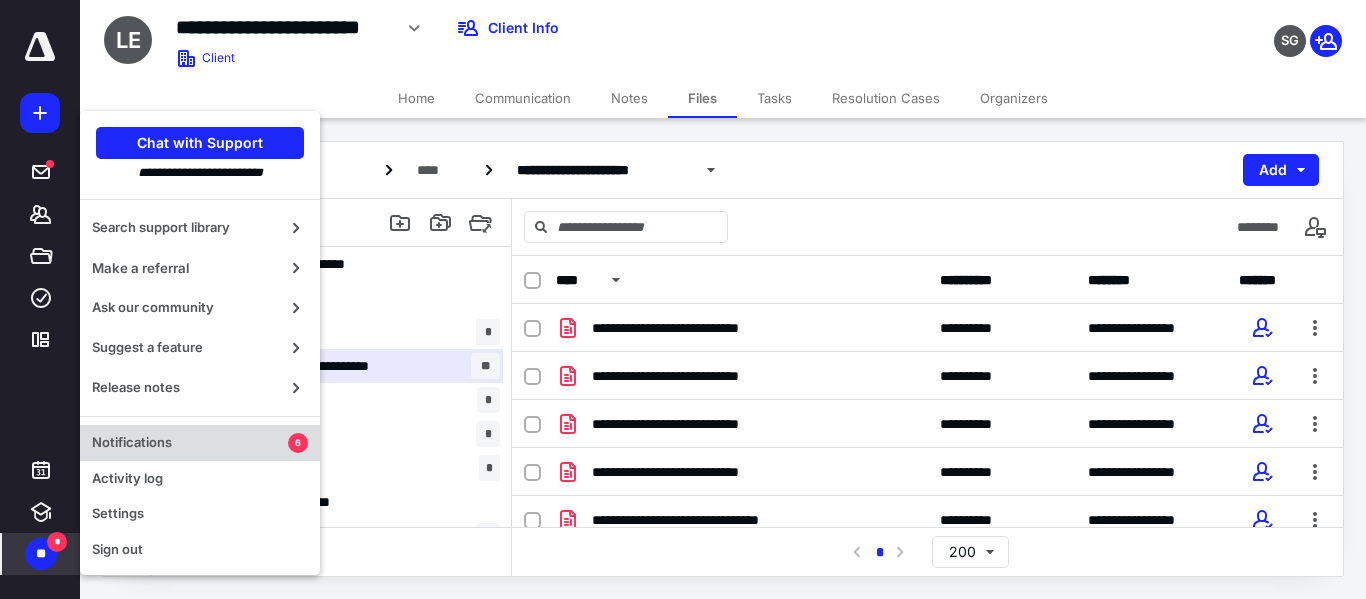 click on "Notifications" at bounding box center (190, 443) 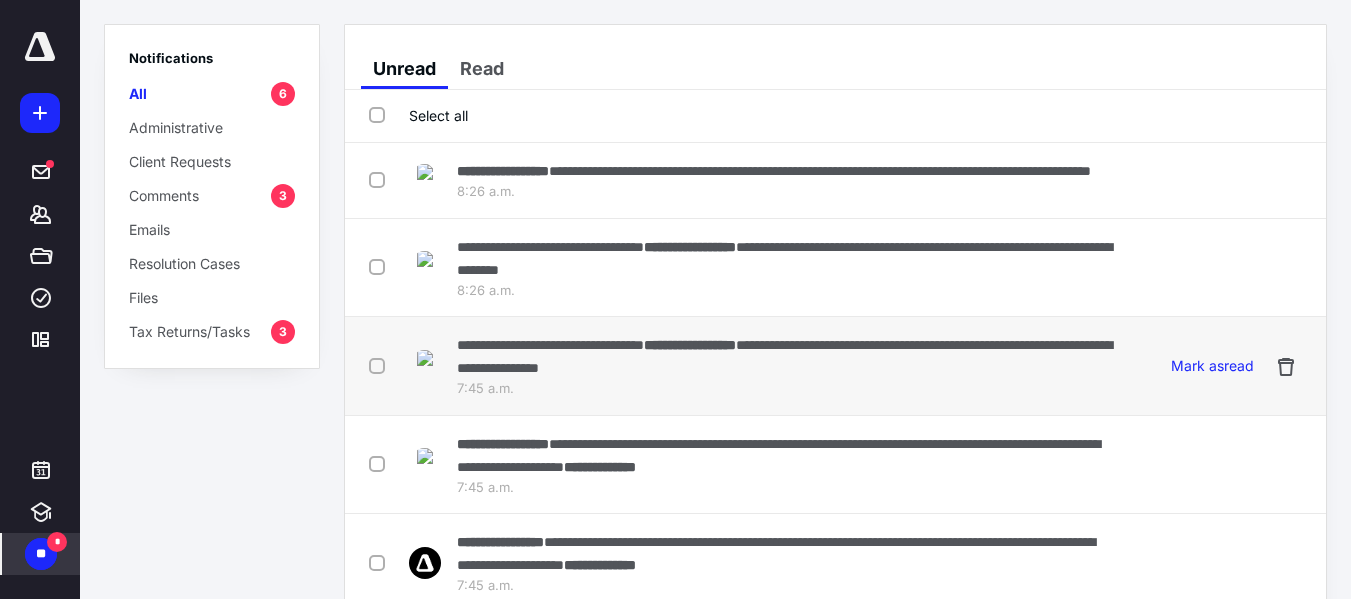 scroll, scrollTop: 135, scrollLeft: 0, axis: vertical 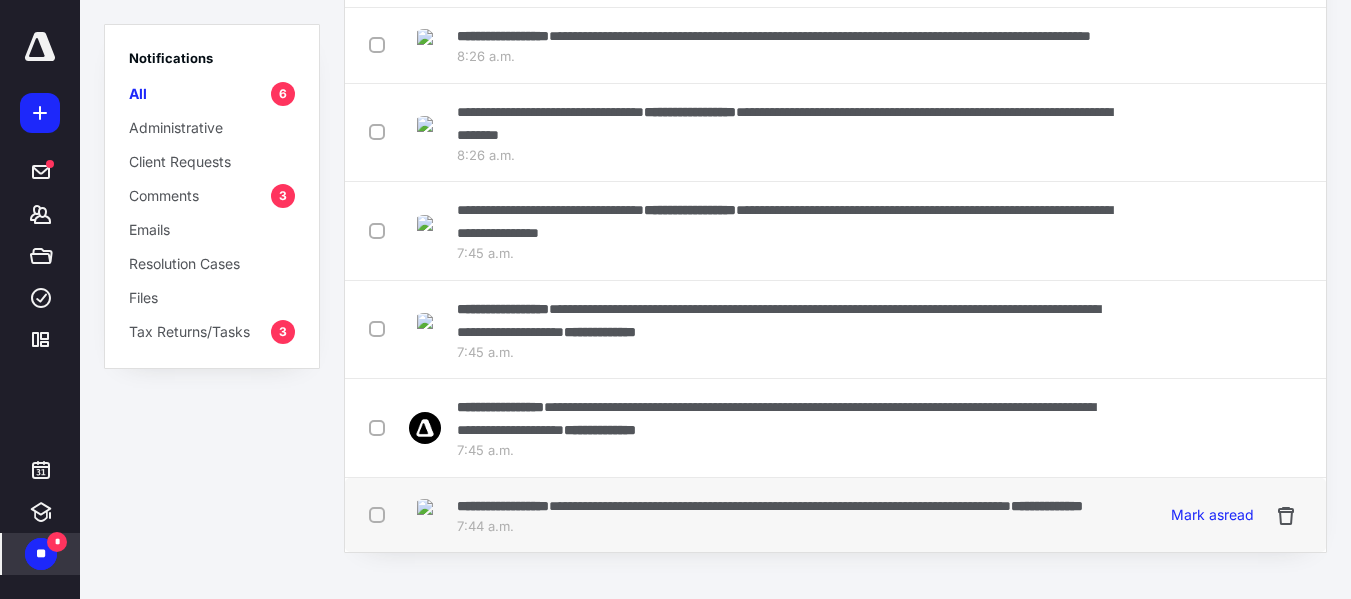 click on "**********" at bounding box center (770, 505) 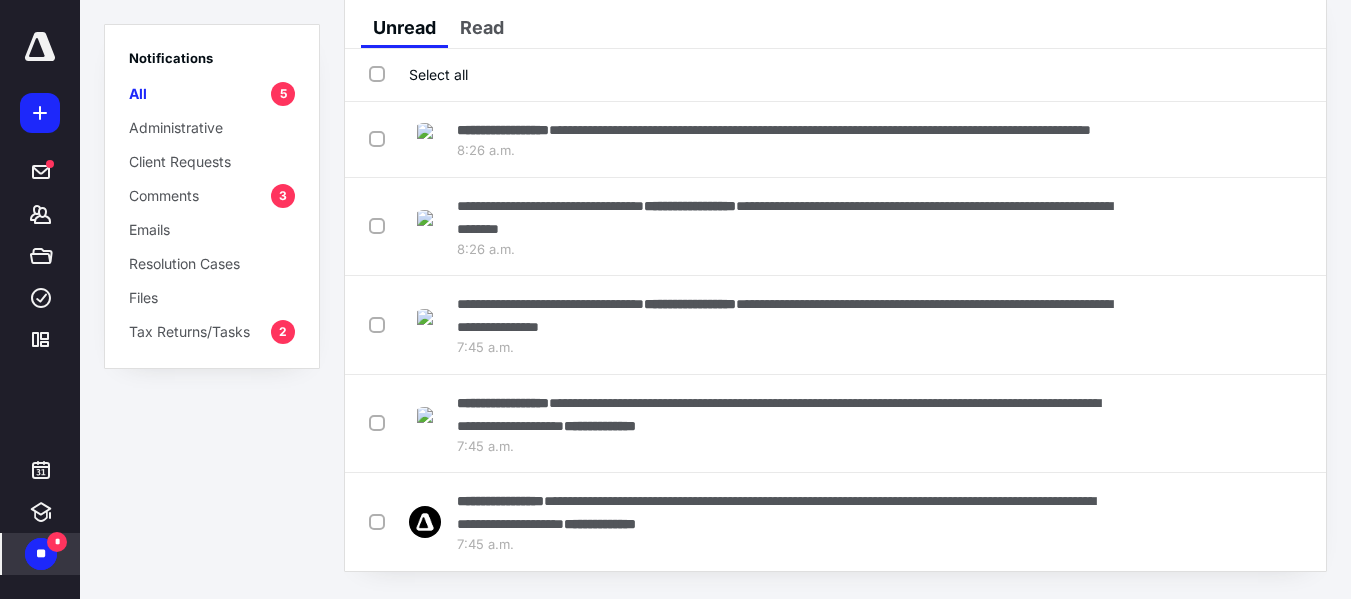 scroll, scrollTop: 0, scrollLeft: 0, axis: both 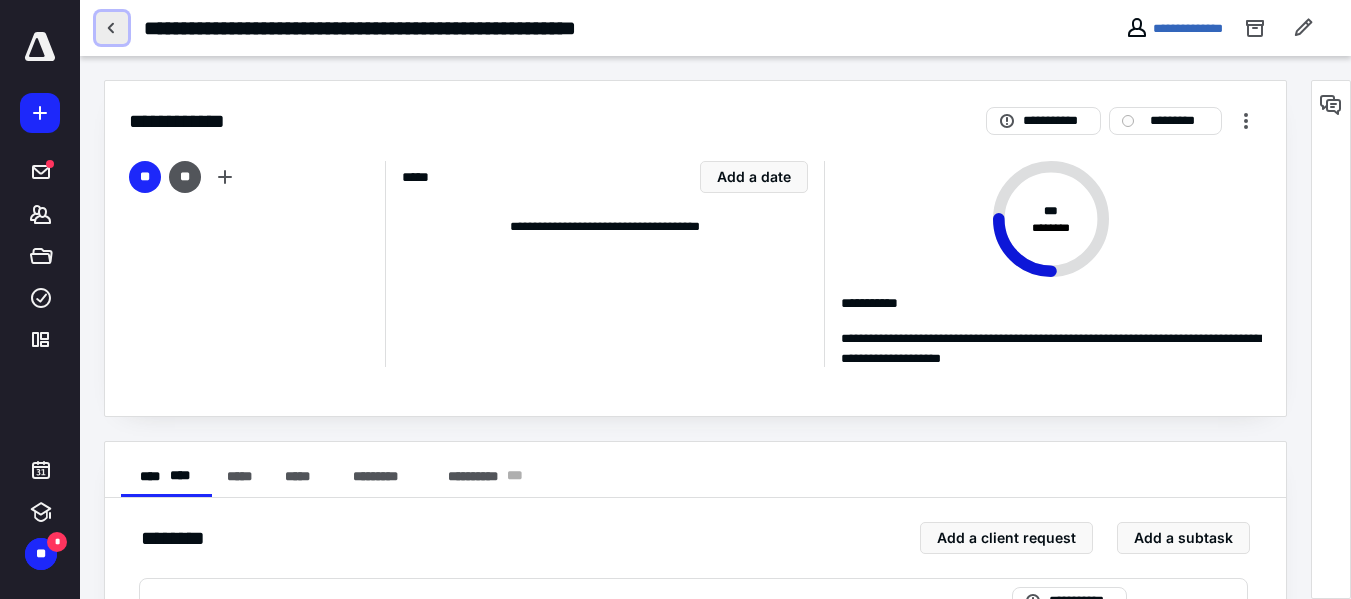 click at bounding box center [112, 28] 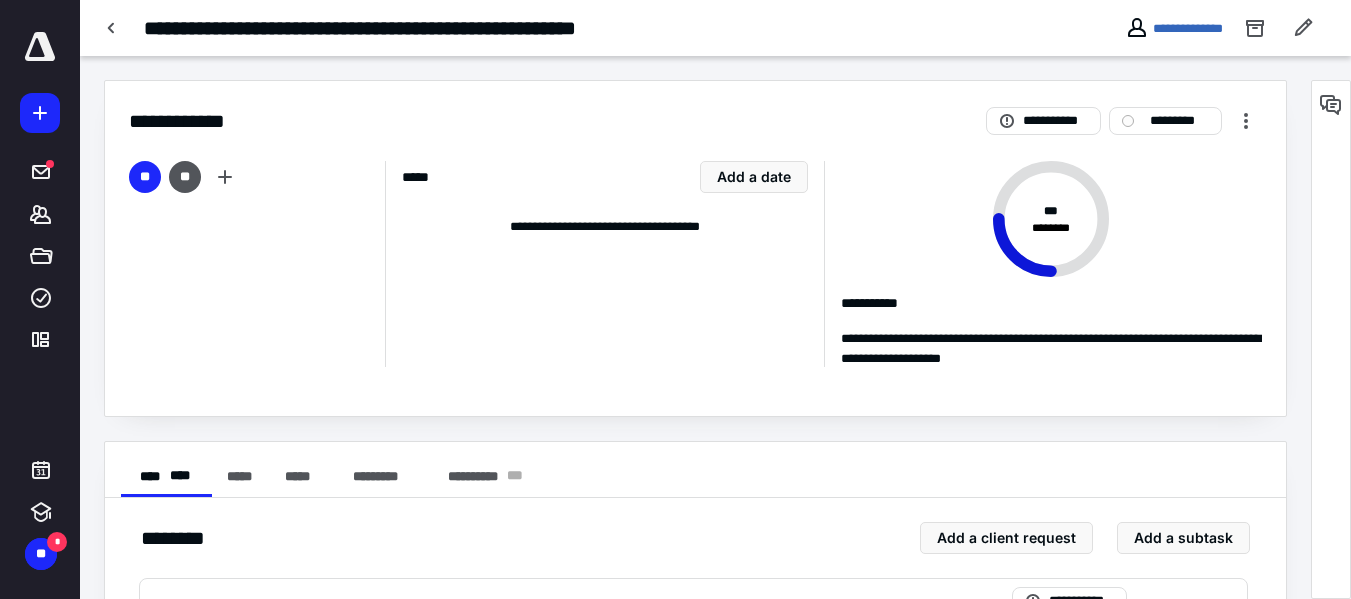 drag, startPoint x: 110, startPoint y: 27, endPoint x: 153, endPoint y: 46, distance: 47.010635 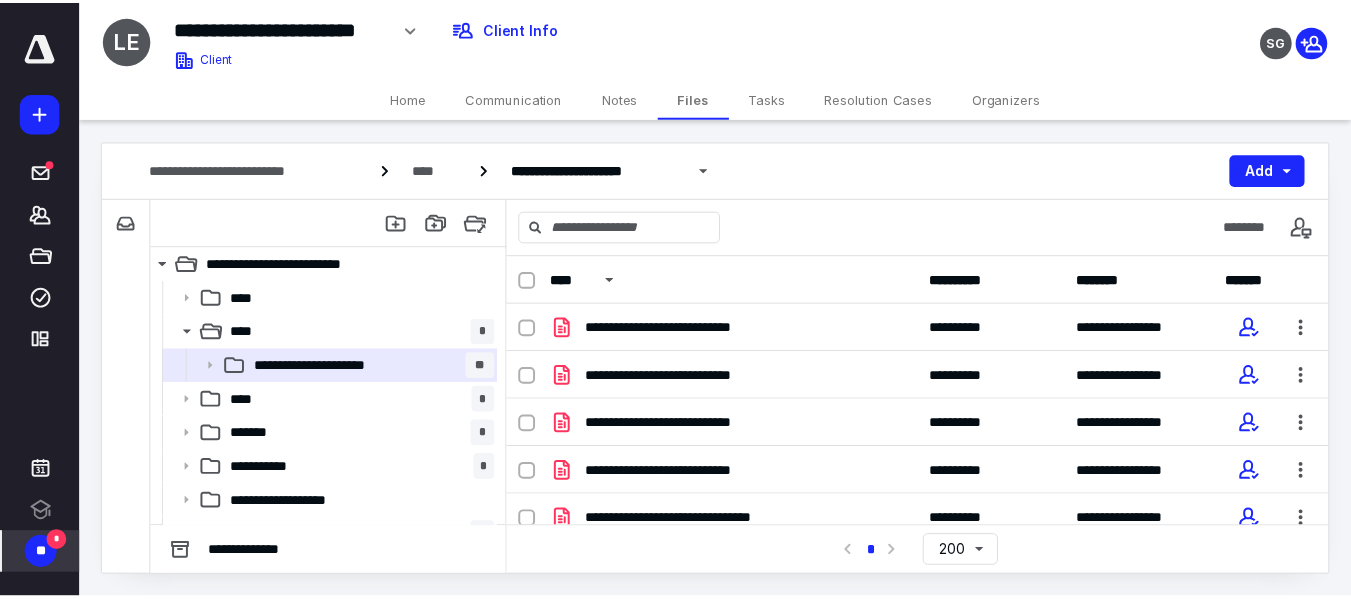 scroll, scrollTop: 0, scrollLeft: 0, axis: both 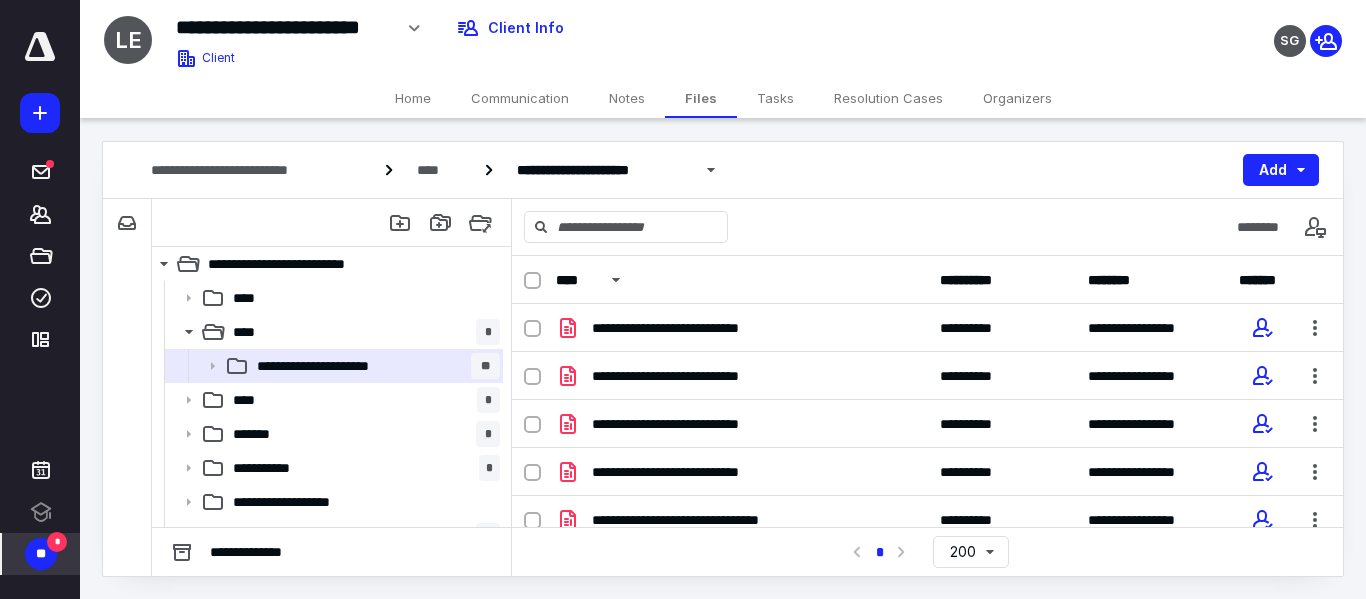 click on "**" at bounding box center [41, 554] 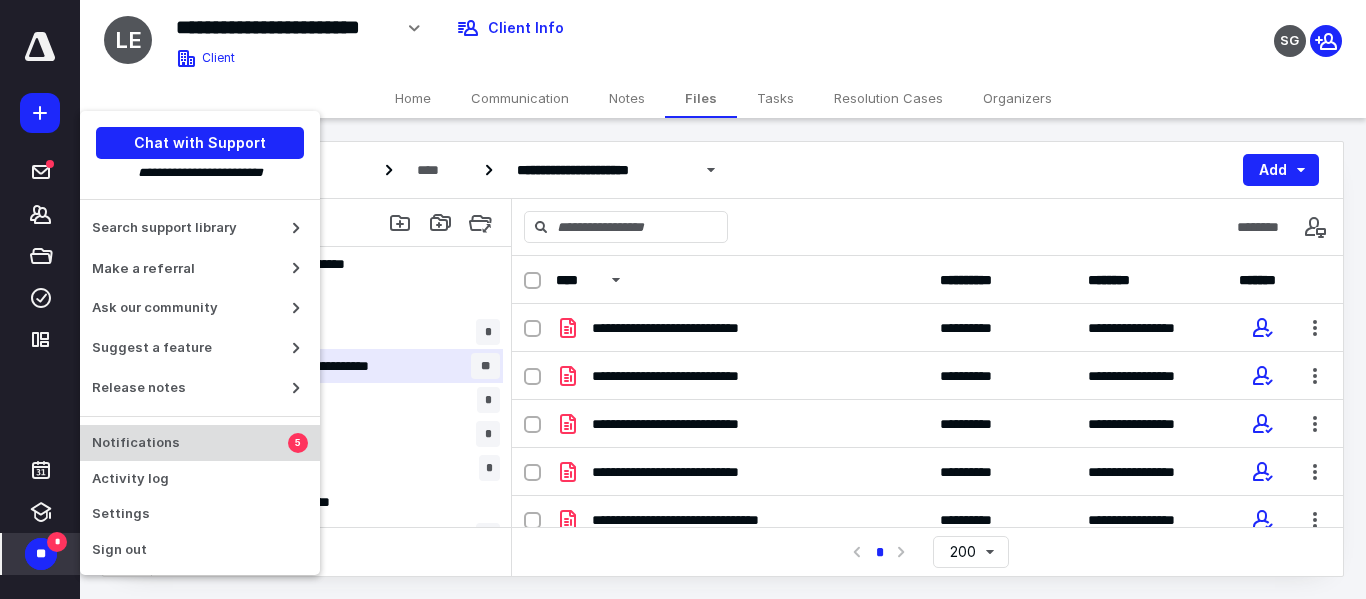 click on "Notifications" at bounding box center (190, 443) 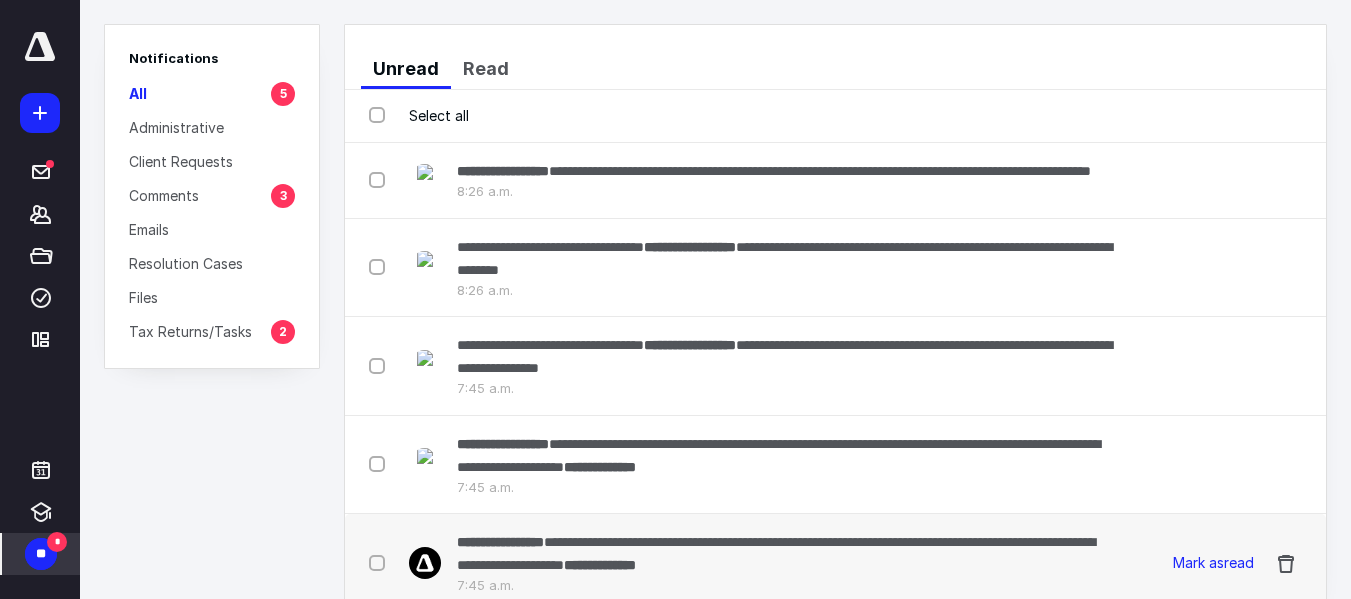 scroll, scrollTop: 41, scrollLeft: 0, axis: vertical 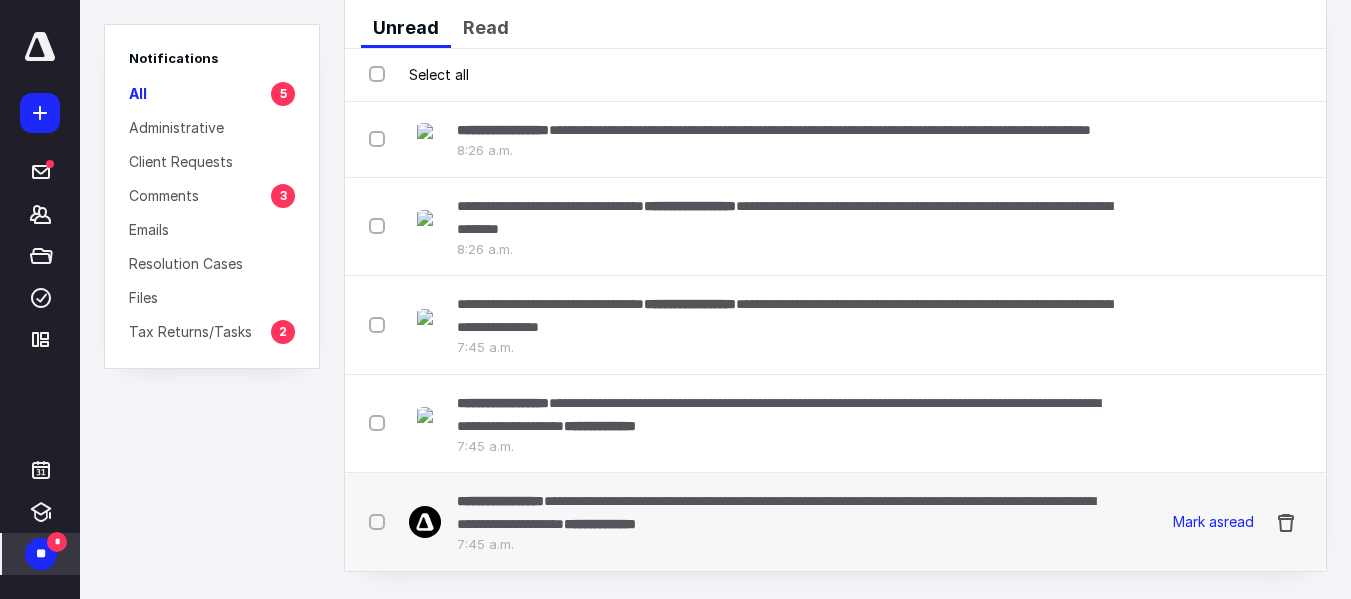 click on "**********" at bounding box center (786, 512) 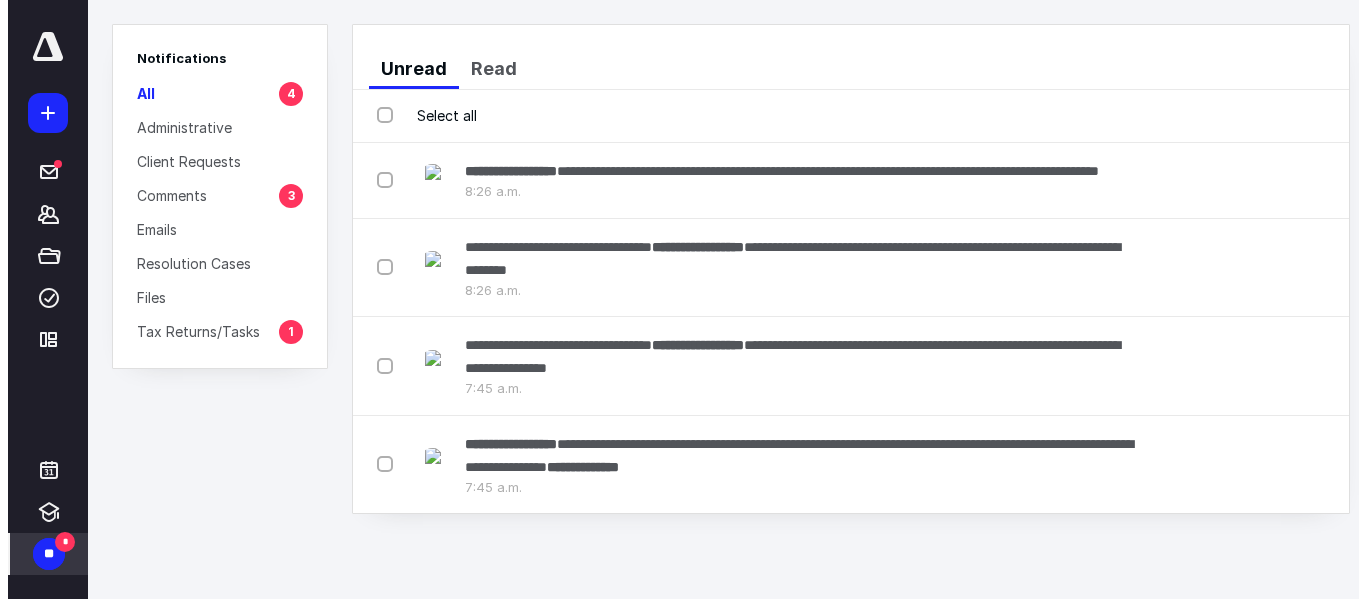 scroll, scrollTop: 0, scrollLeft: 0, axis: both 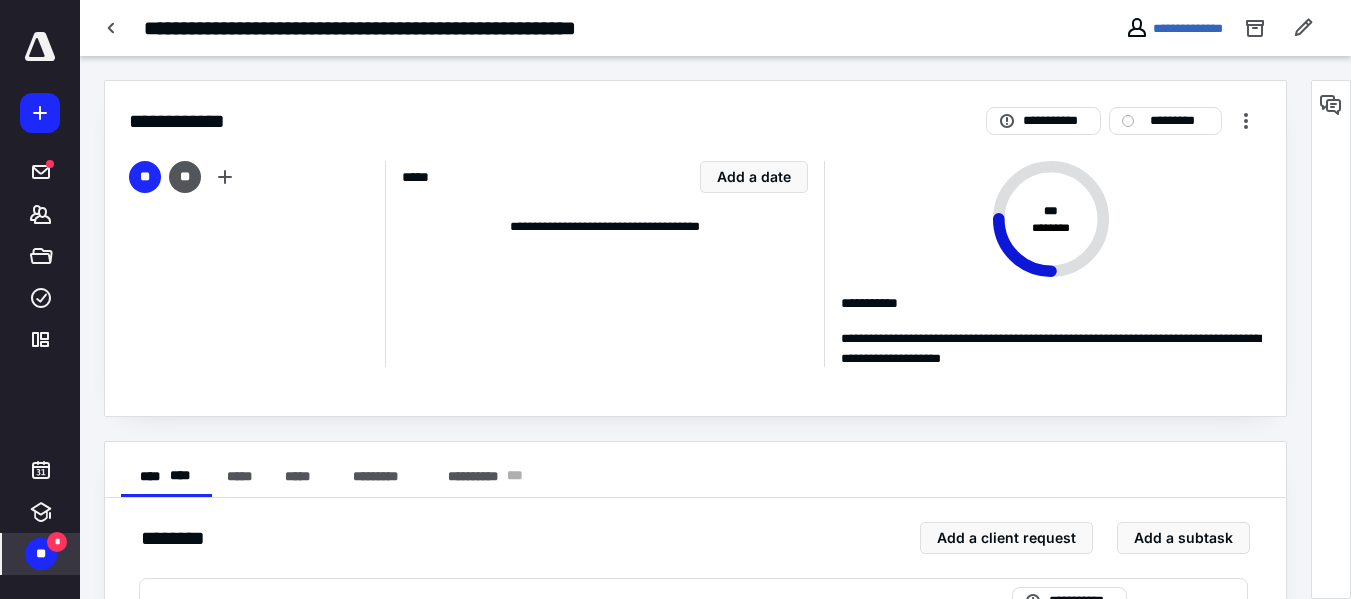 click on "**" at bounding box center (41, 554) 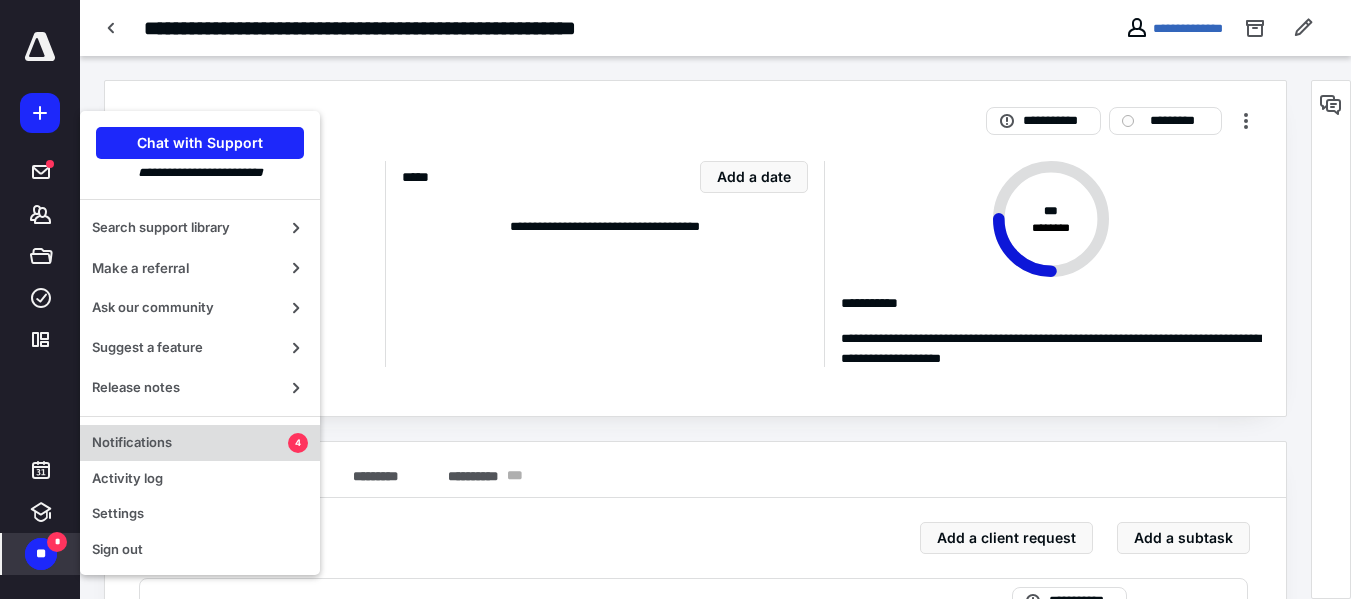 click on "Notifications" at bounding box center [190, 443] 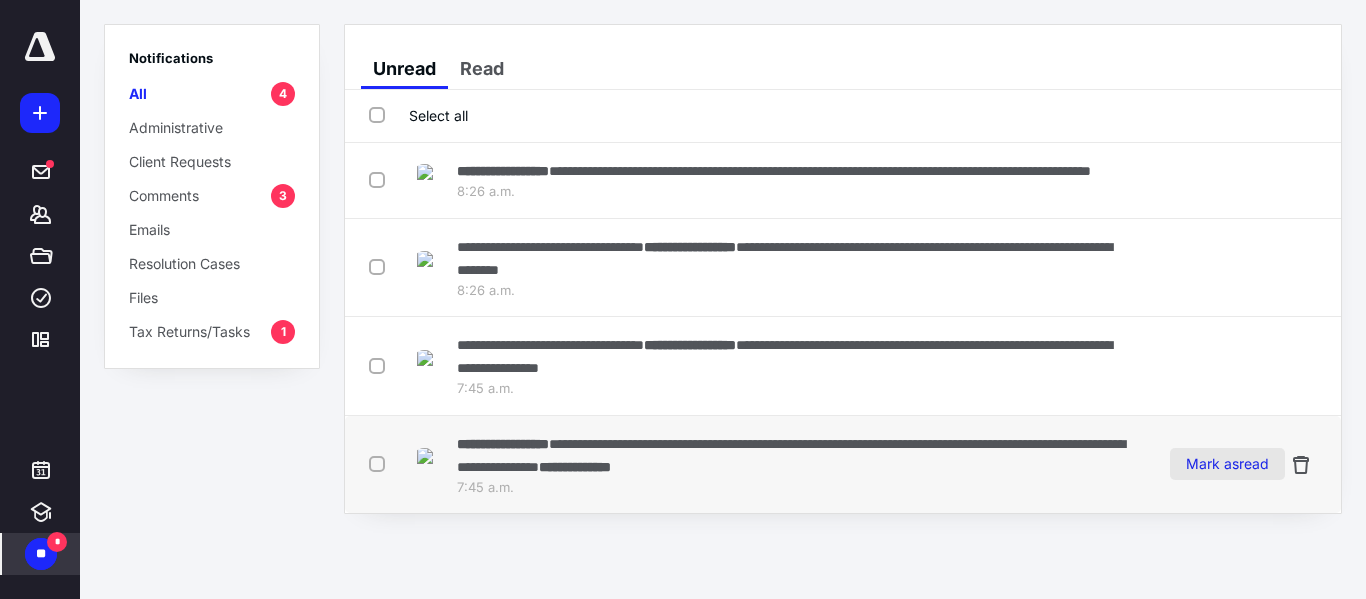 click on "Mark as  read" at bounding box center [1227, 464] 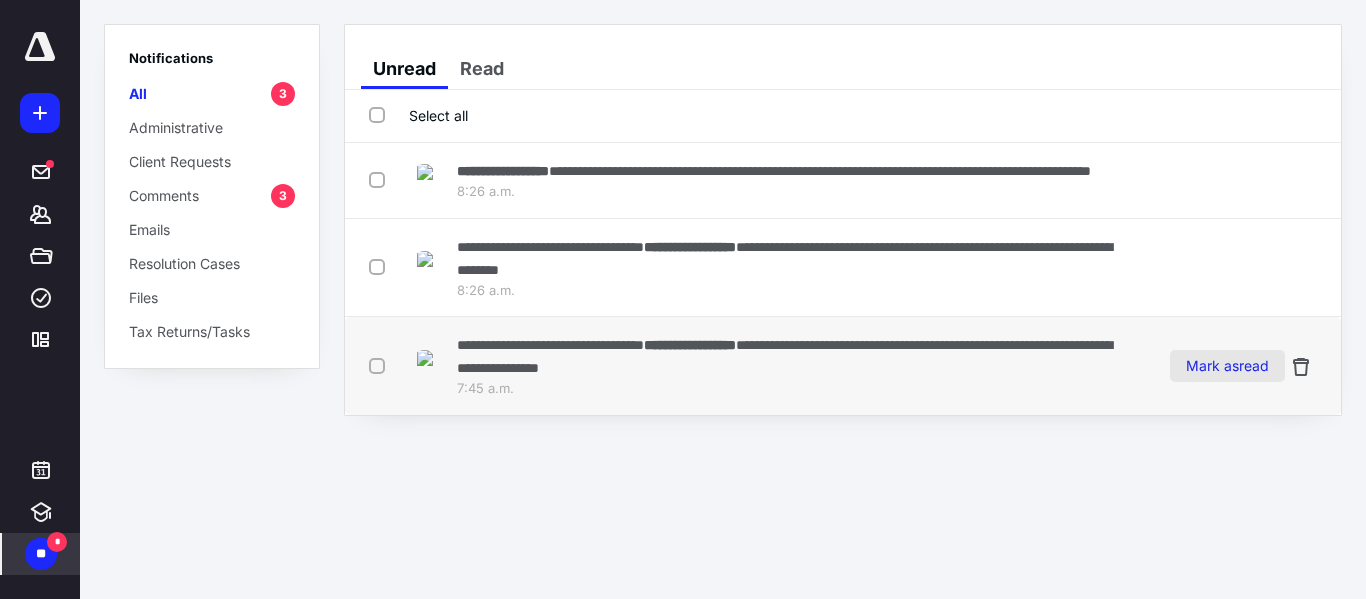 click on "Mark as  read" at bounding box center (1227, 366) 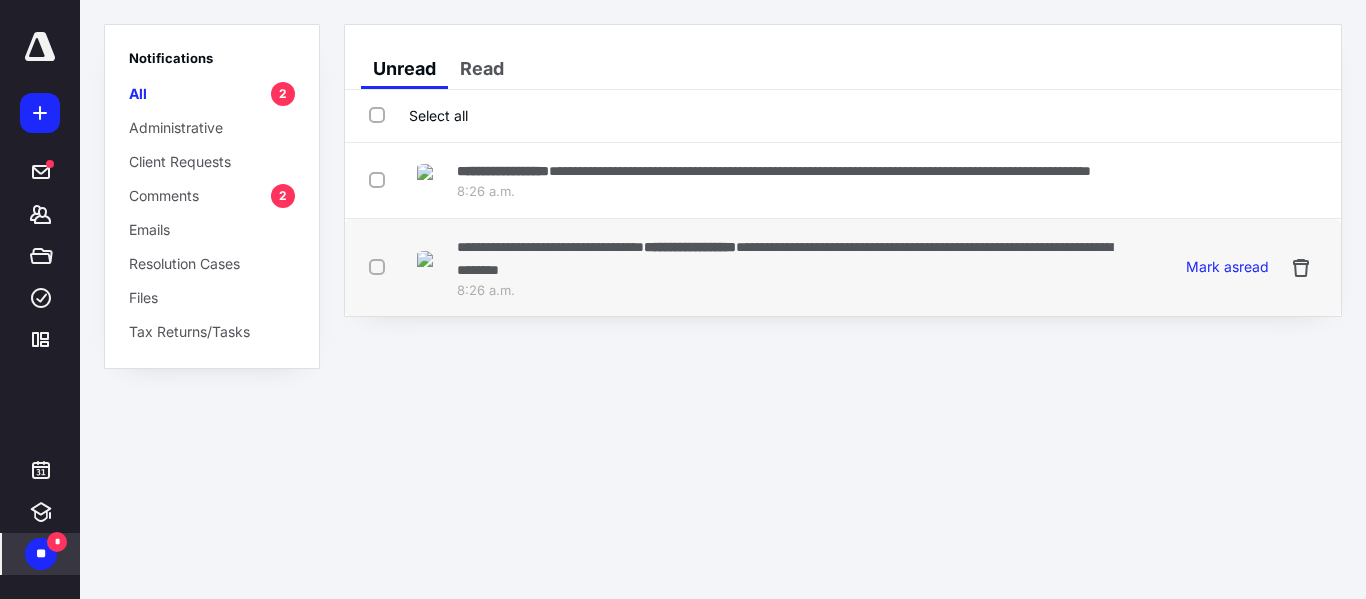 click on "**********" at bounding box center [792, 258] 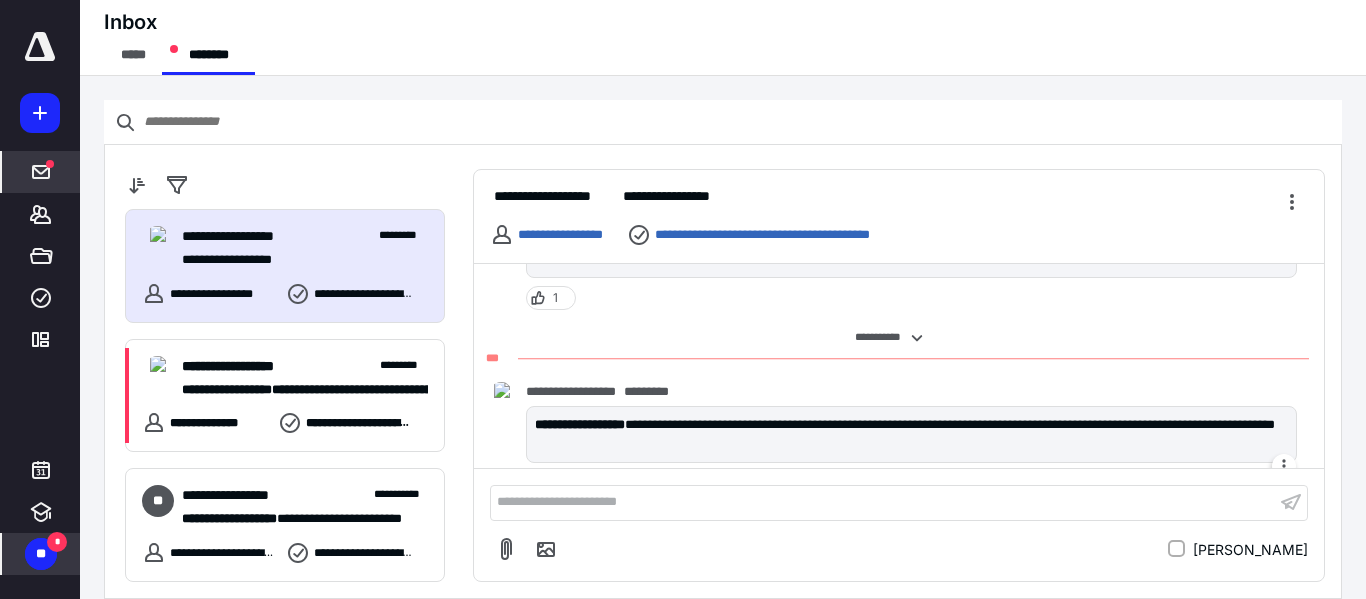 scroll, scrollTop: 461, scrollLeft: 0, axis: vertical 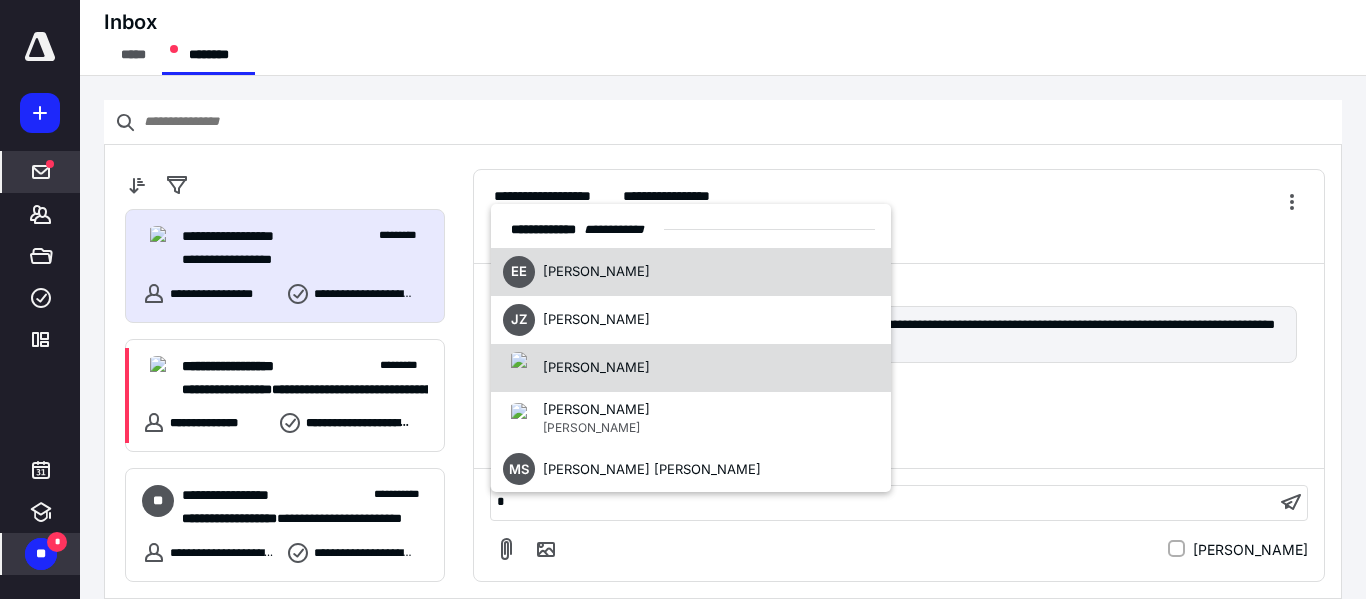 click on "Juan Pablo Vallejo" at bounding box center [596, 367] 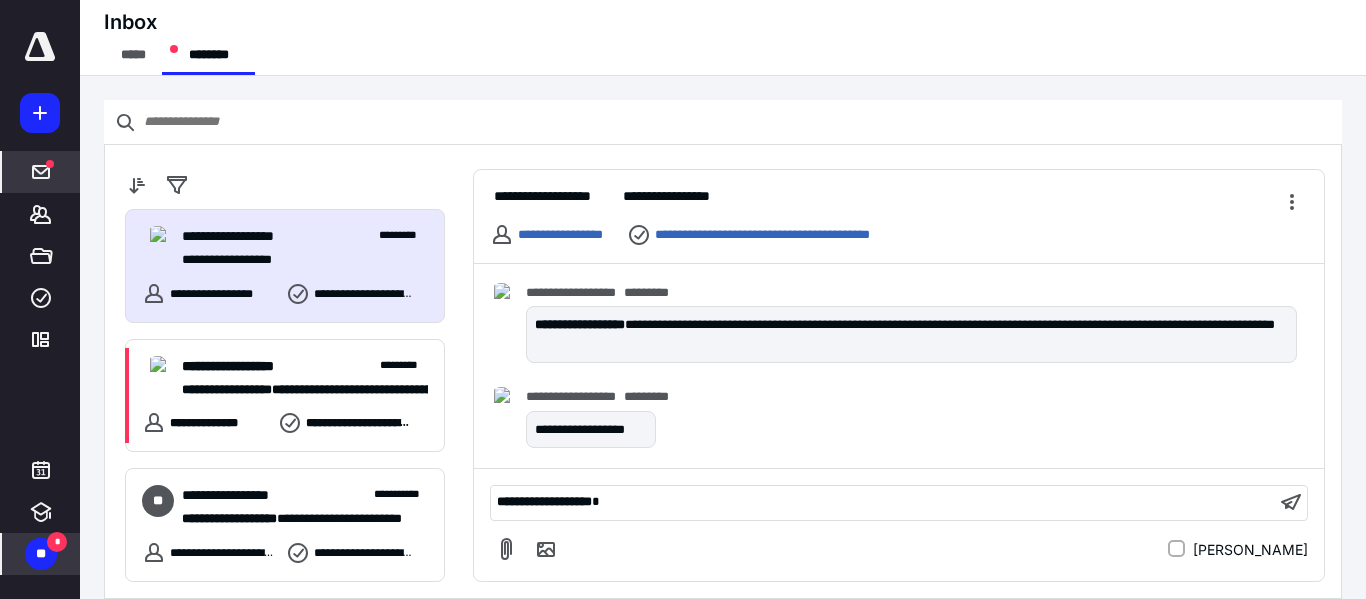 type 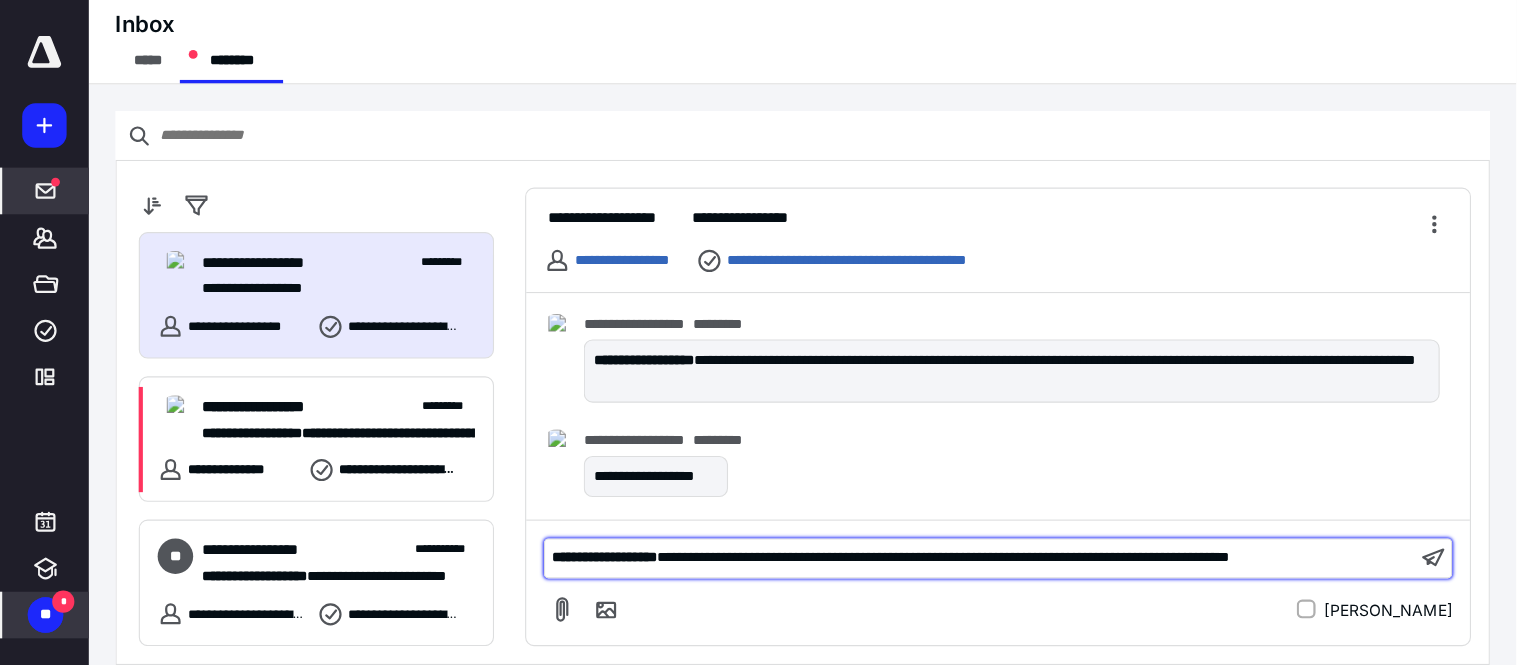 scroll, scrollTop: 462, scrollLeft: 0, axis: vertical 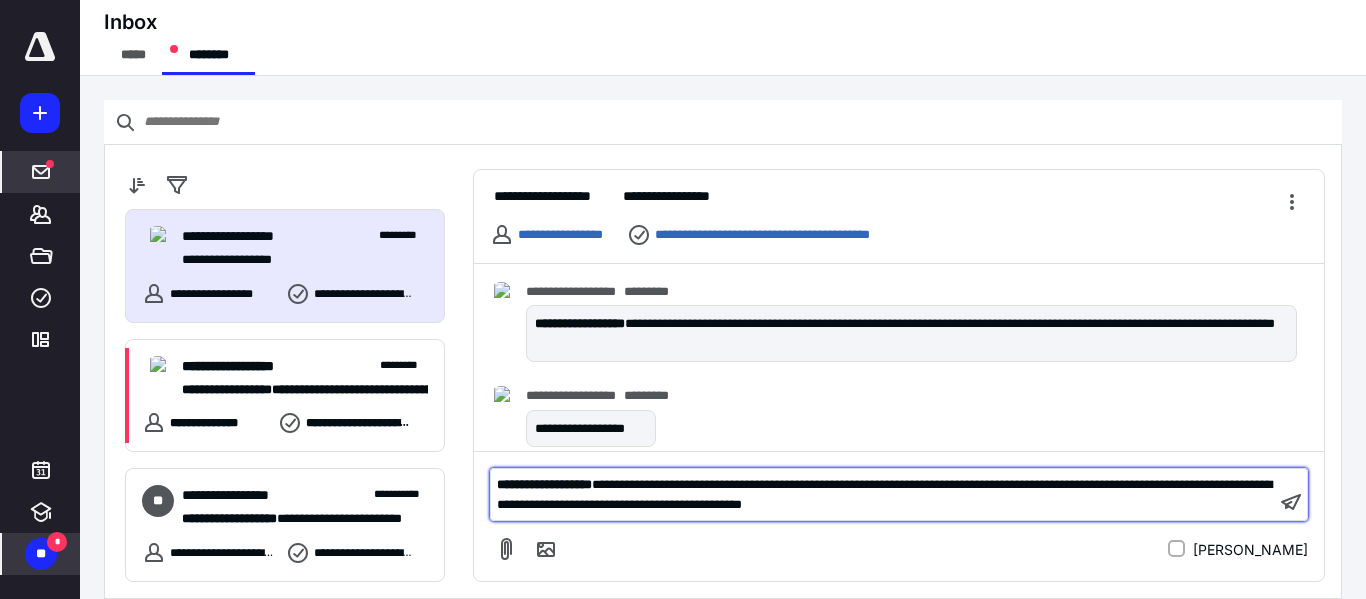 click on "**********" at bounding box center (884, 494) 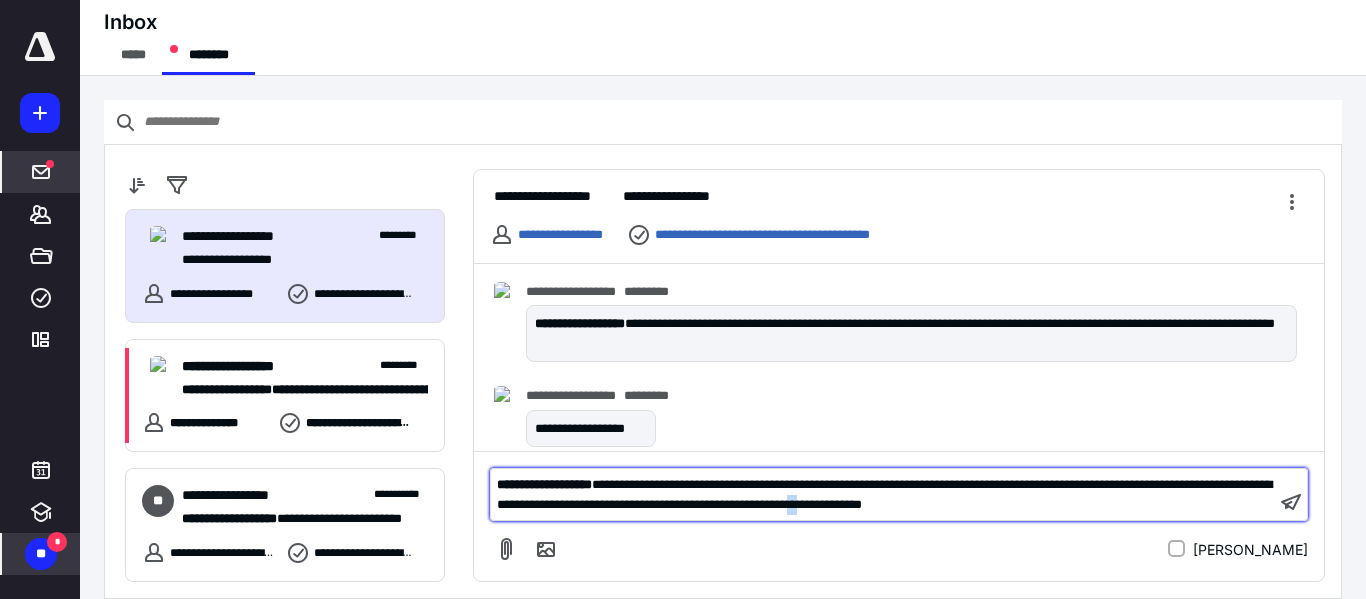 click on "**********" at bounding box center (884, 494) 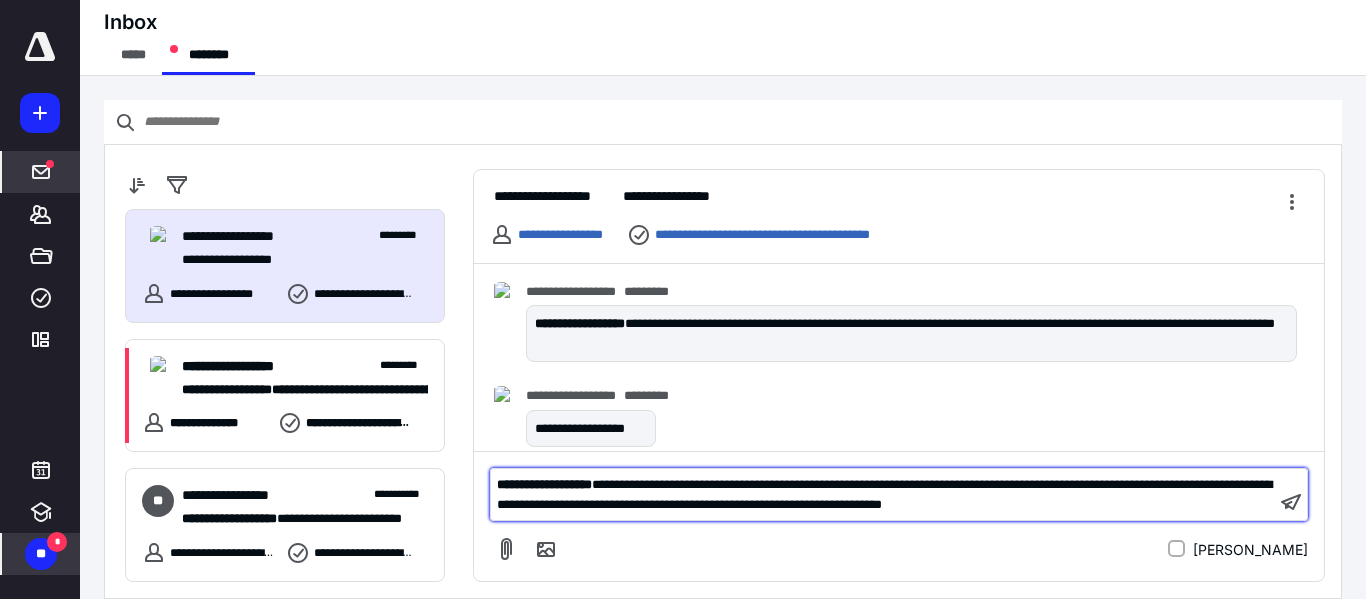 click on "**********" at bounding box center (883, 494) 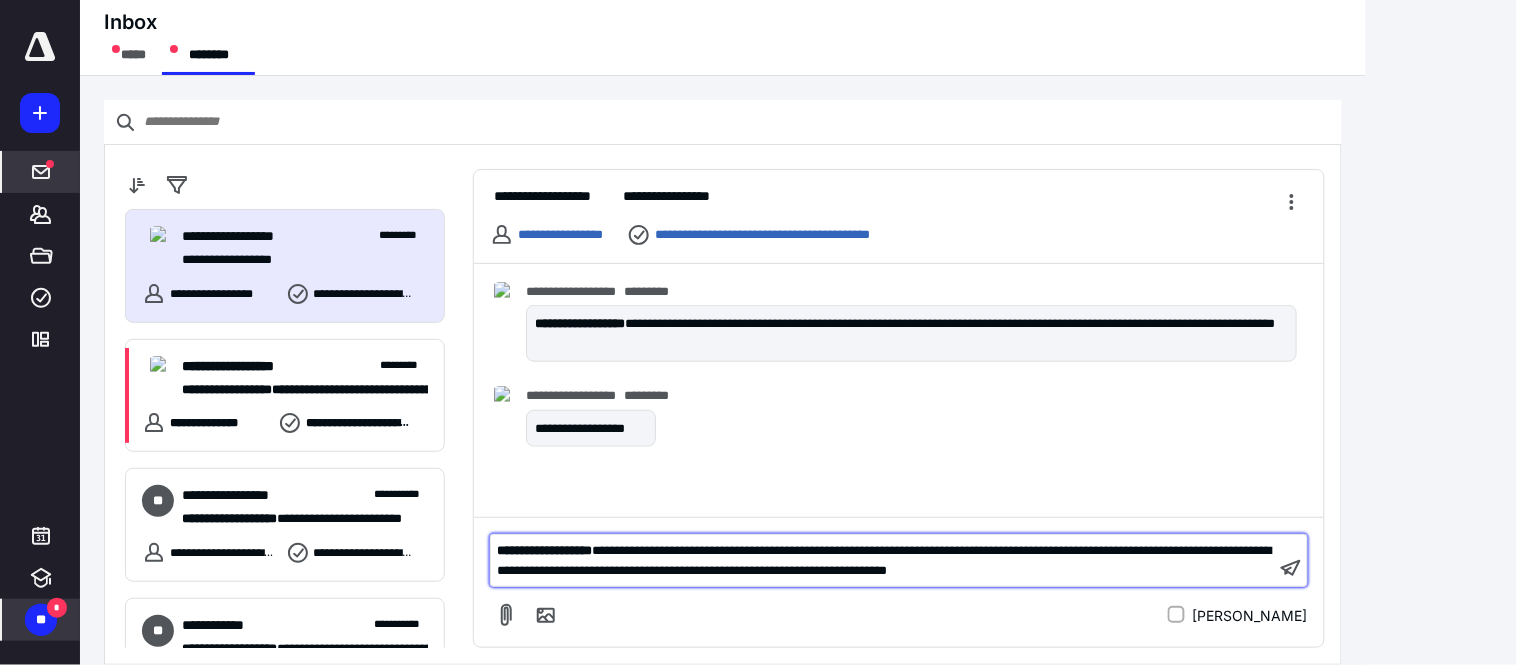 scroll, scrollTop: 393, scrollLeft: 0, axis: vertical 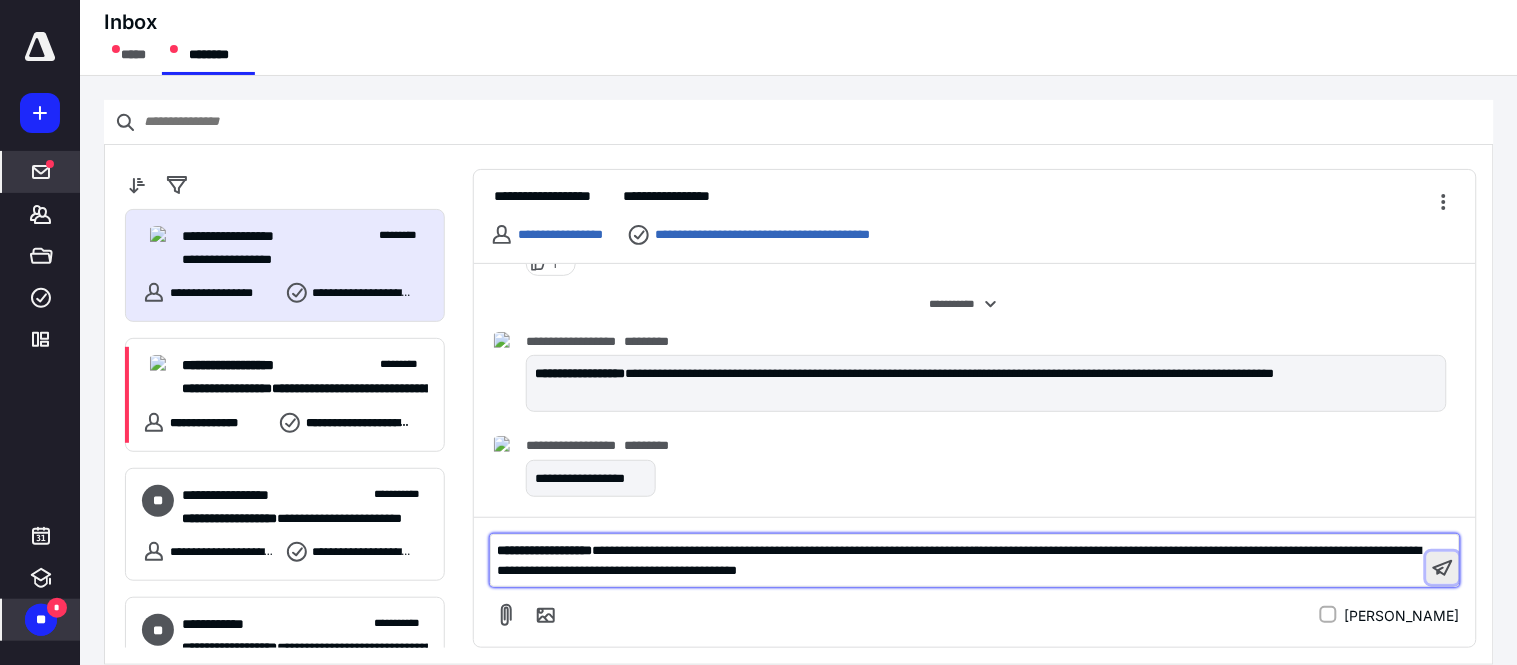 click at bounding box center (1443, 568) 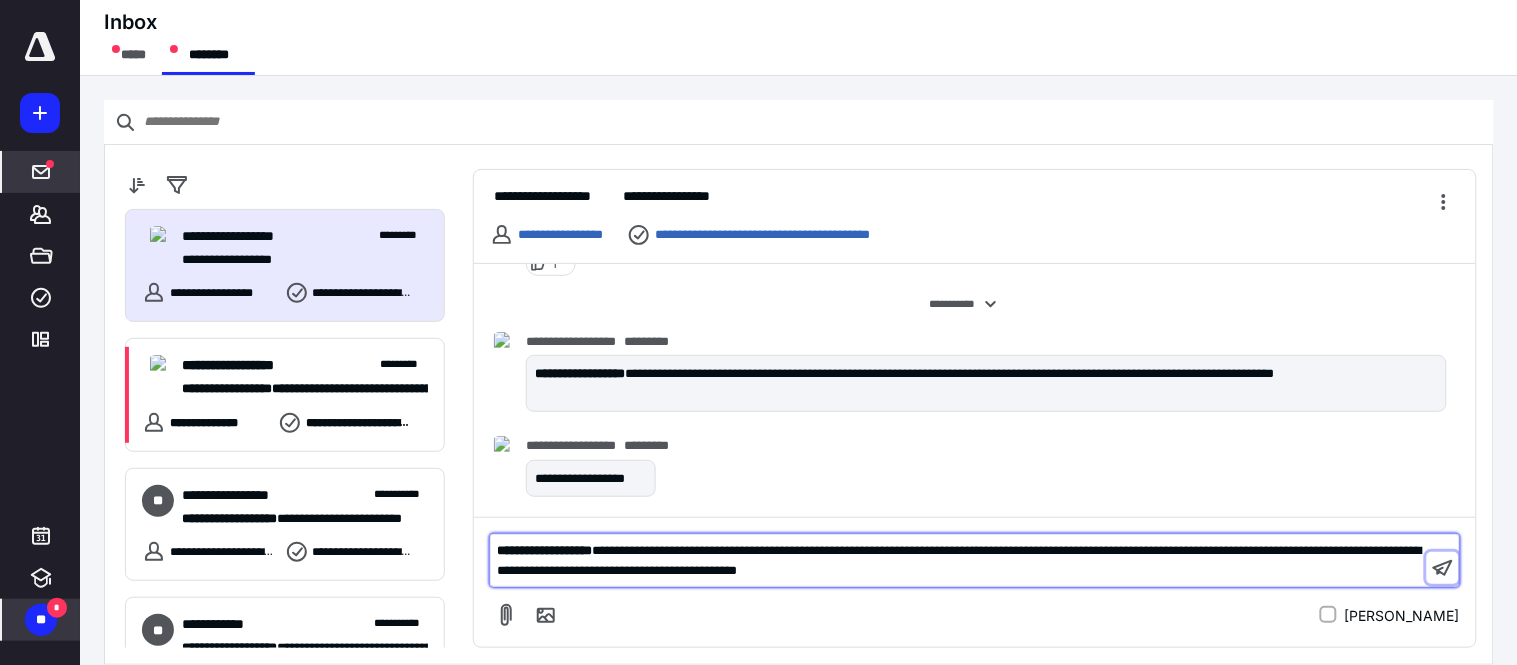 scroll, scrollTop: 481, scrollLeft: 0, axis: vertical 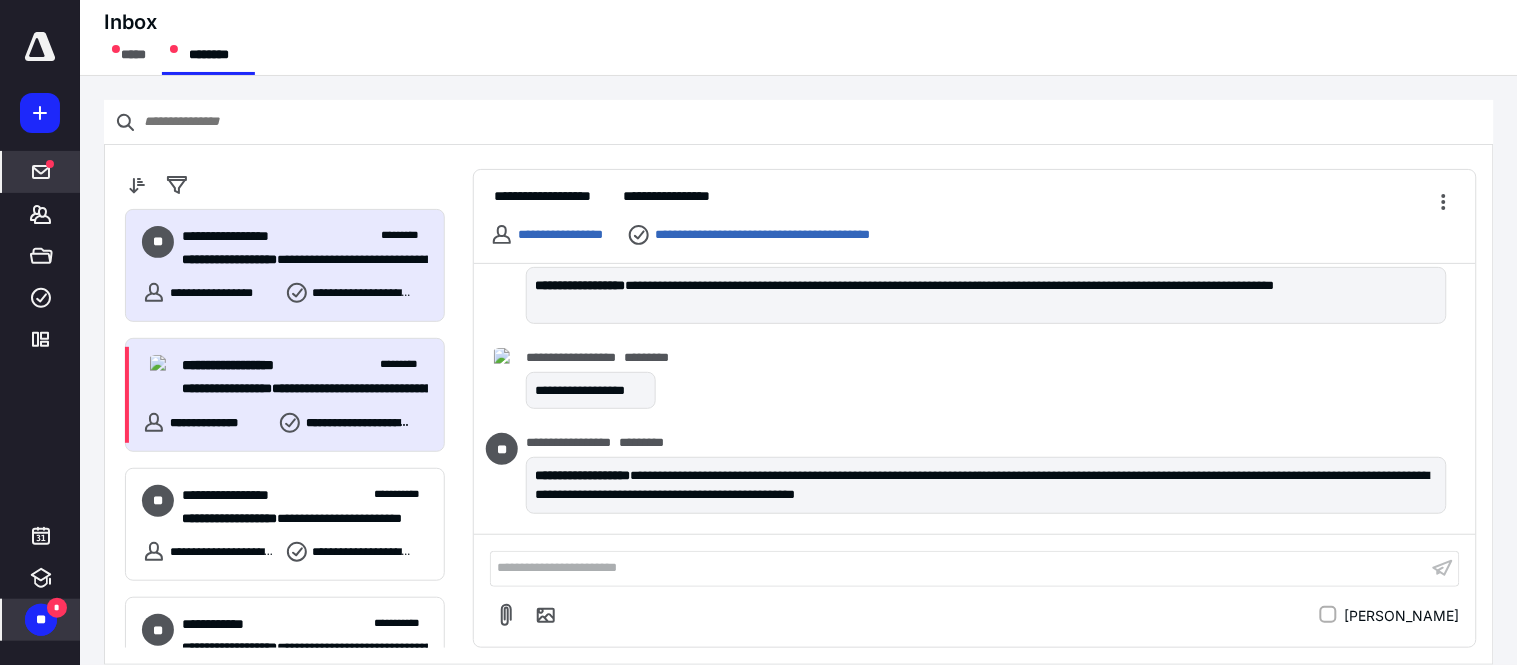 click on "**********" at bounding box center (243, 365) 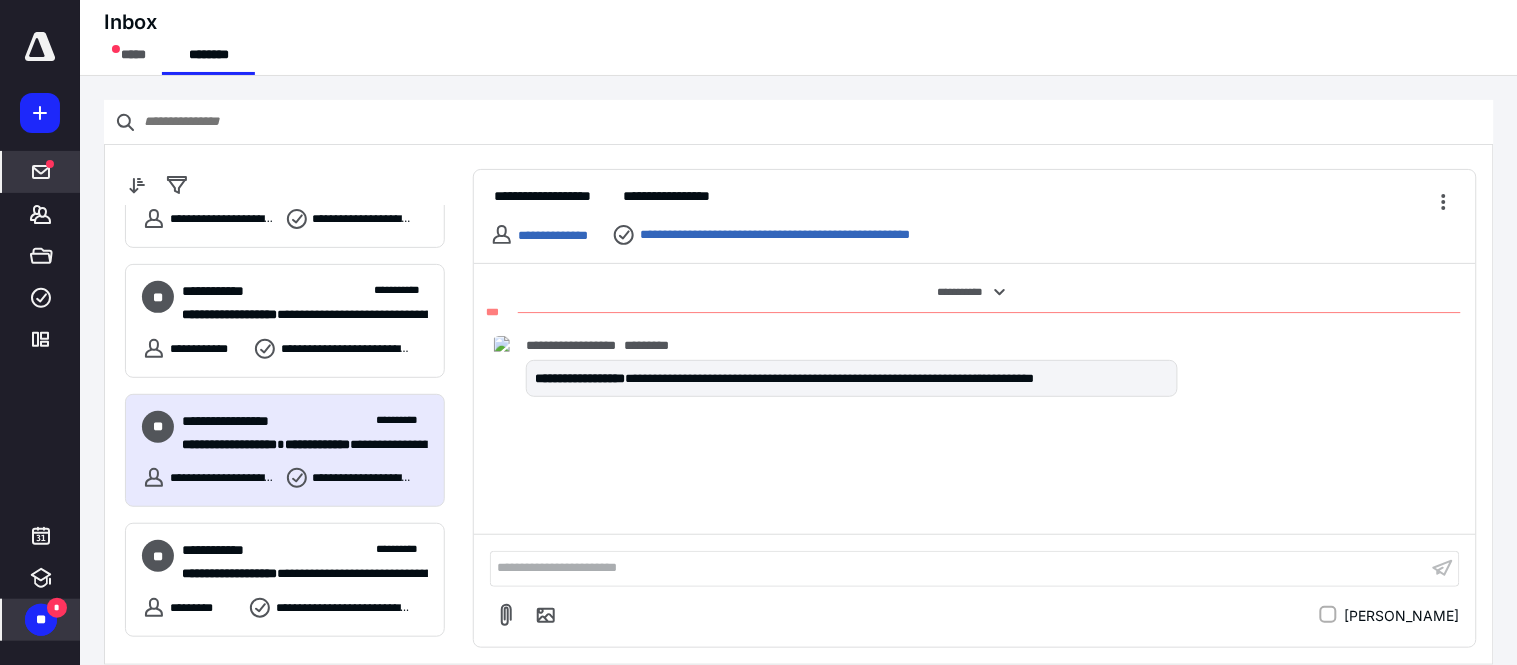 scroll, scrollTop: 0, scrollLeft: 0, axis: both 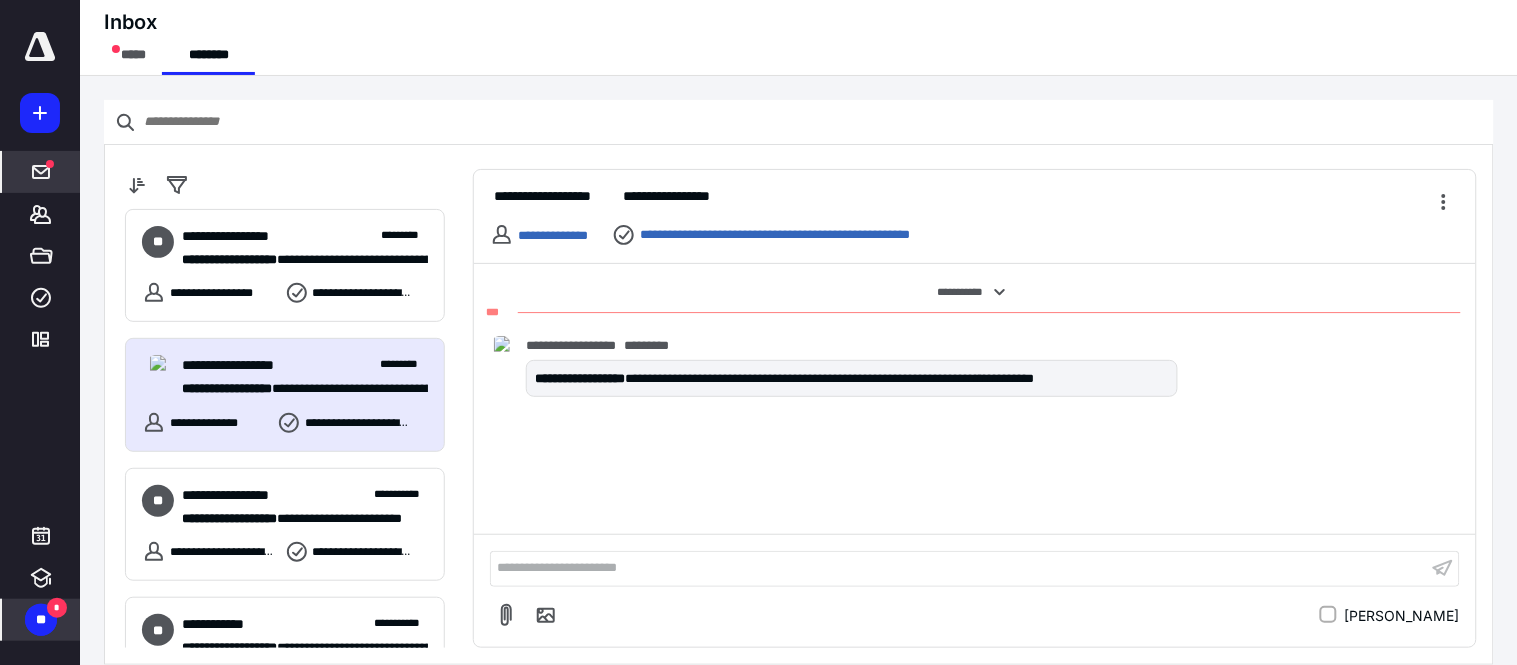 click on "**********" at bounding box center [959, 568] 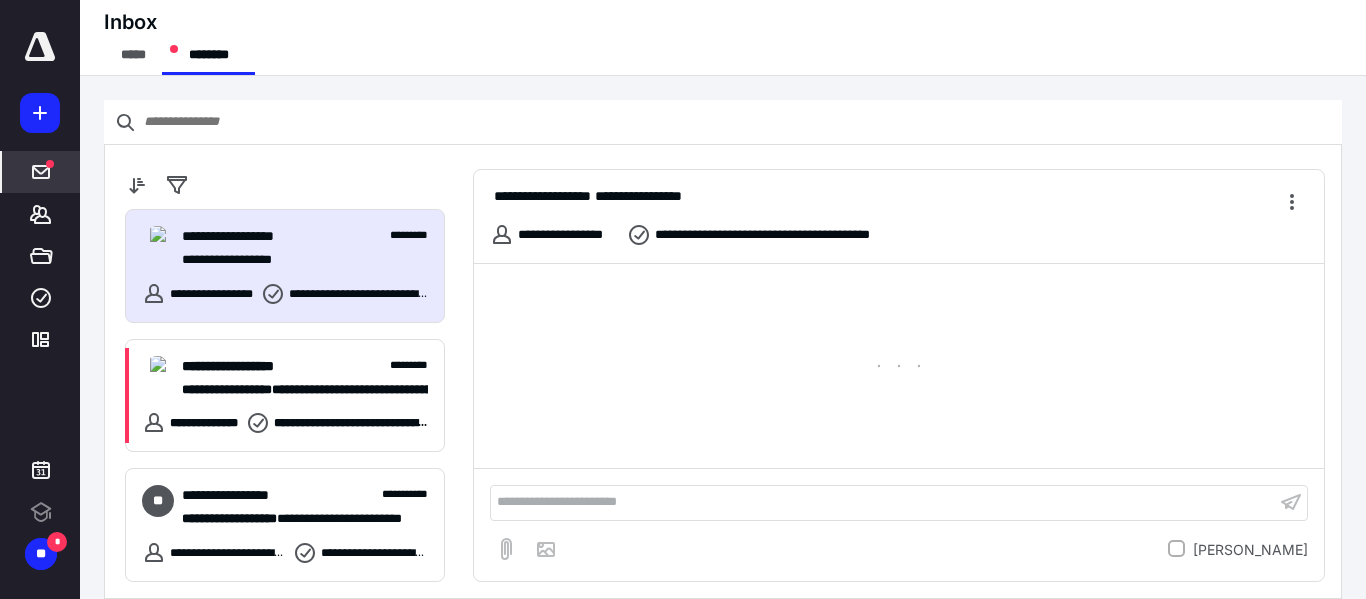 scroll, scrollTop: 0, scrollLeft: 0, axis: both 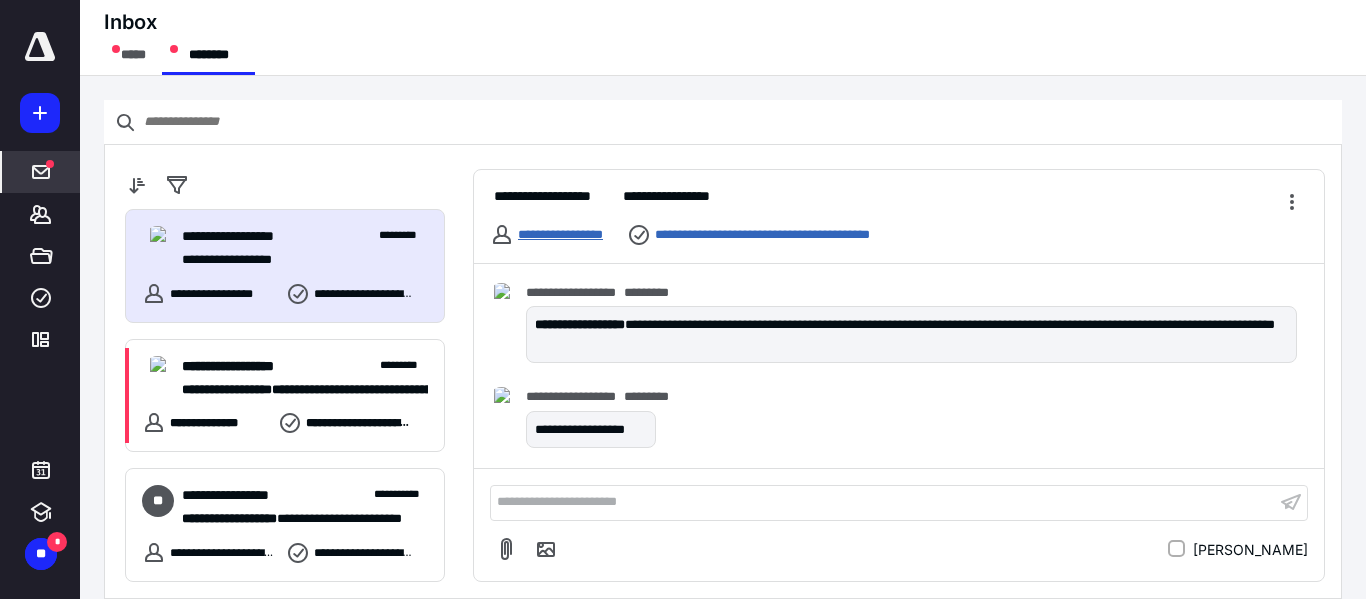 click on "**********" at bounding box center [560, 234] 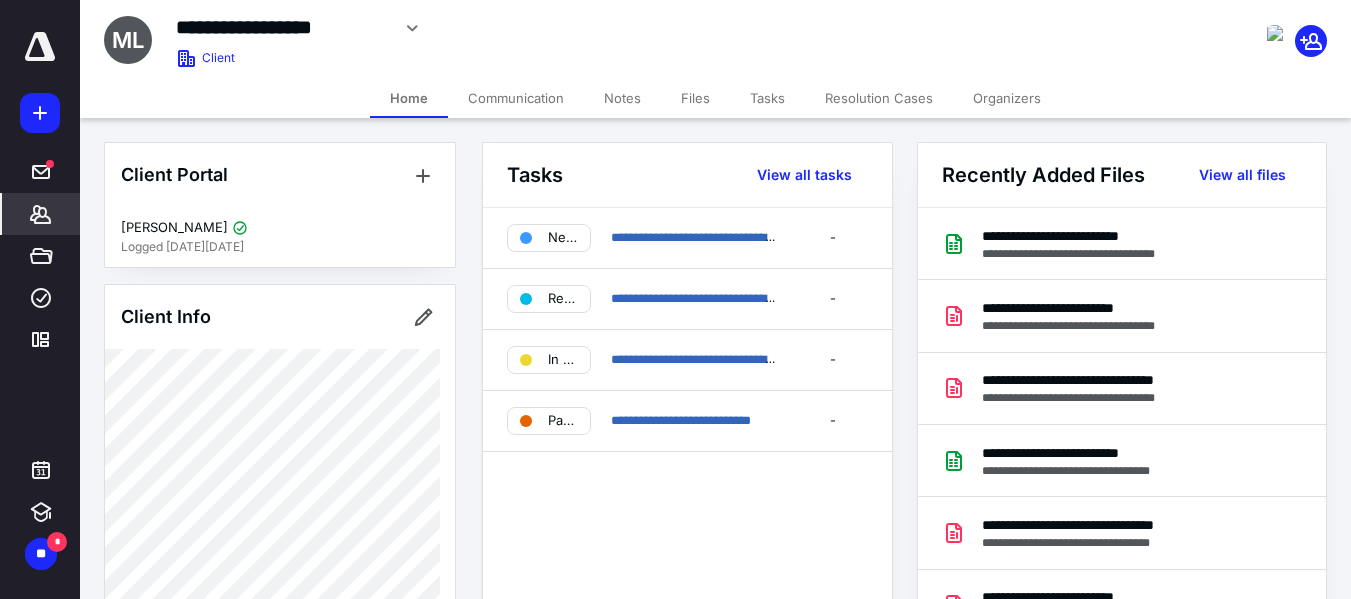 click on "Tasks" at bounding box center [767, 98] 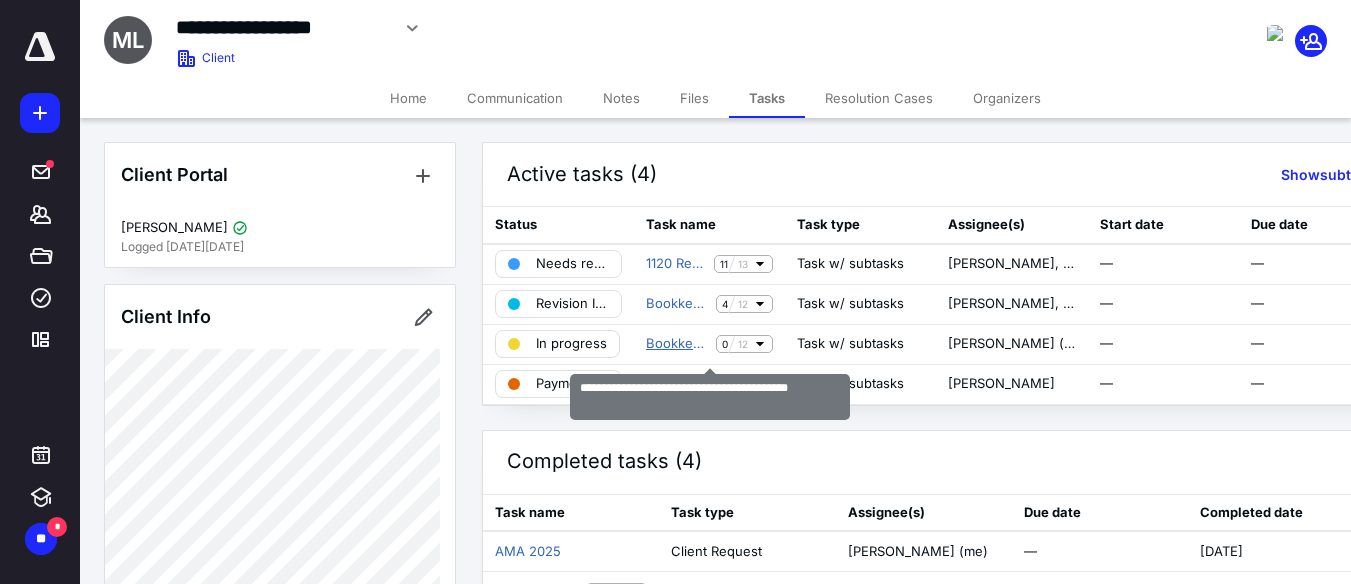 click on "Bookkeeping Mensual [PERSON_NAME] TECH, LLC June" at bounding box center [677, 344] 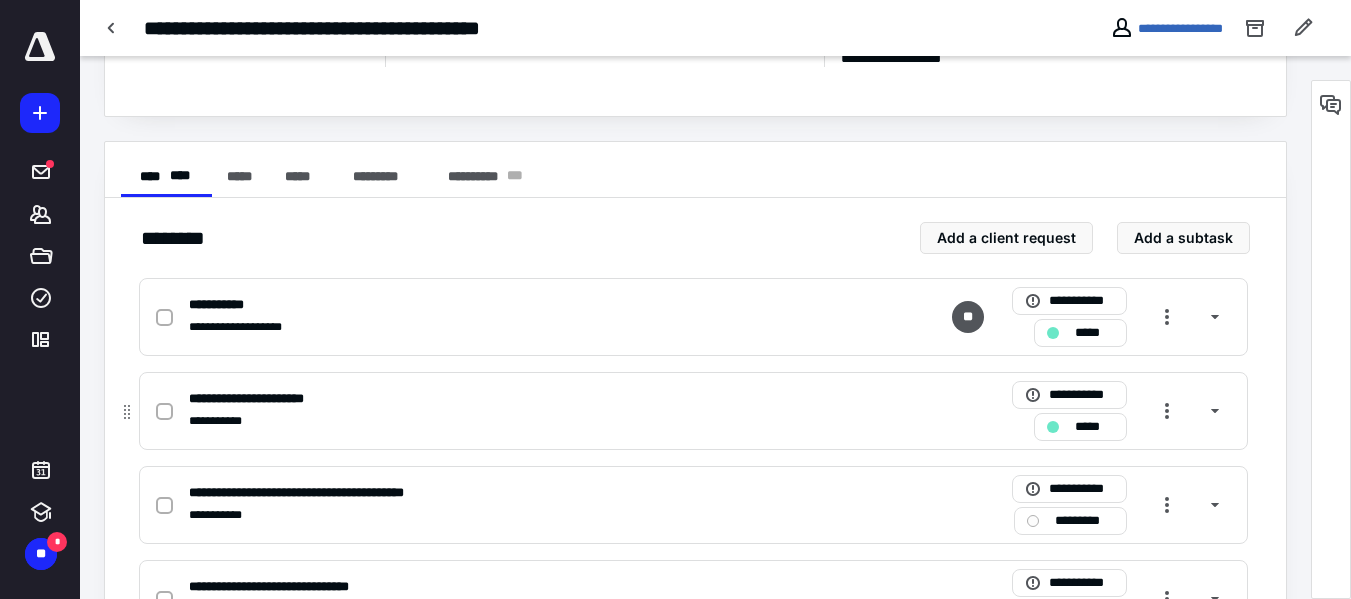 scroll, scrollTop: 400, scrollLeft: 0, axis: vertical 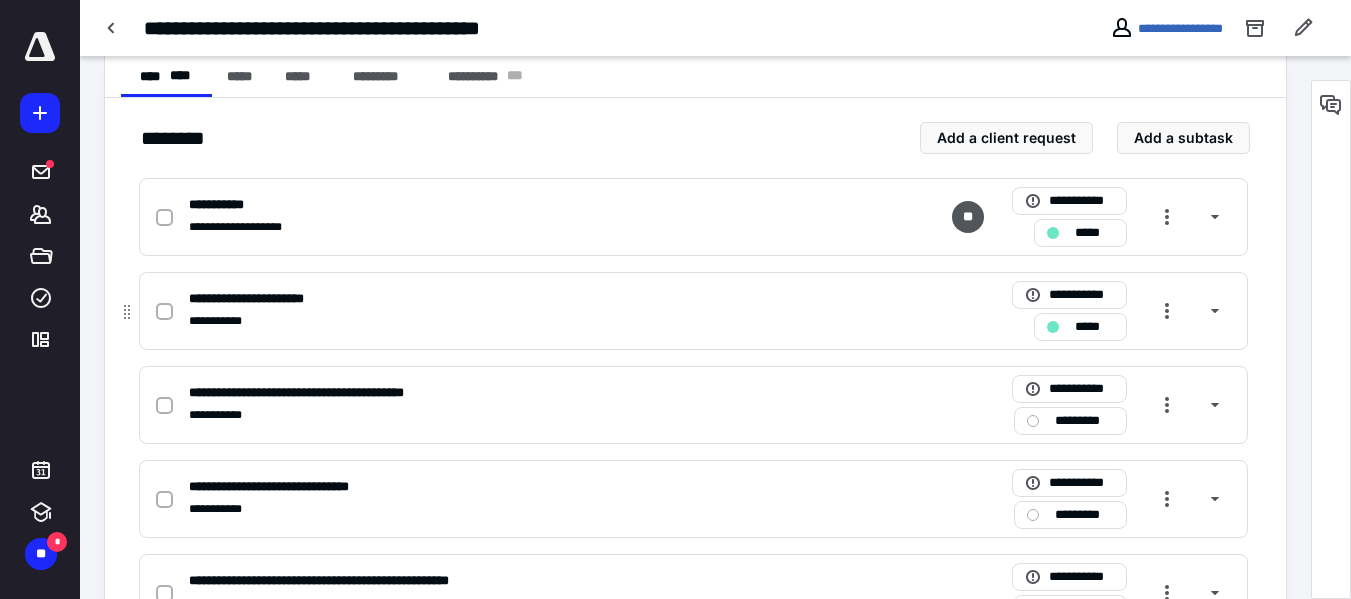 click 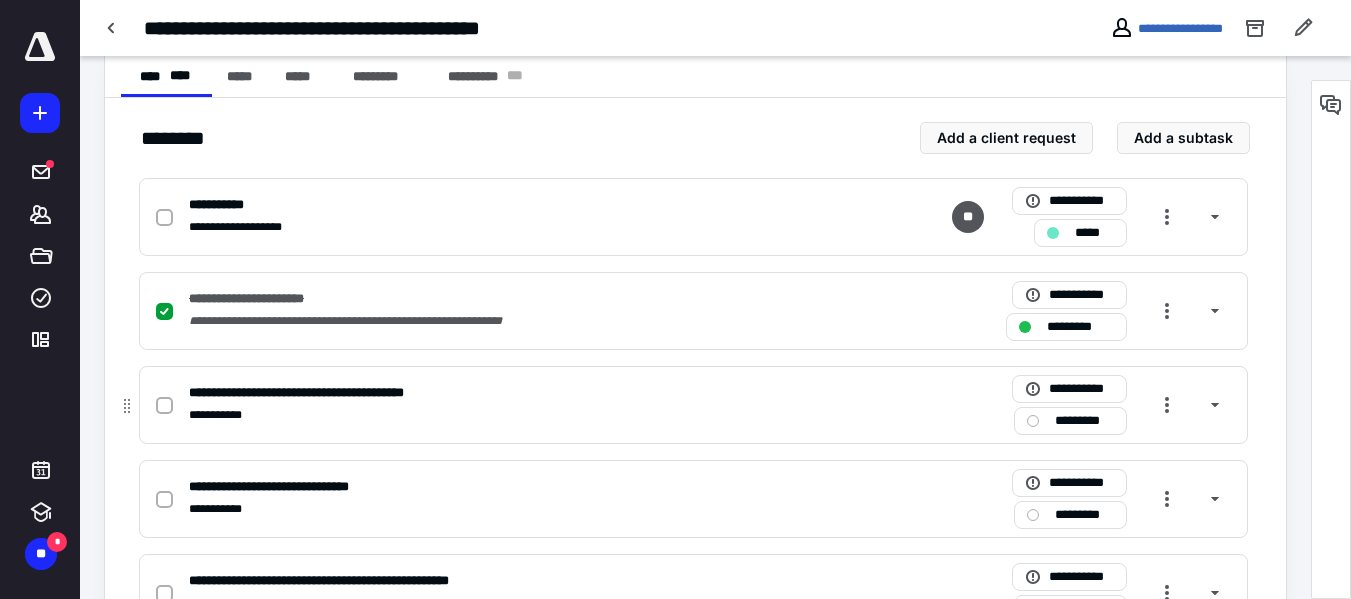 click at bounding box center (164, 406) 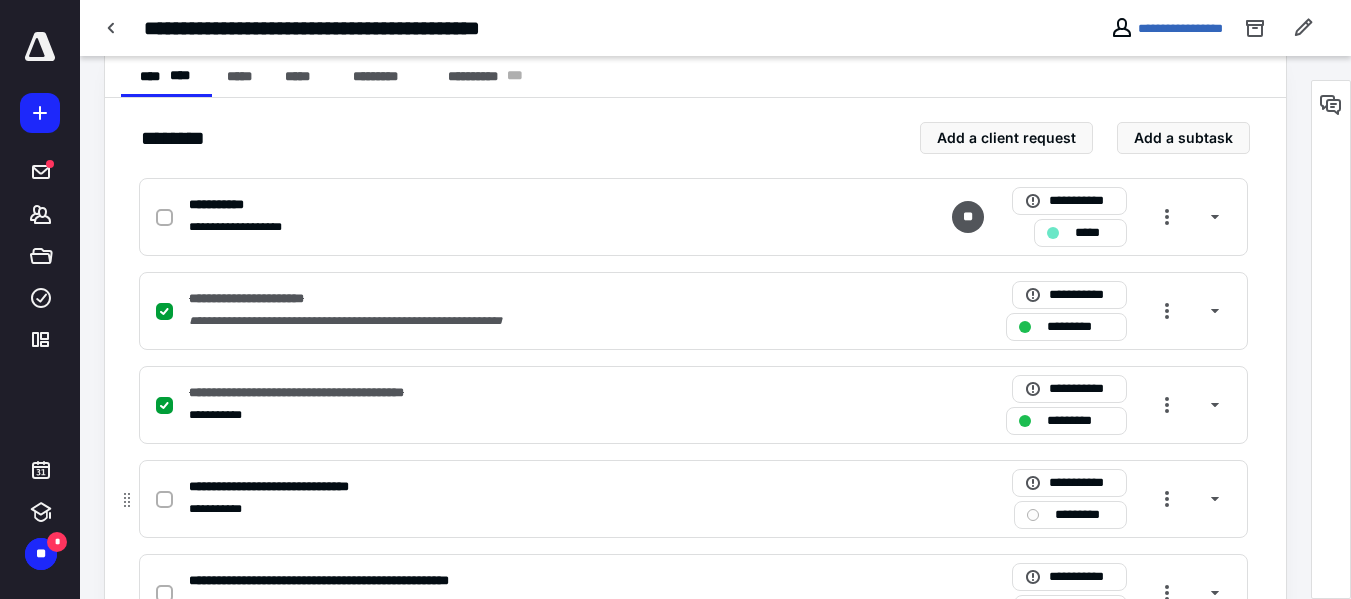 scroll, scrollTop: 600, scrollLeft: 0, axis: vertical 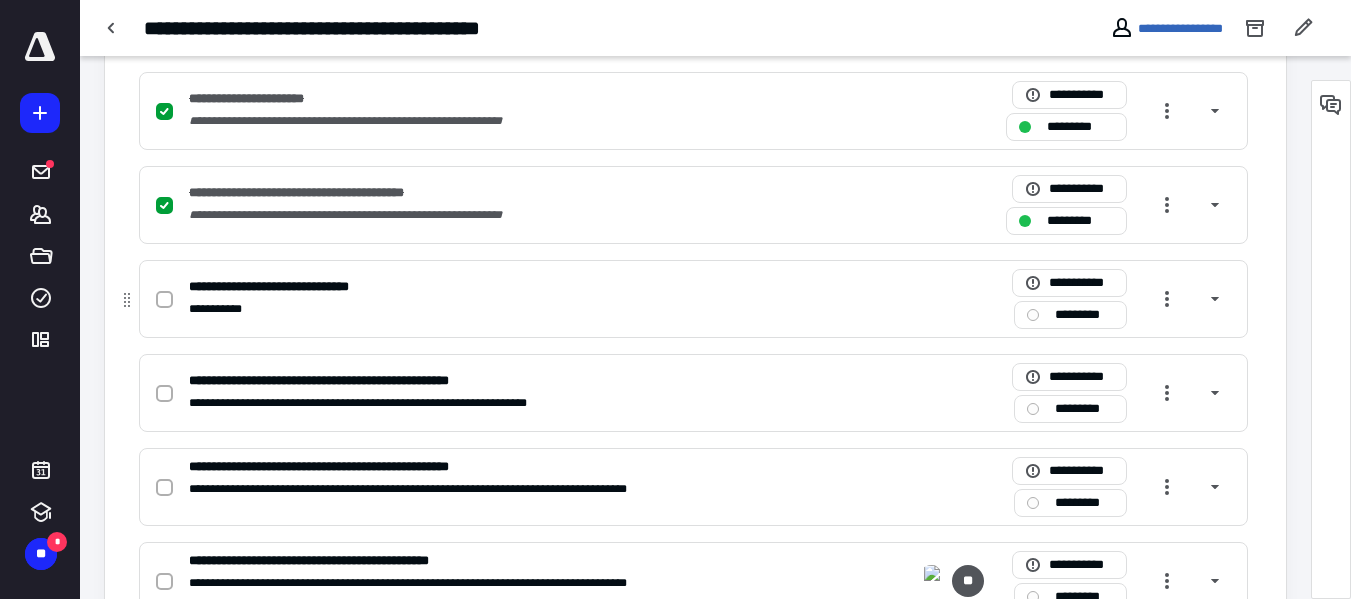 click 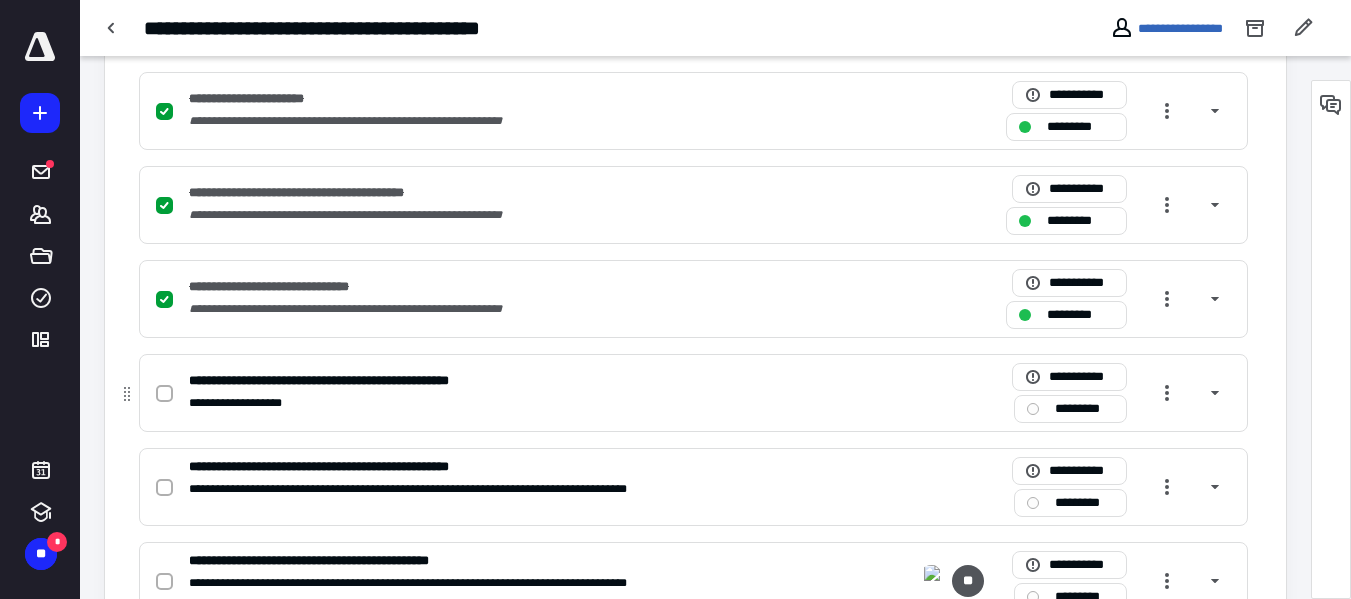 click at bounding box center [164, 394] 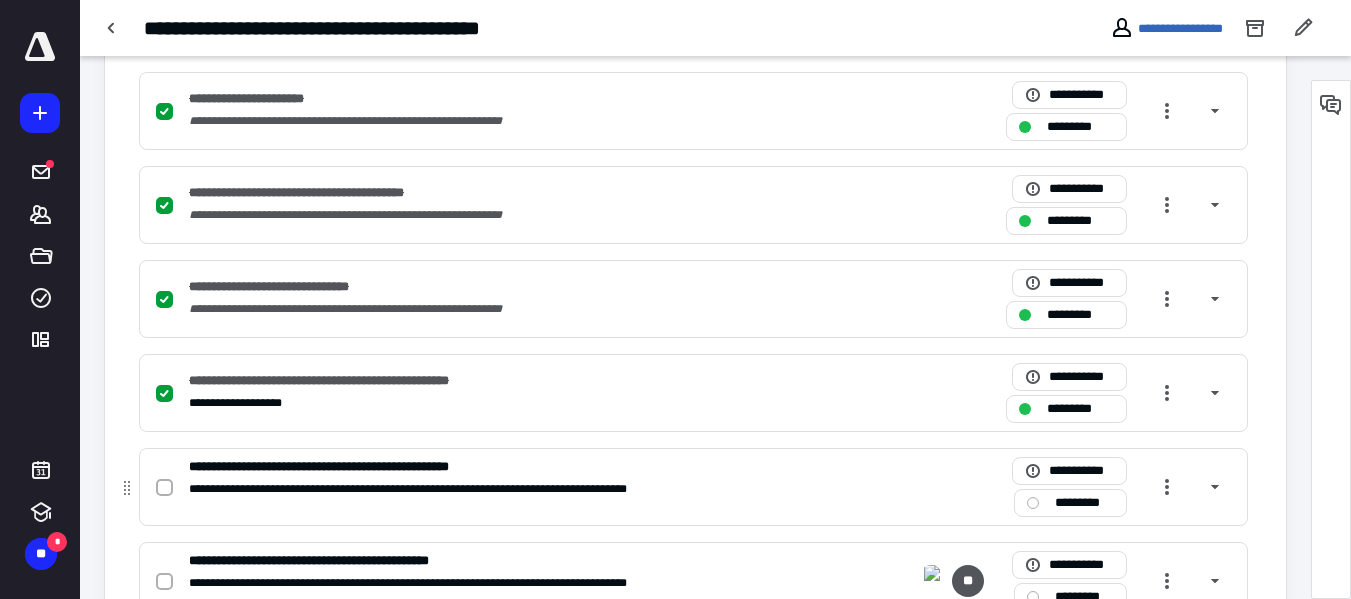 scroll, scrollTop: 700, scrollLeft: 0, axis: vertical 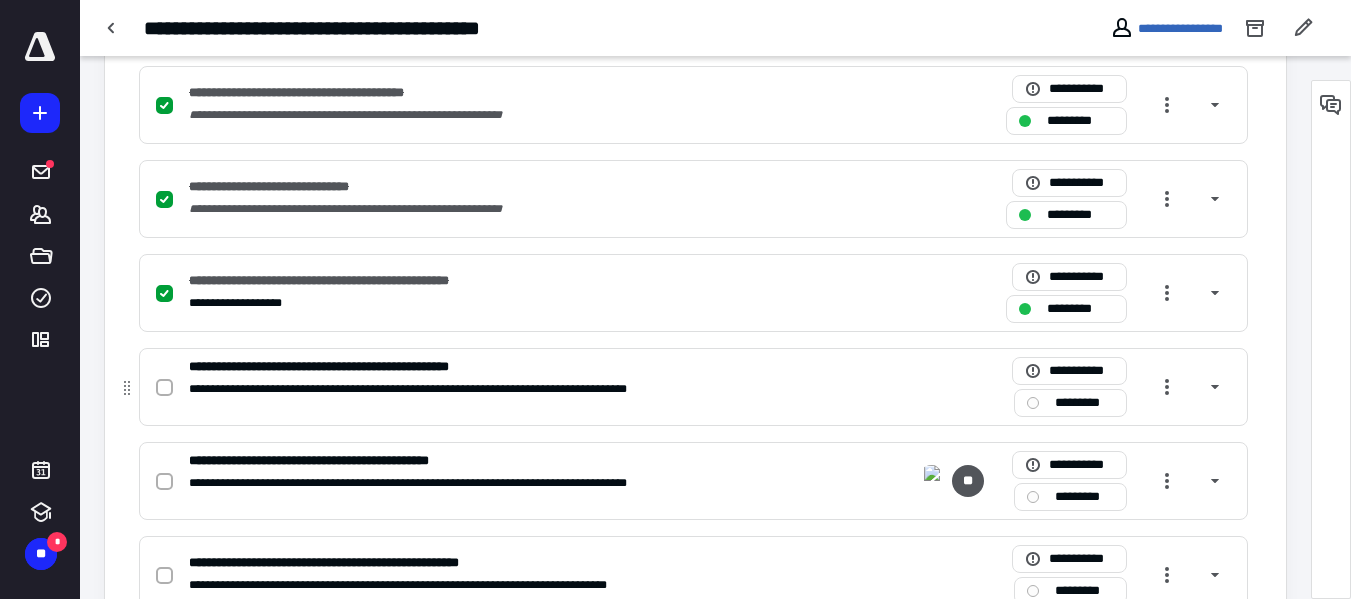 checkbox on "false" 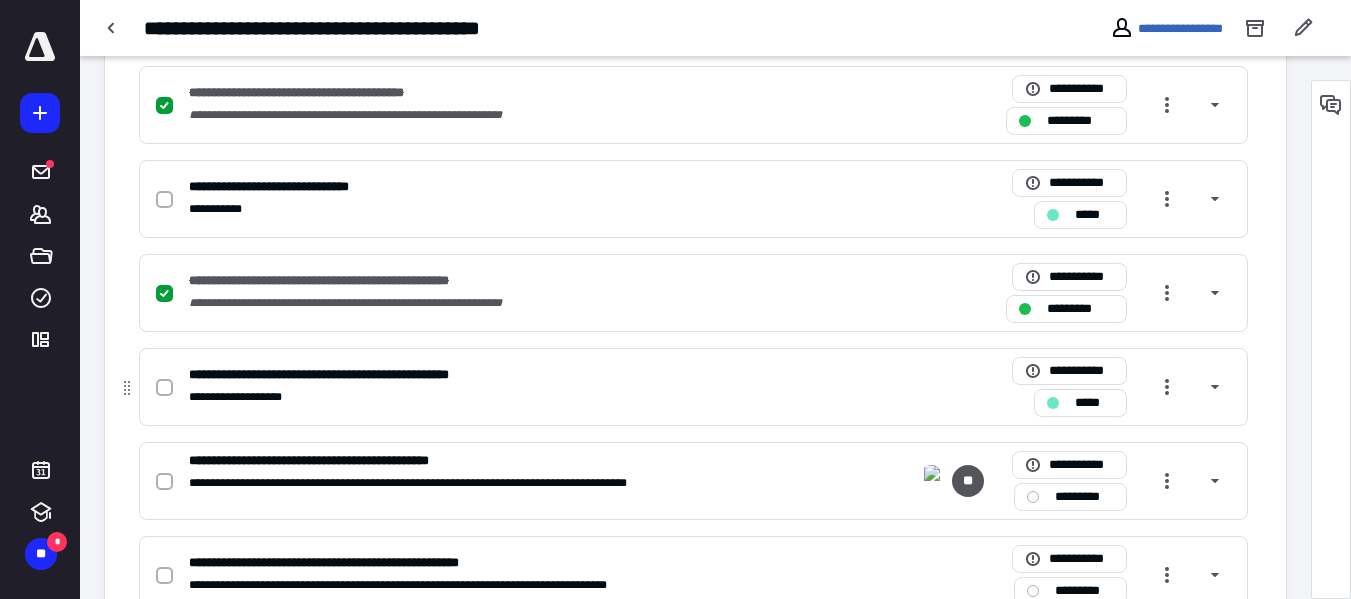 click at bounding box center (164, 388) 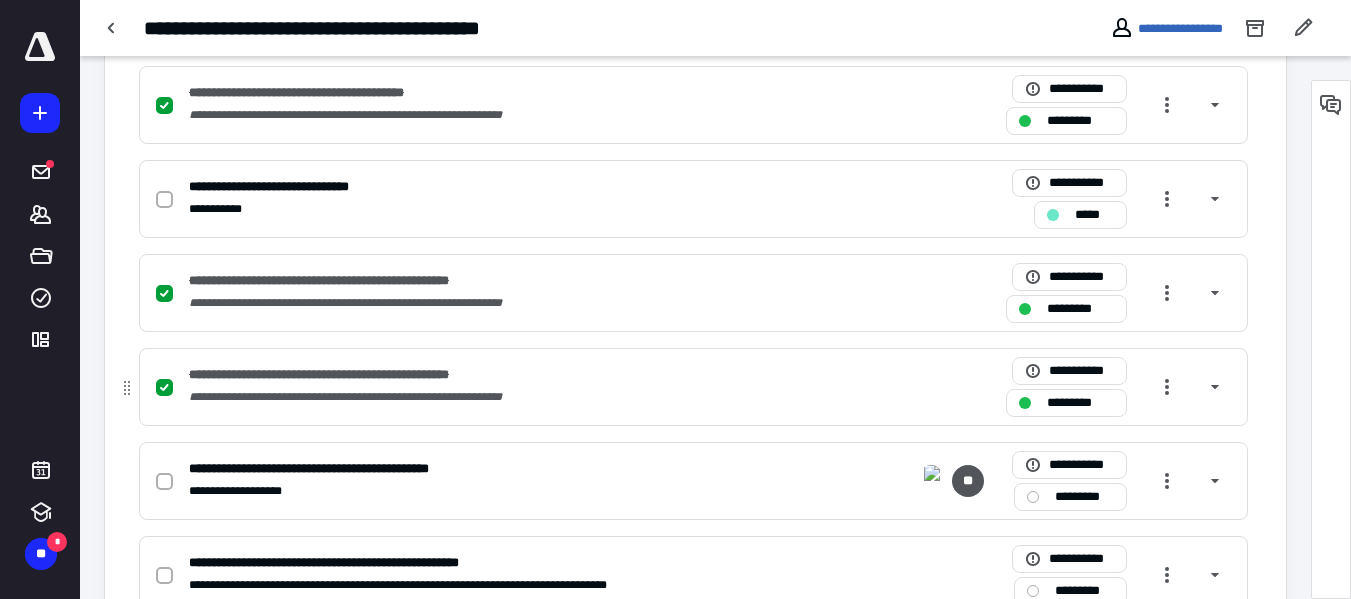 click on "**********" at bounding box center (693, 387) 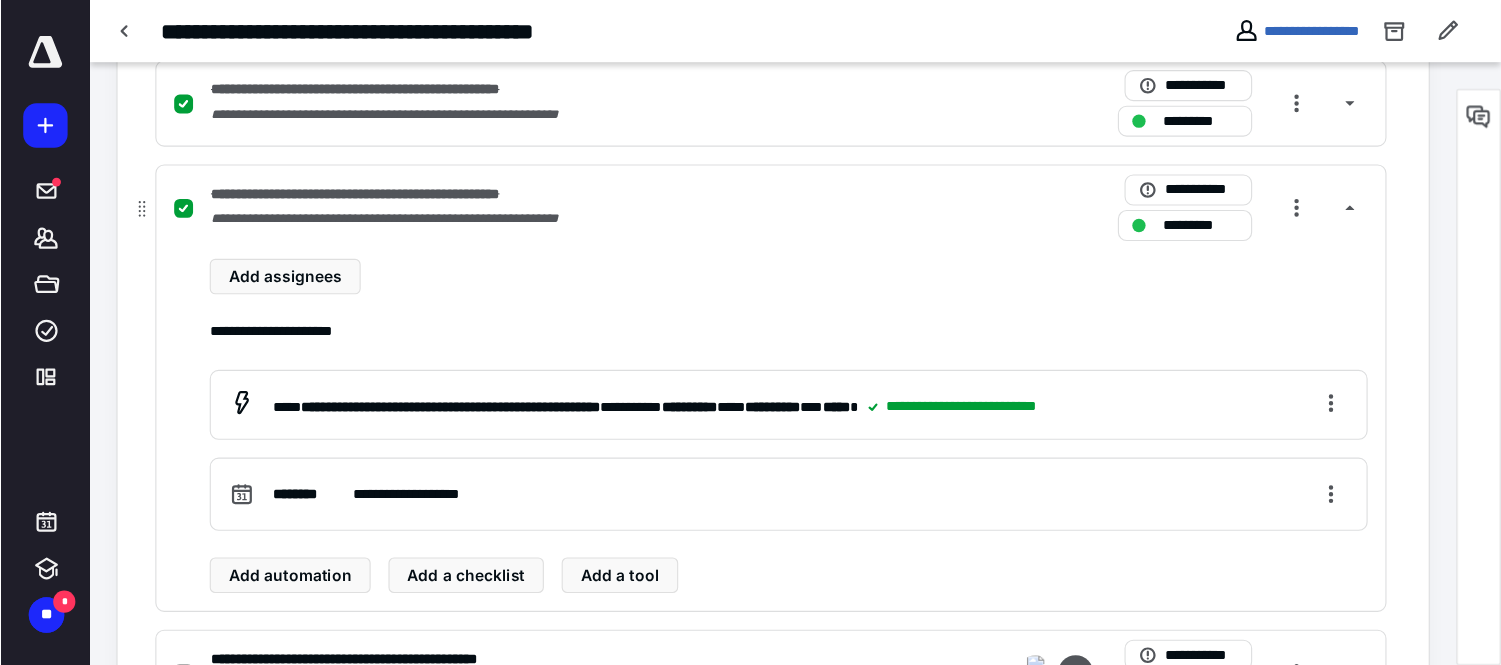 scroll, scrollTop: 1000, scrollLeft: 0, axis: vertical 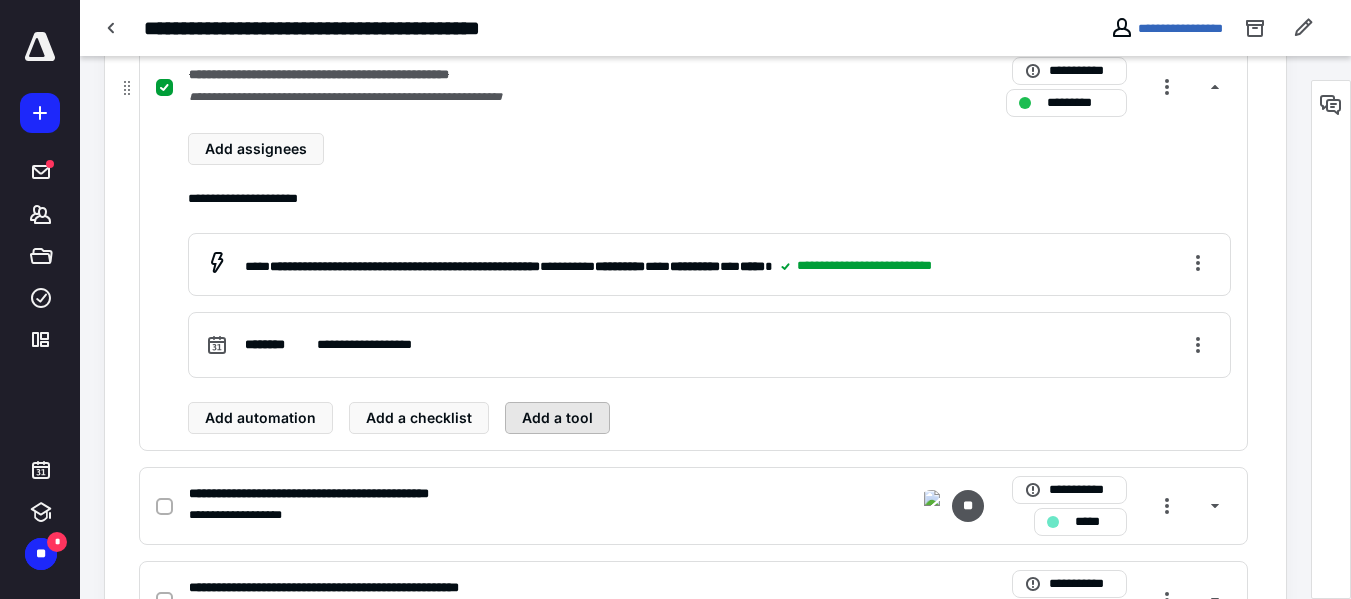 click on "Add a tool" at bounding box center [557, 418] 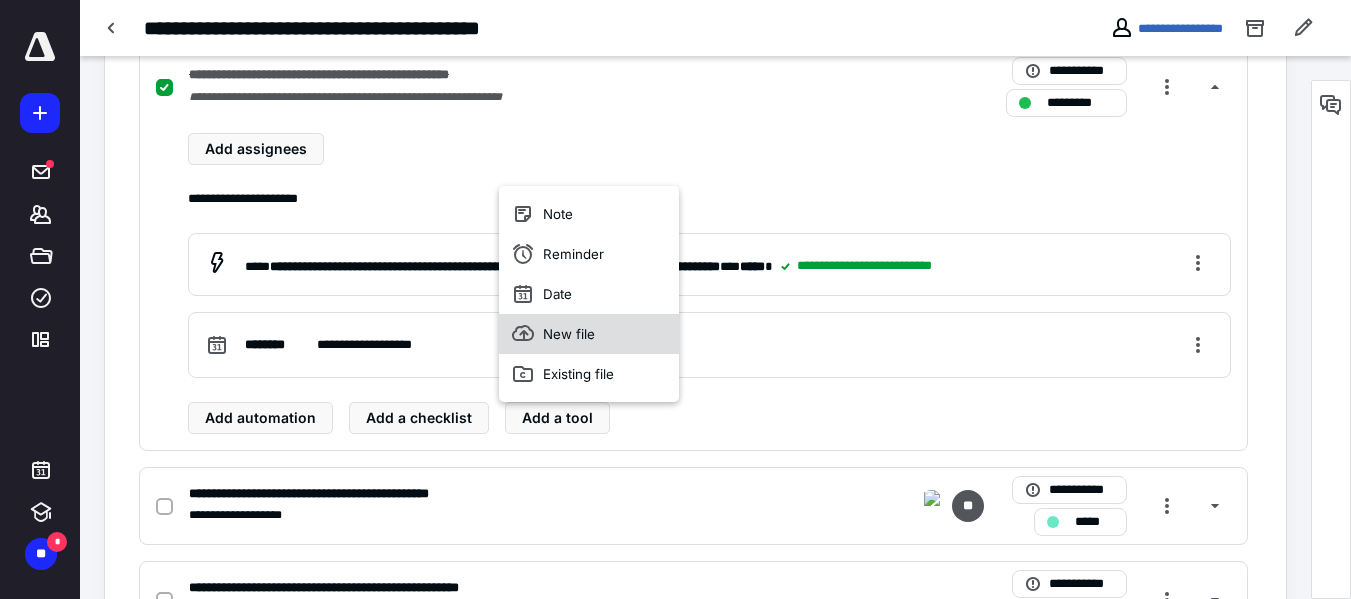click on "New file" at bounding box center (589, 334) 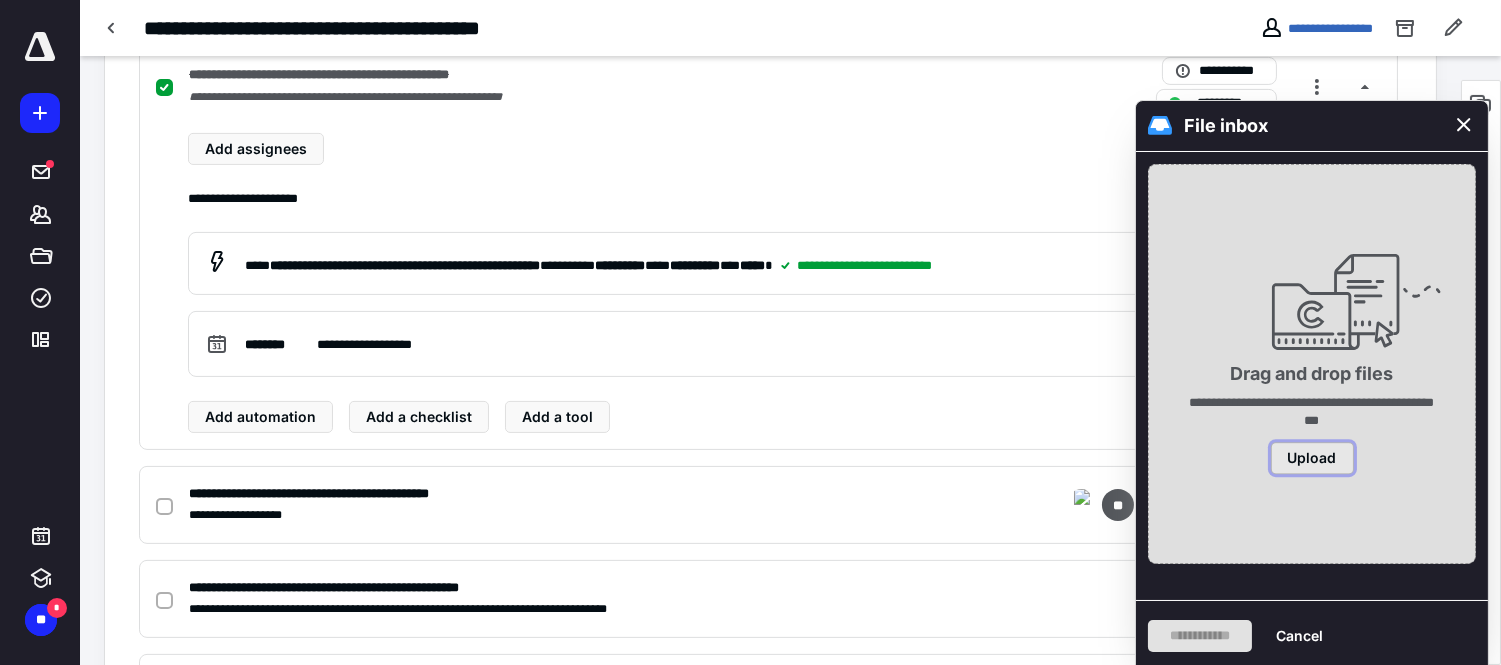 click on "Upload" at bounding box center [1312, 459] 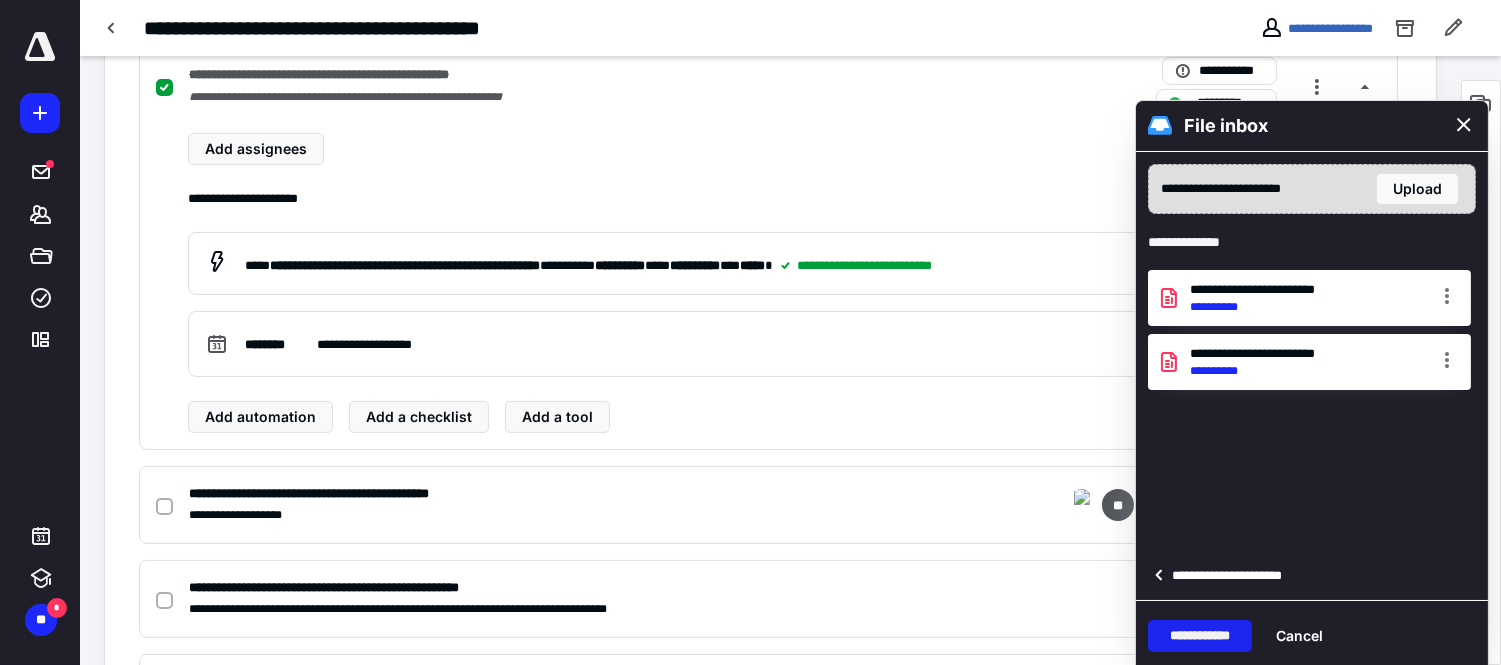 click on "**********" at bounding box center (1200, 636) 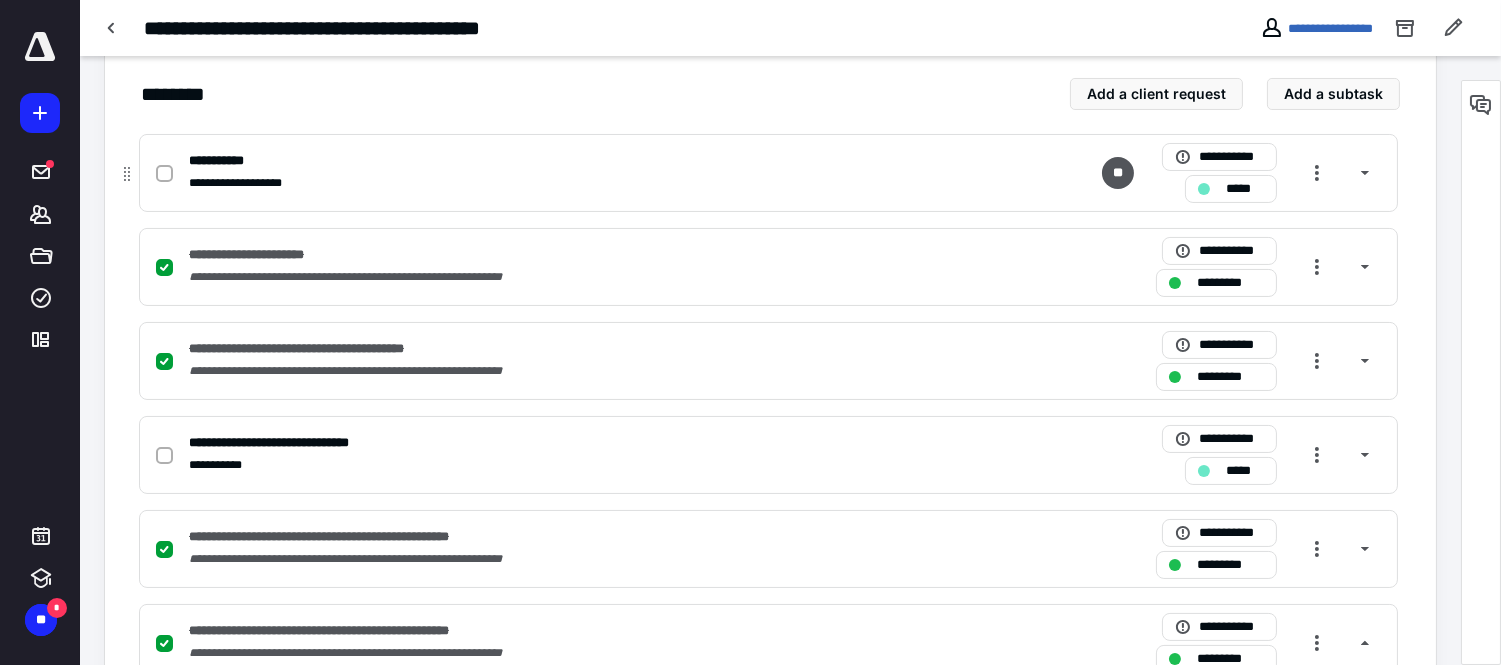 scroll, scrollTop: 0, scrollLeft: 0, axis: both 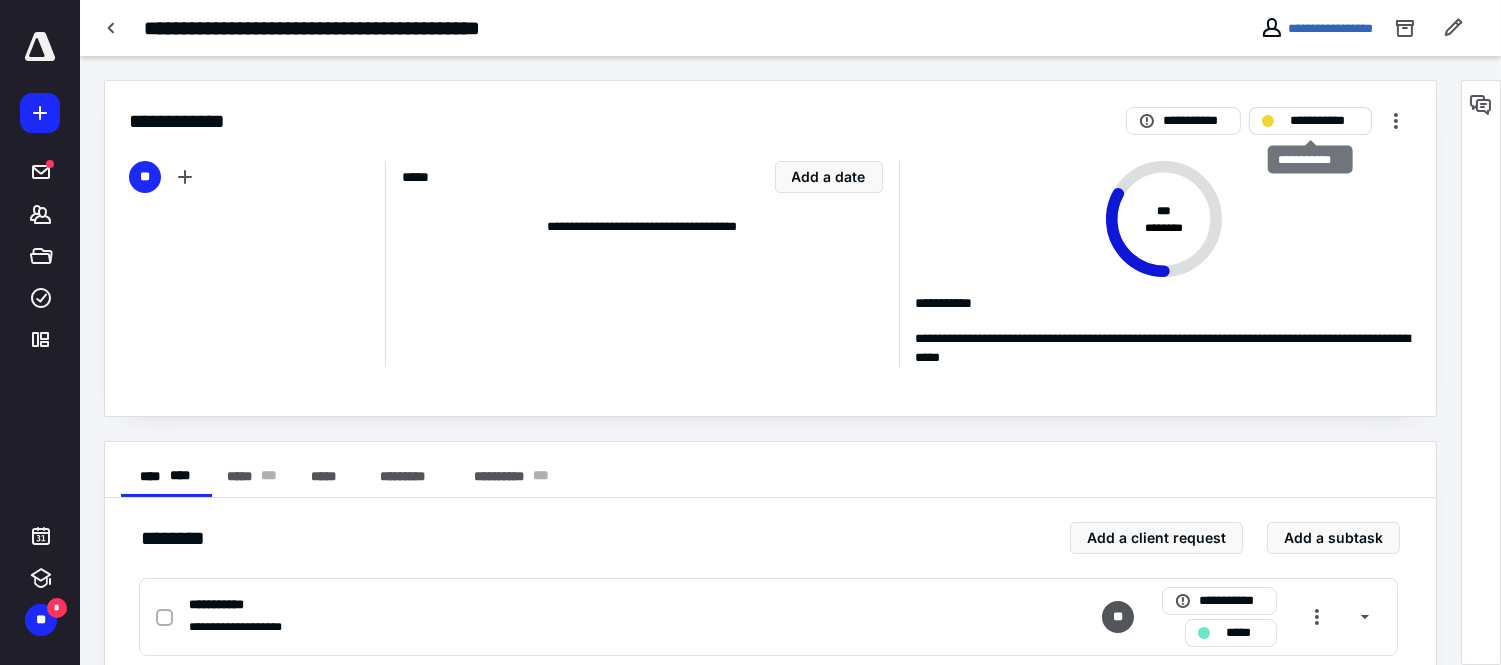 click on "**********" at bounding box center [1324, 121] 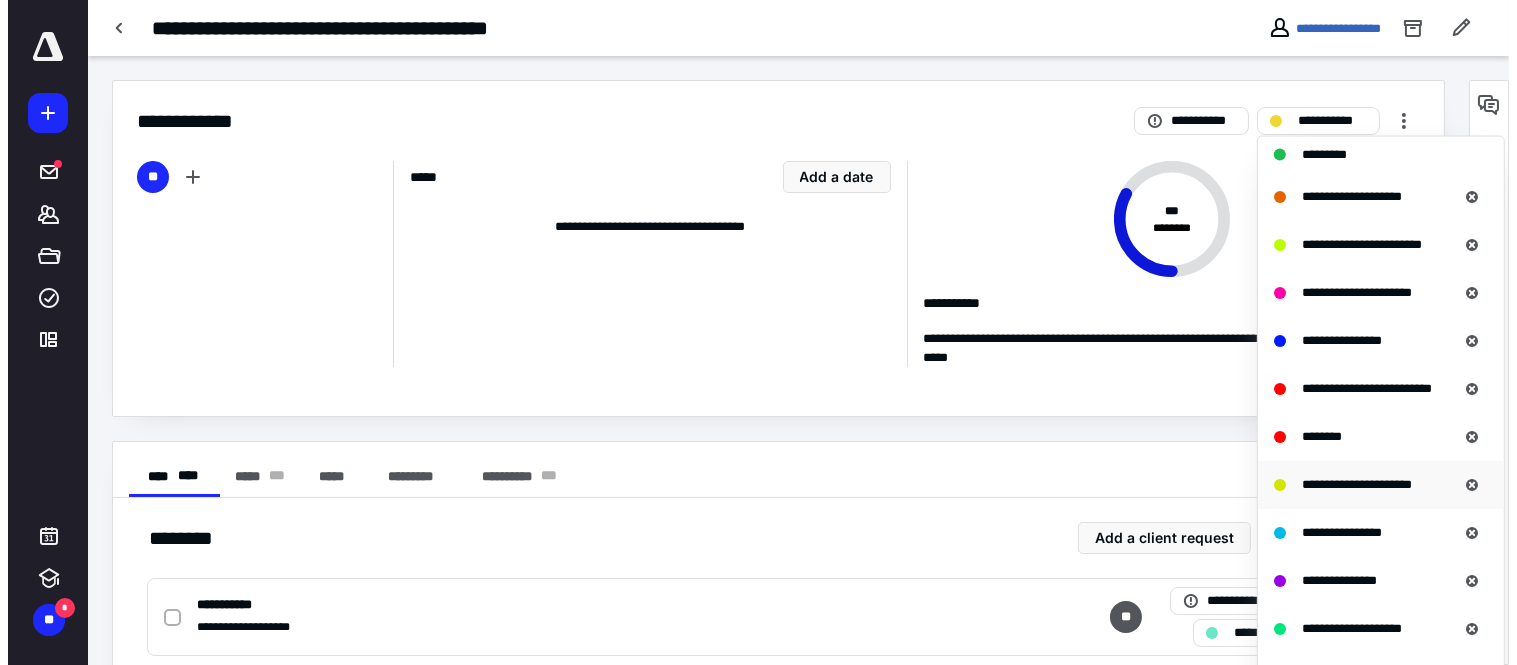 scroll, scrollTop: 375, scrollLeft: 0, axis: vertical 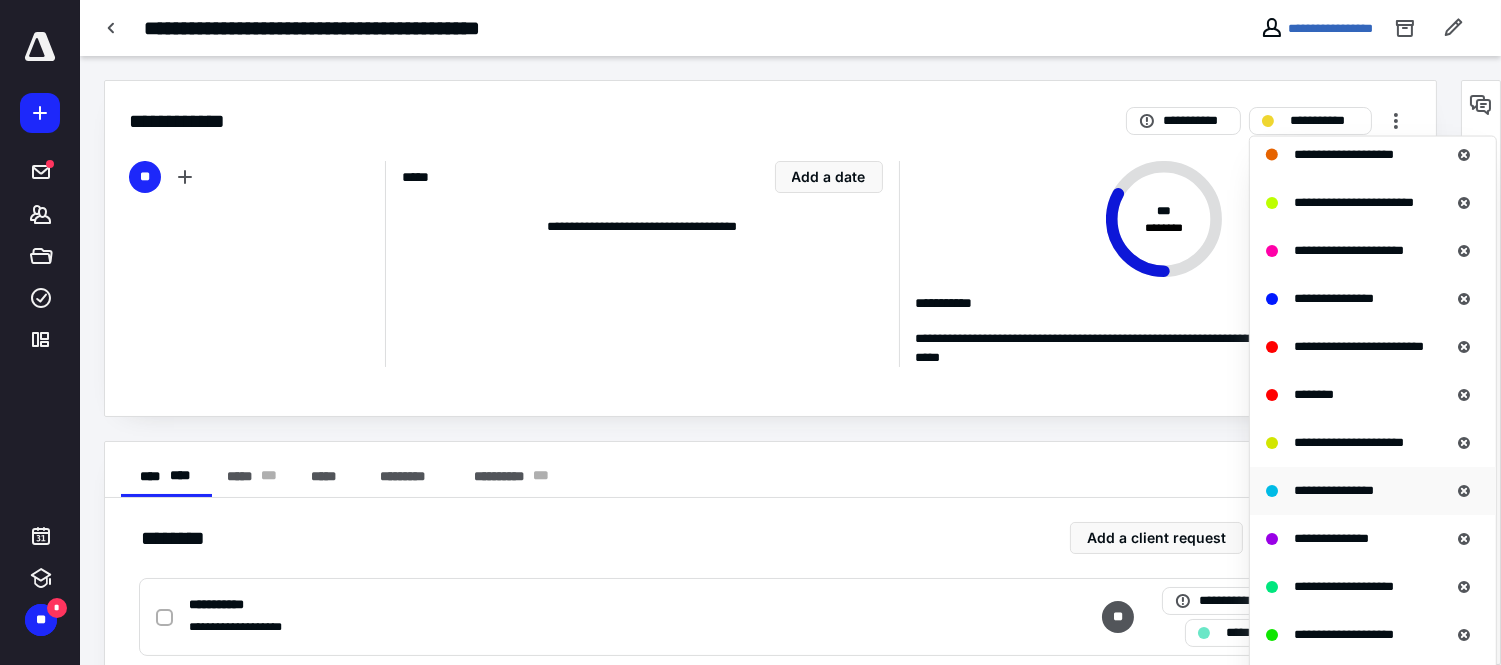 click on "**********" at bounding box center (1373, 490) 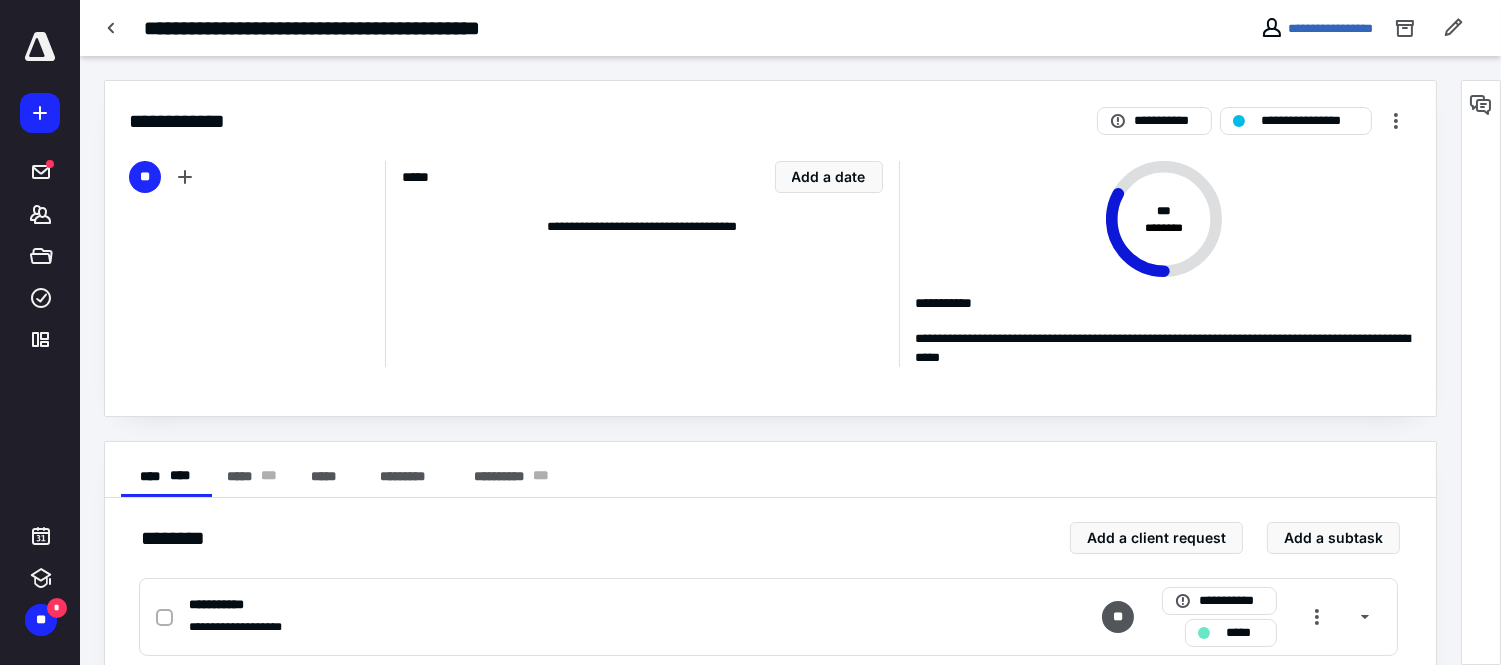 click on "**********" at bounding box center [1372, 28] 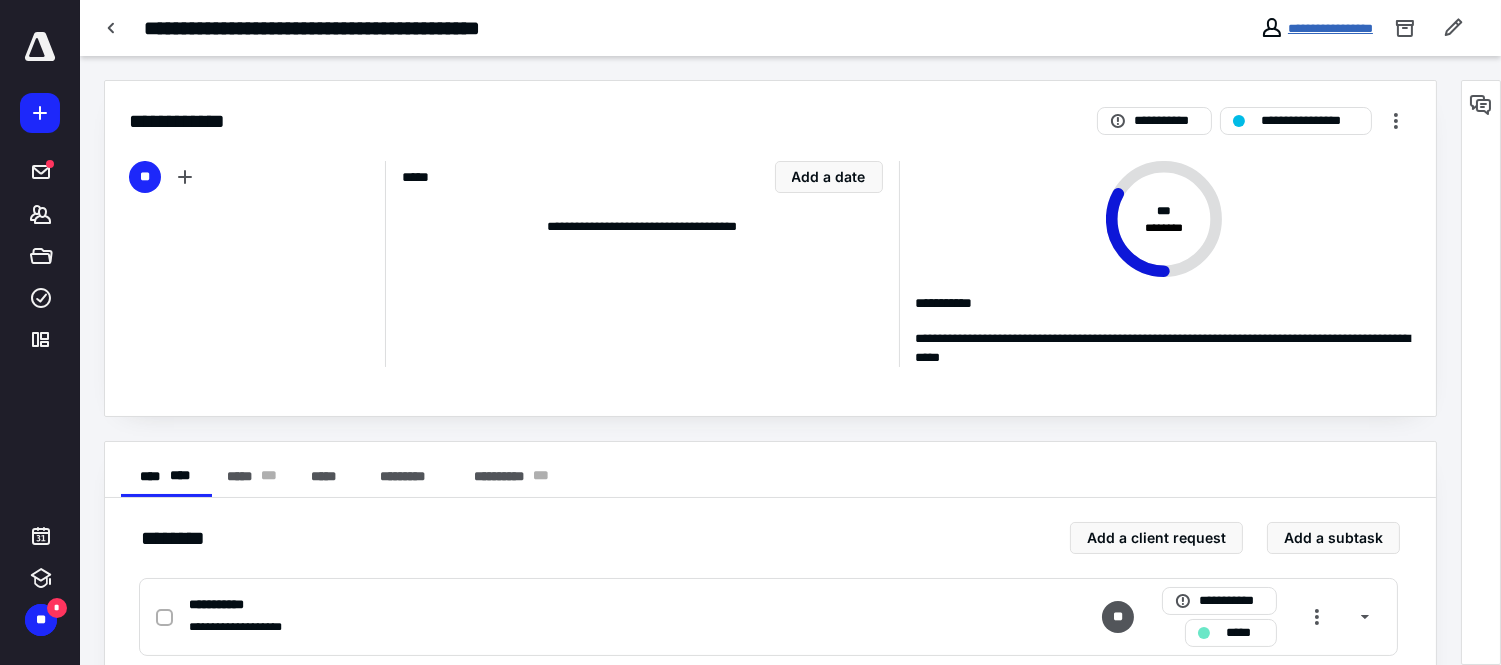 click on "**********" at bounding box center [1330, 28] 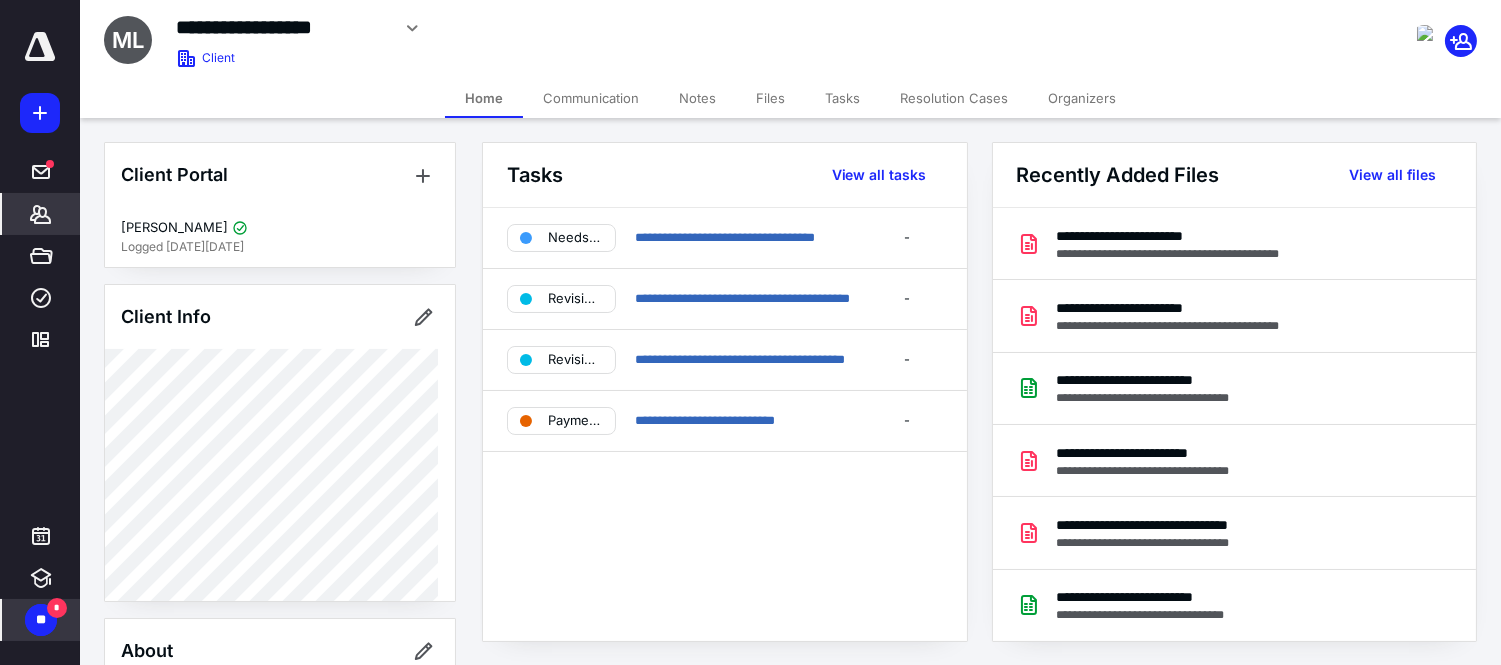 click on "**" at bounding box center [41, 620] 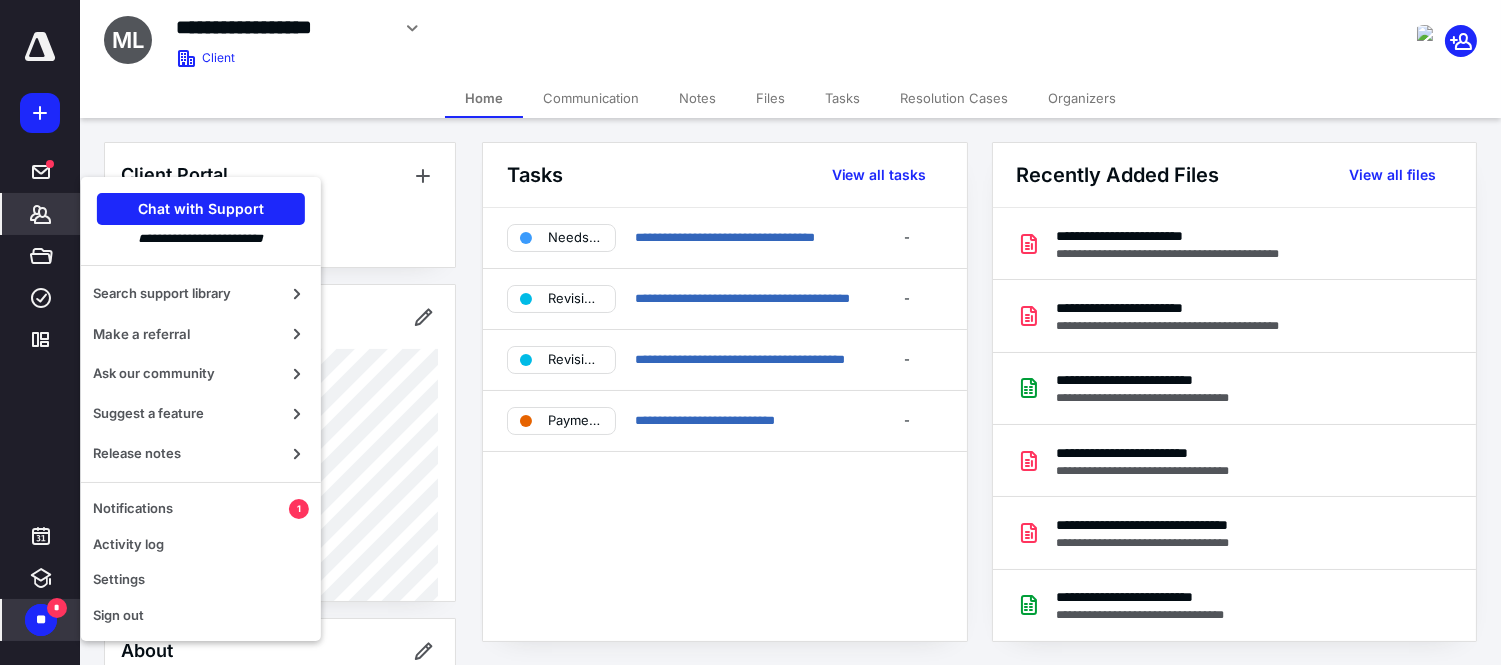 click on "Search support library Make a referral Ask our community Suggest a feature Release notes Notifications 1 Activity log Settings Sign out" at bounding box center [201, 445] 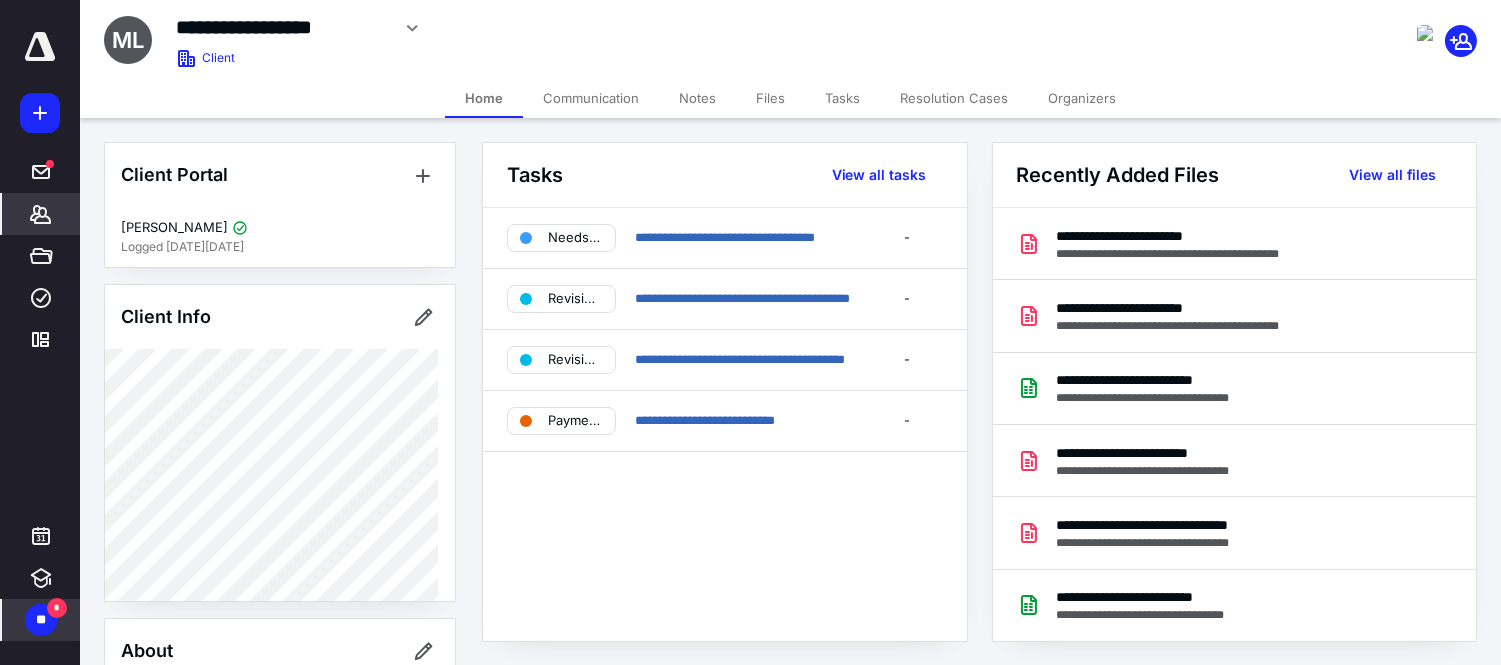 click on "** *" at bounding box center (41, 620) 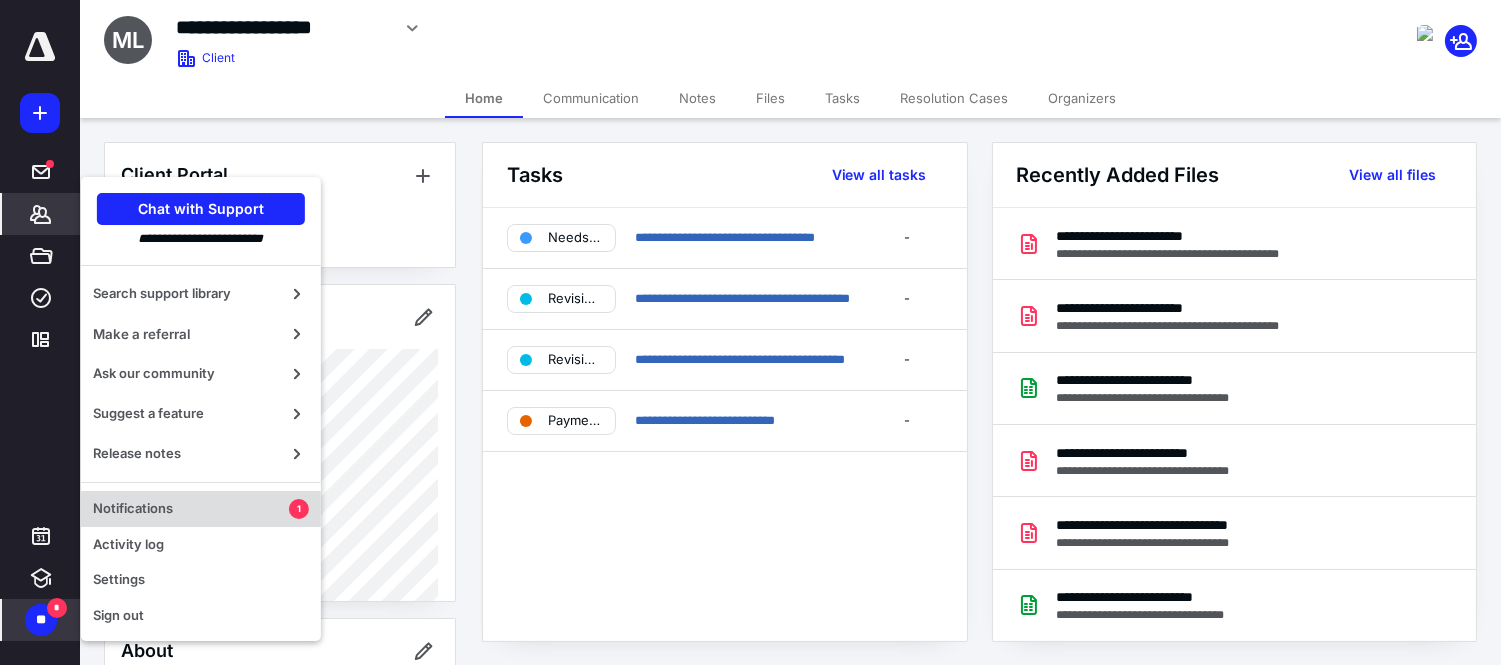 click on "Notifications" at bounding box center (191, 509) 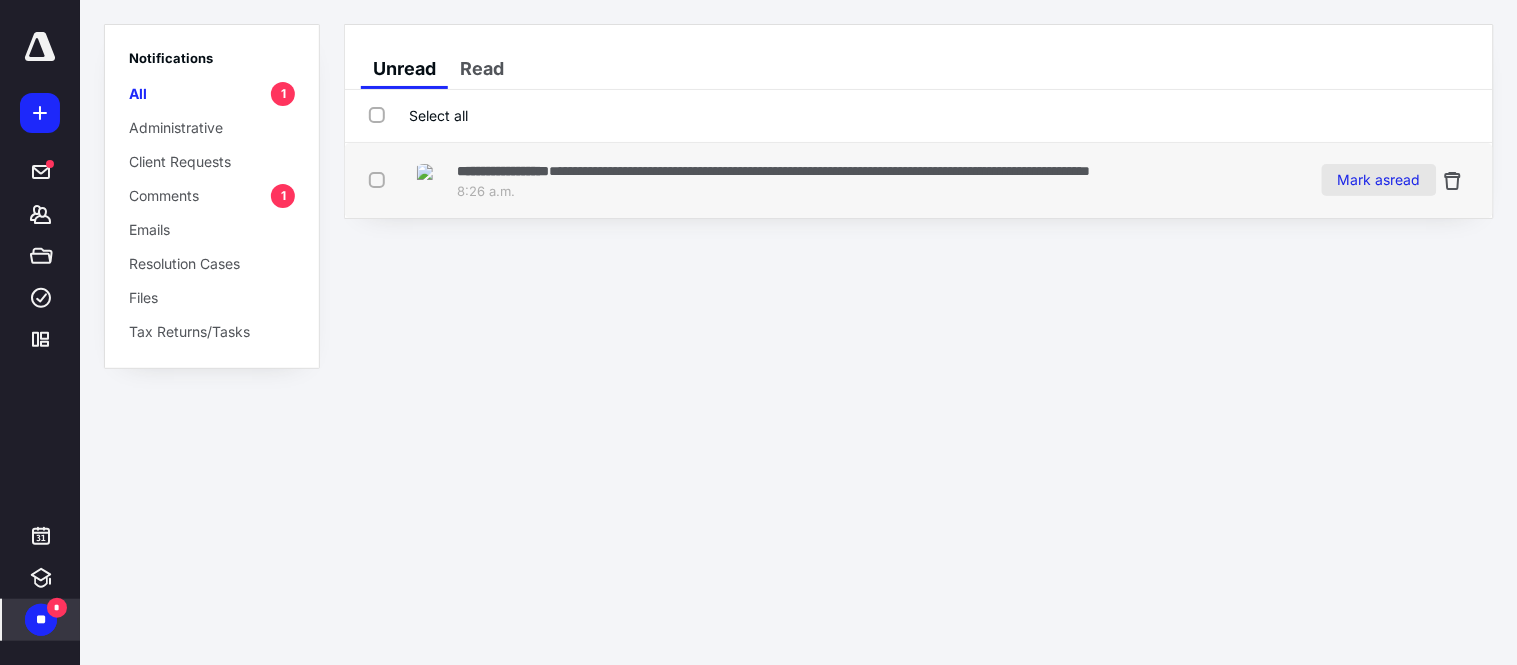 click on "Mark as  read" at bounding box center [1379, 180] 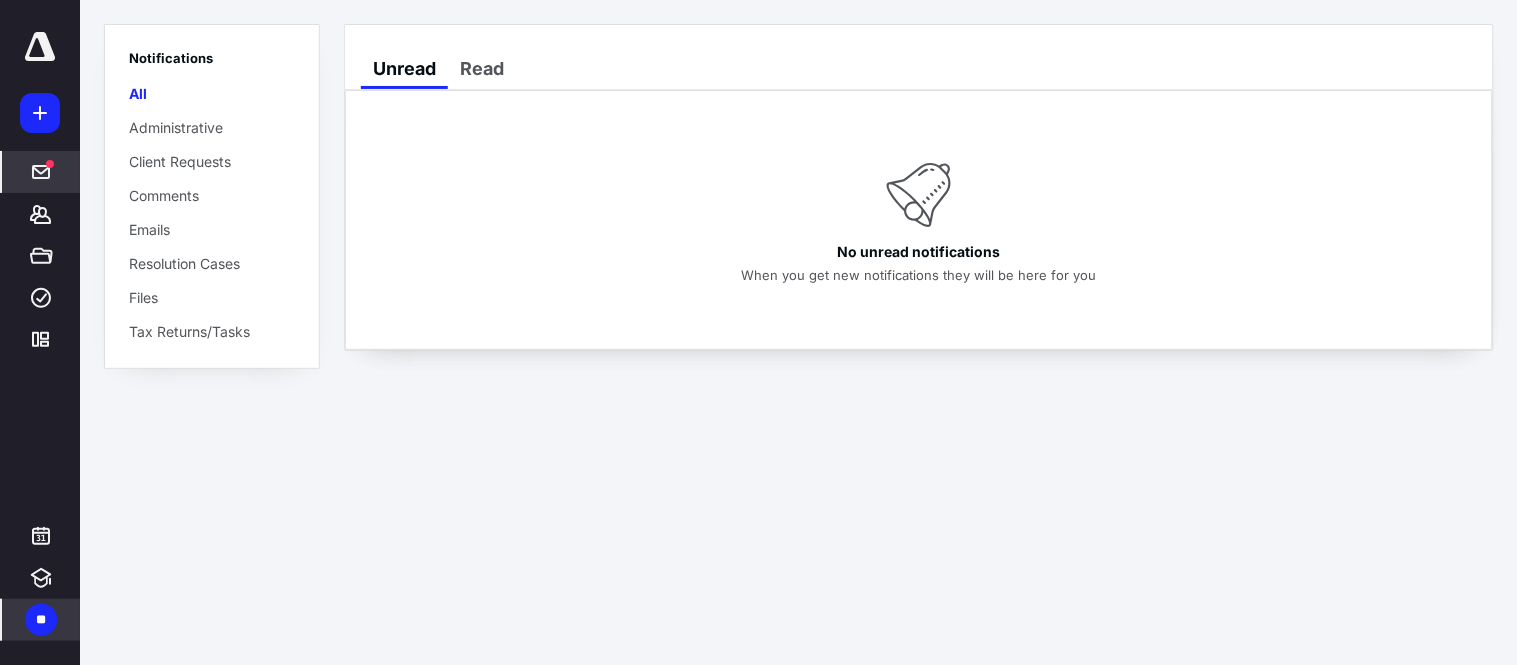click 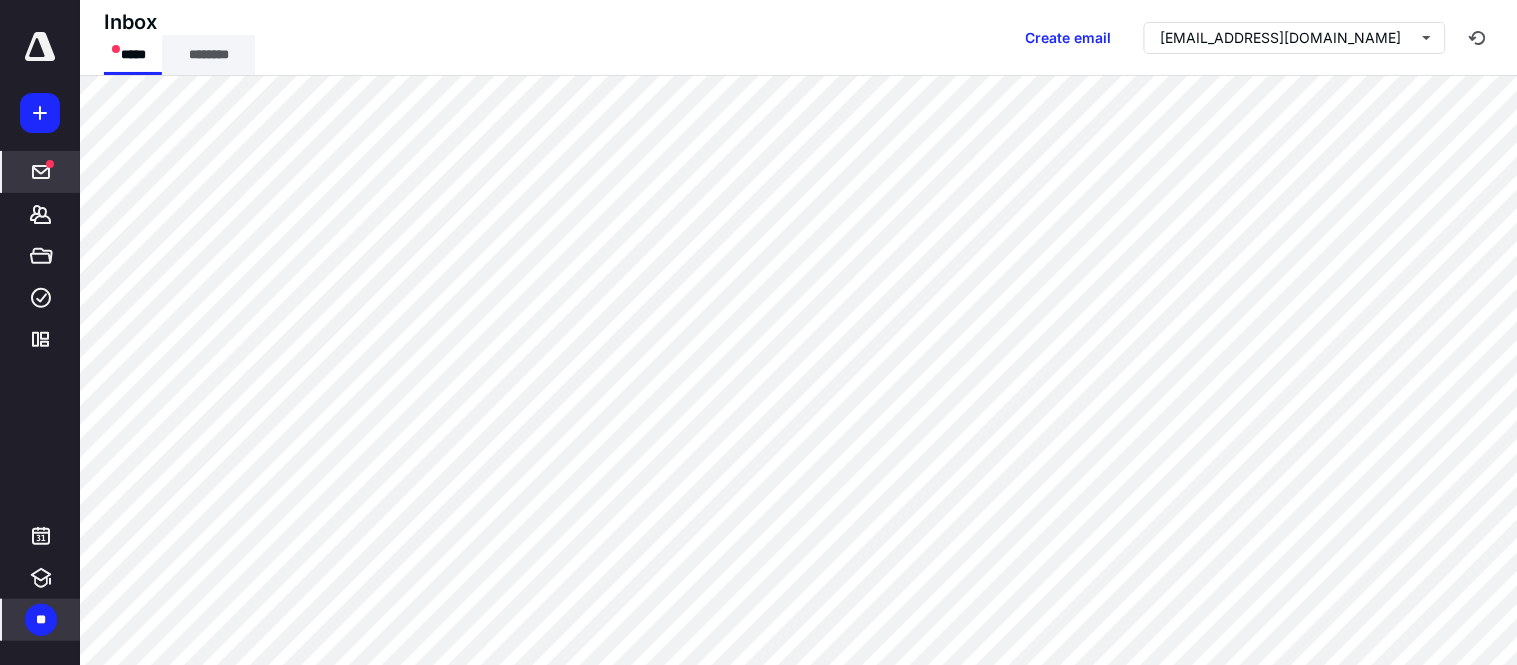 click on "********" at bounding box center [208, 55] 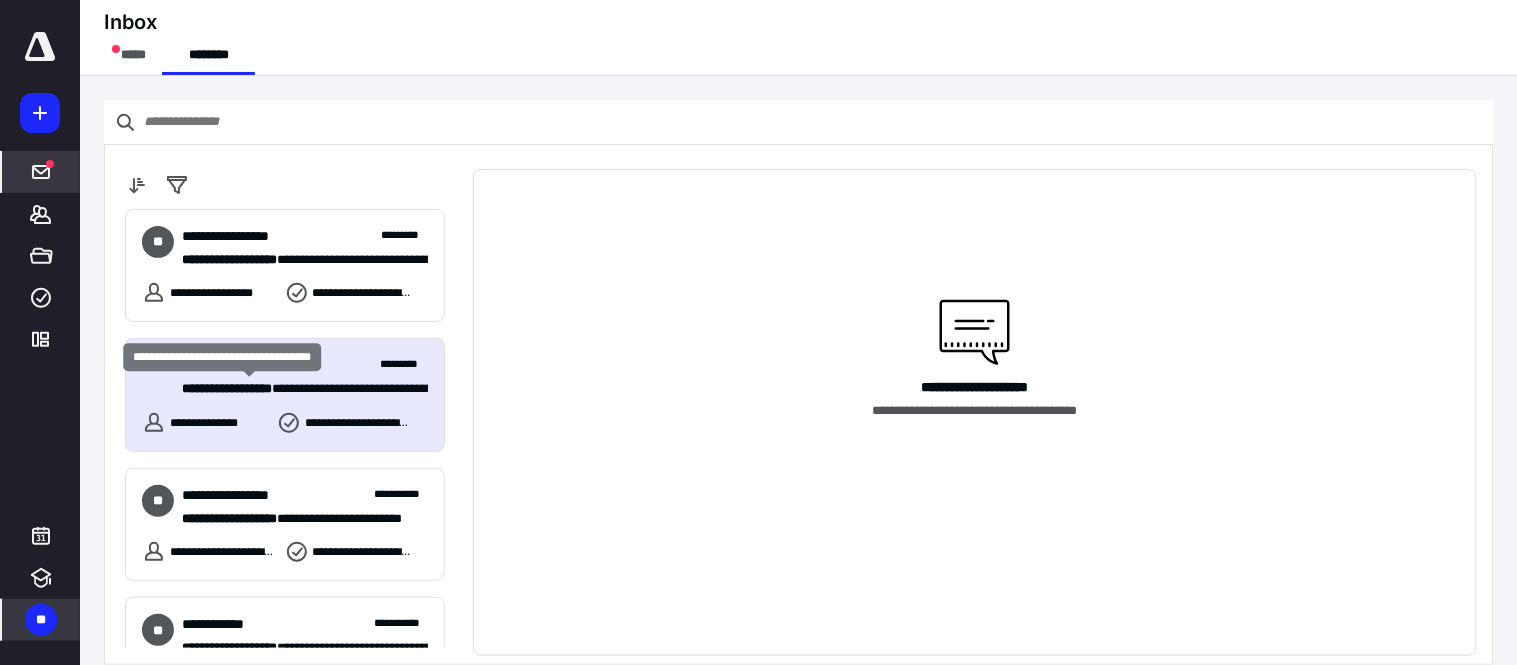 click on "**********" at bounding box center (227, 388) 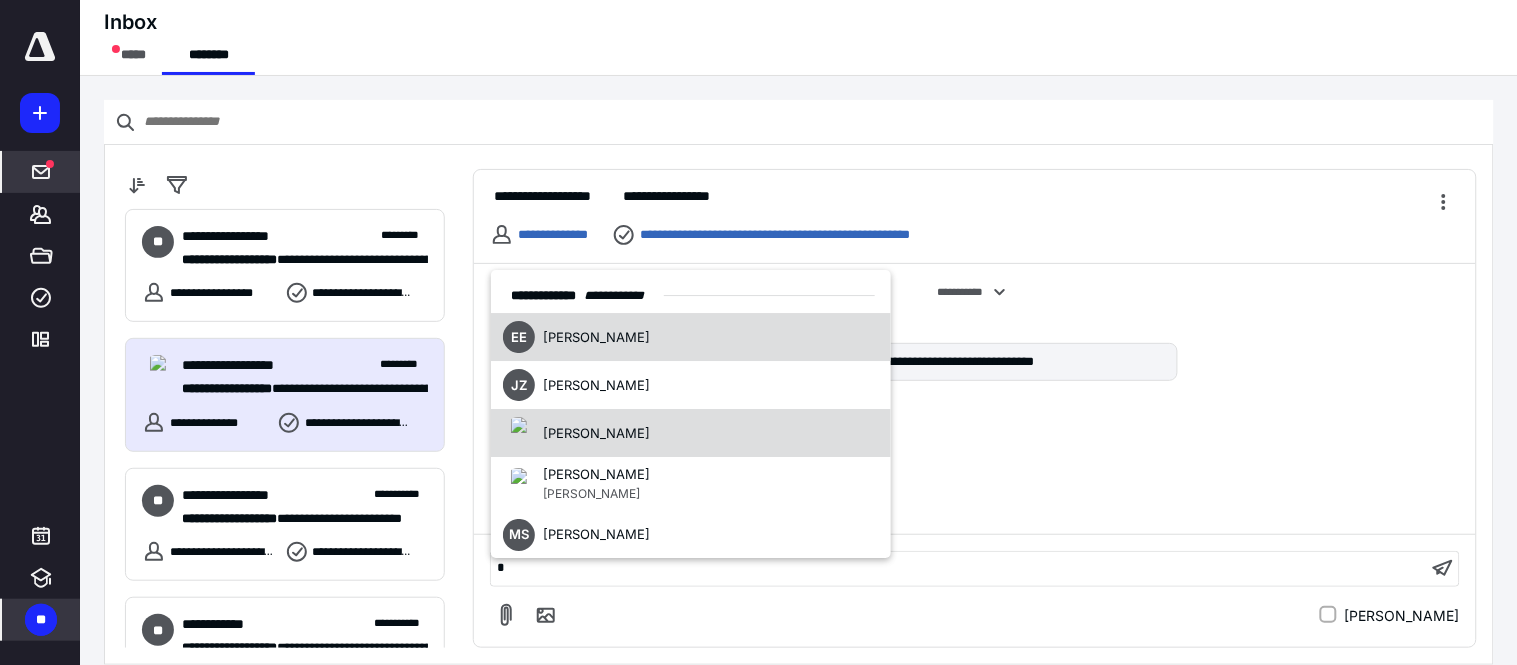 click on "[PERSON_NAME]" at bounding box center [691, 434] 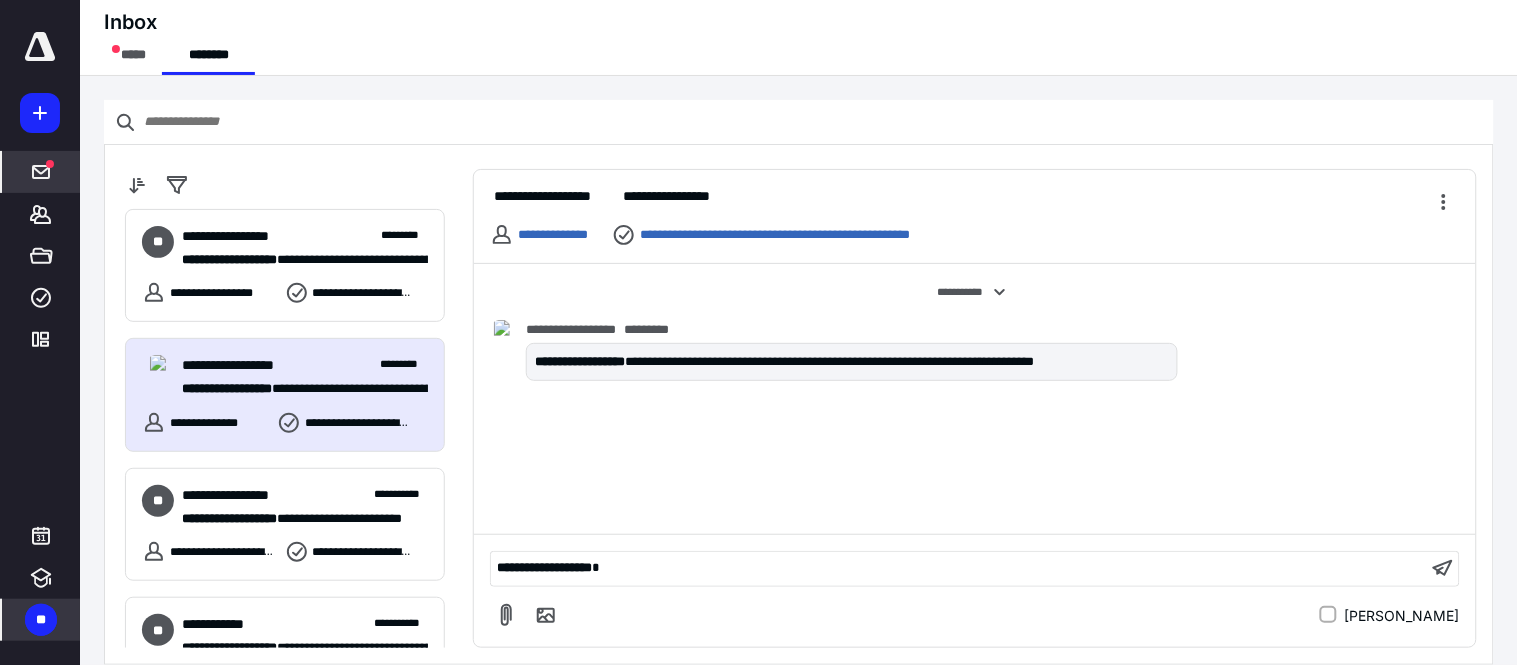 type 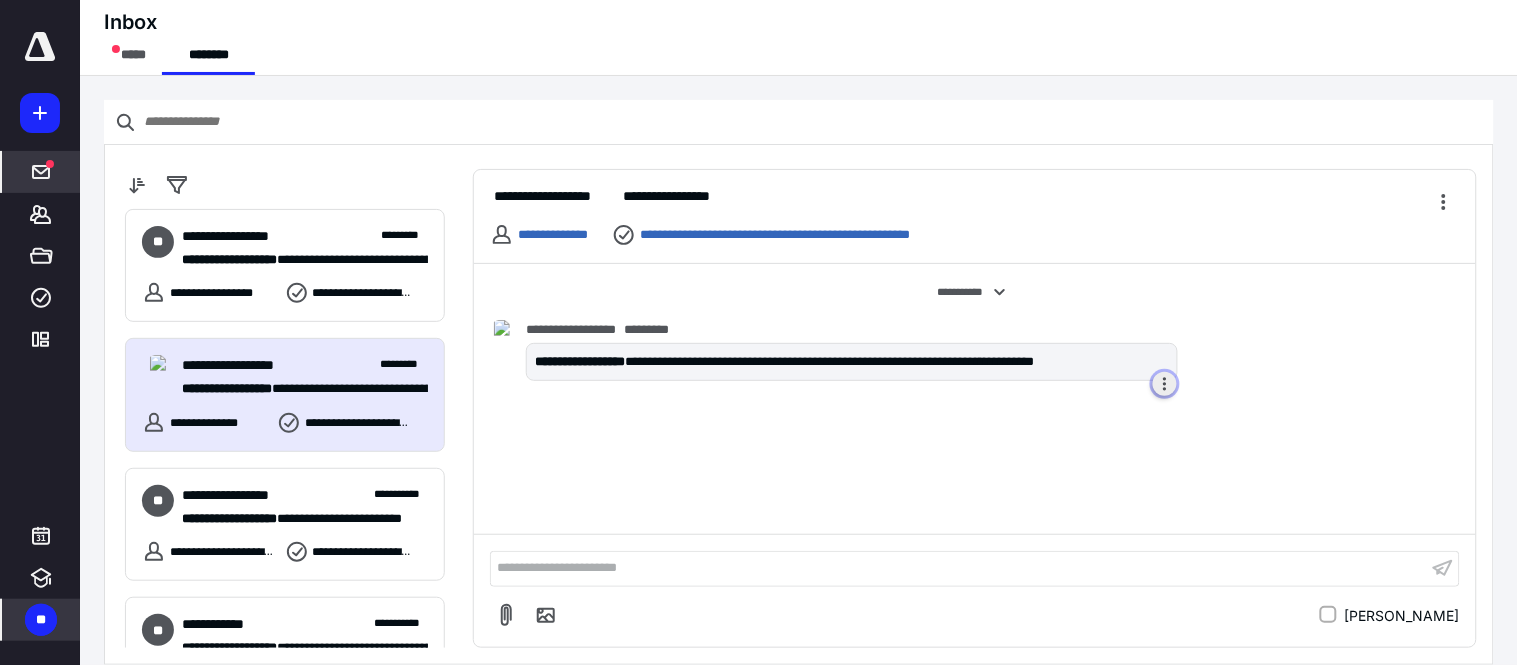 click at bounding box center [1165, 384] 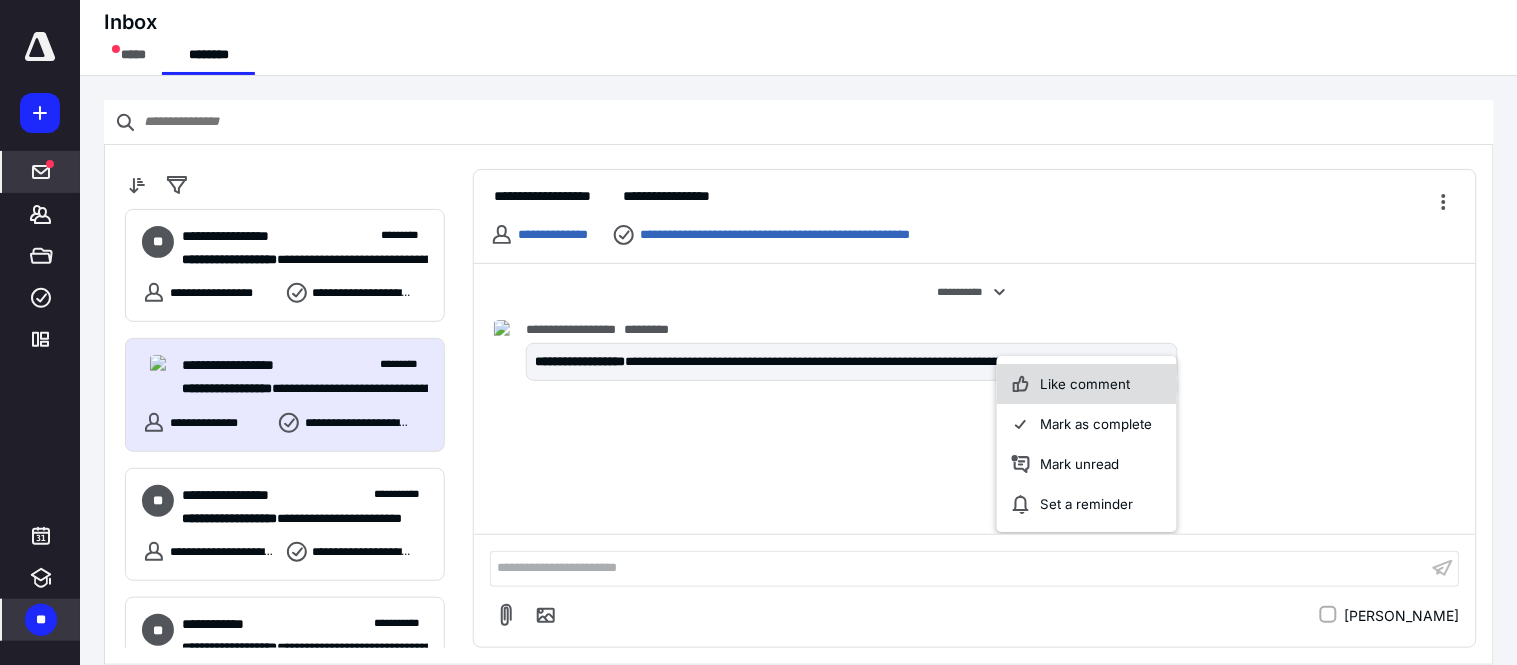 click on "Like comment" at bounding box center [1087, 385] 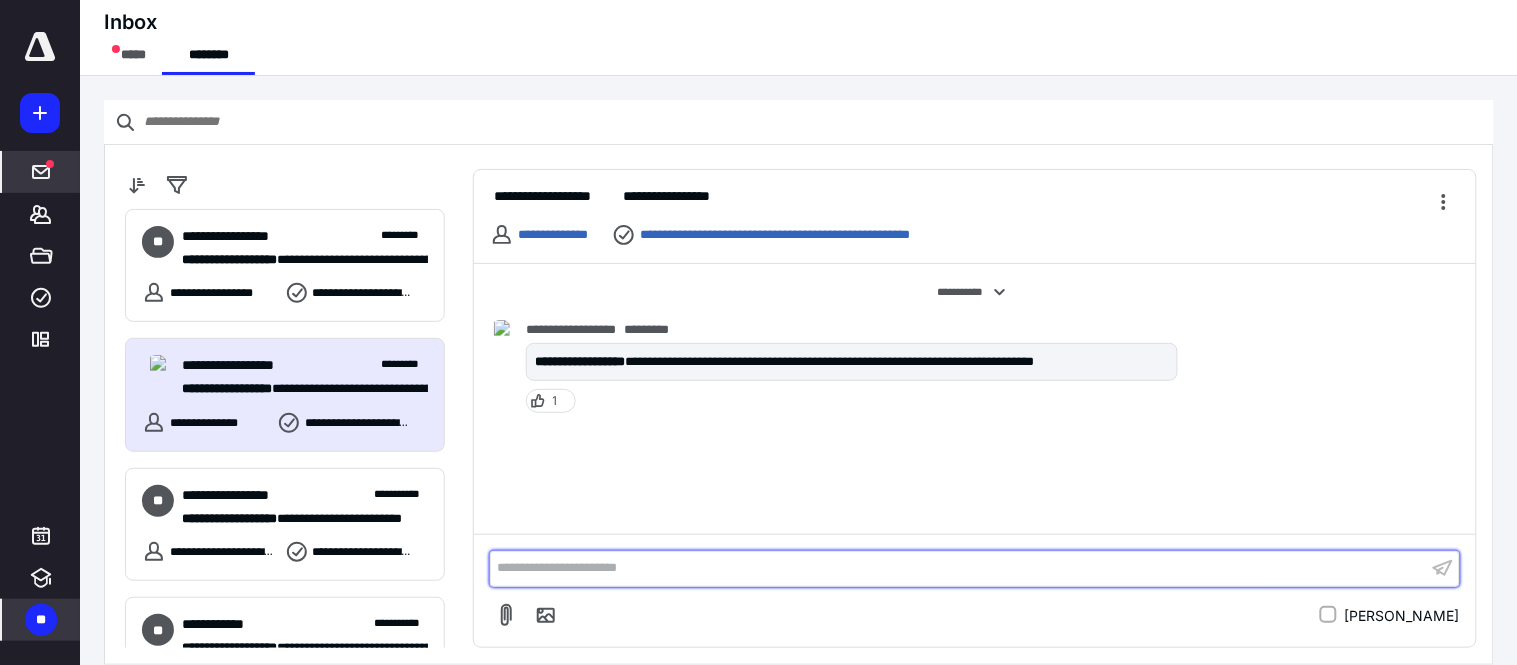 click on "**********" at bounding box center (959, 568) 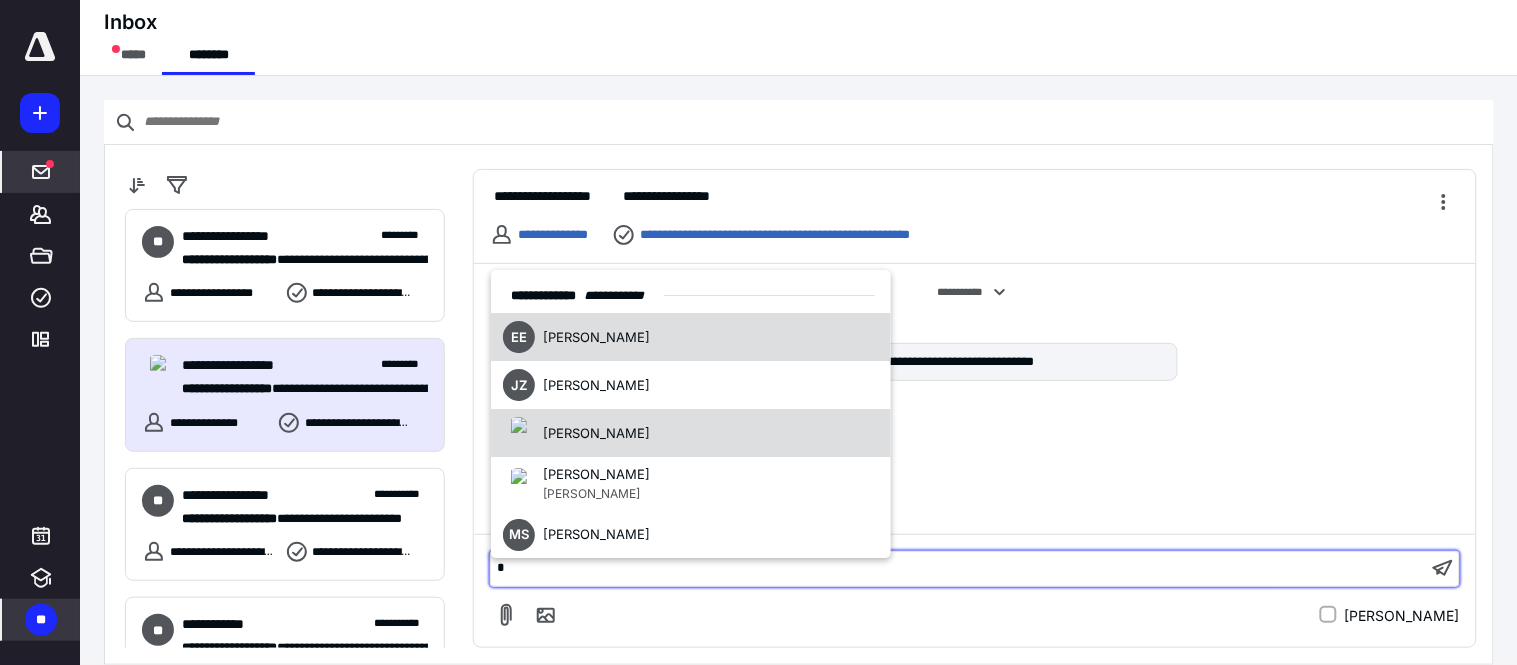 click on "[PERSON_NAME]" at bounding box center (691, 434) 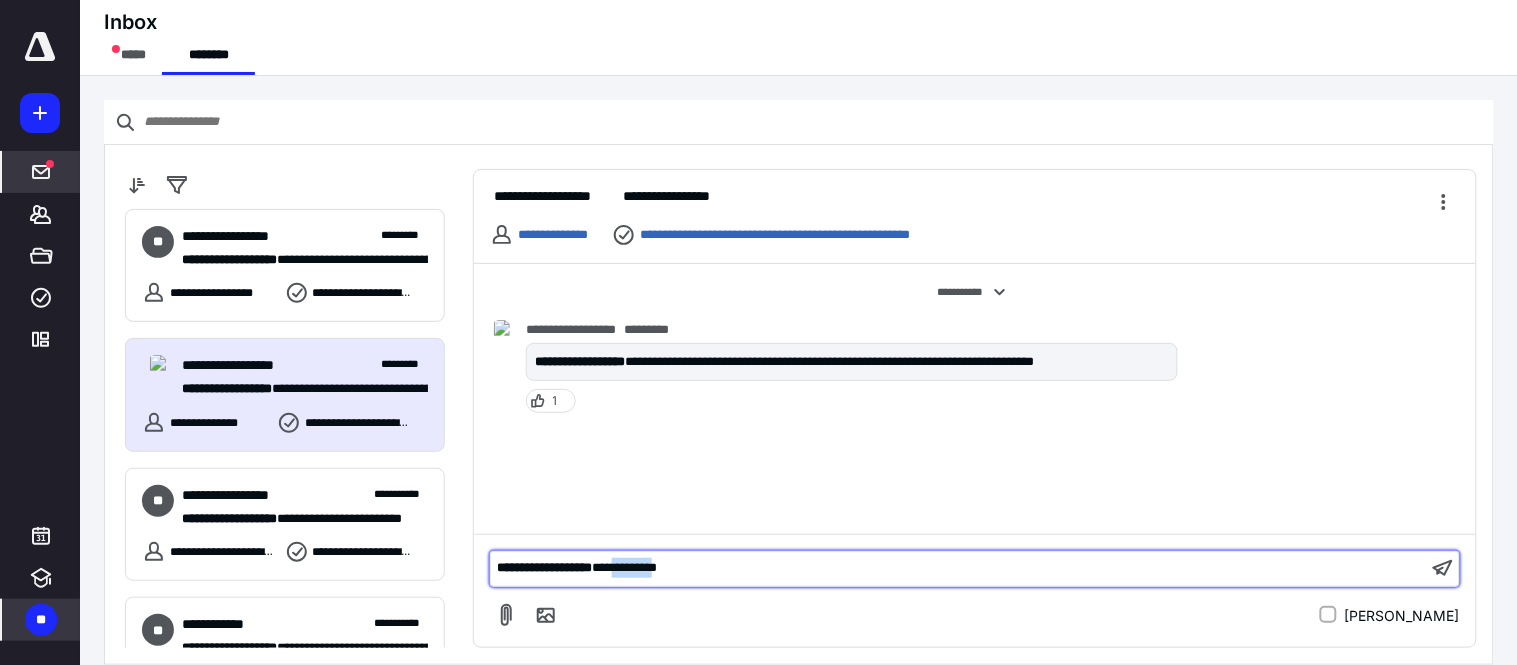 drag, startPoint x: 687, startPoint y: 571, endPoint x: 667, endPoint y: 570, distance: 20.024984 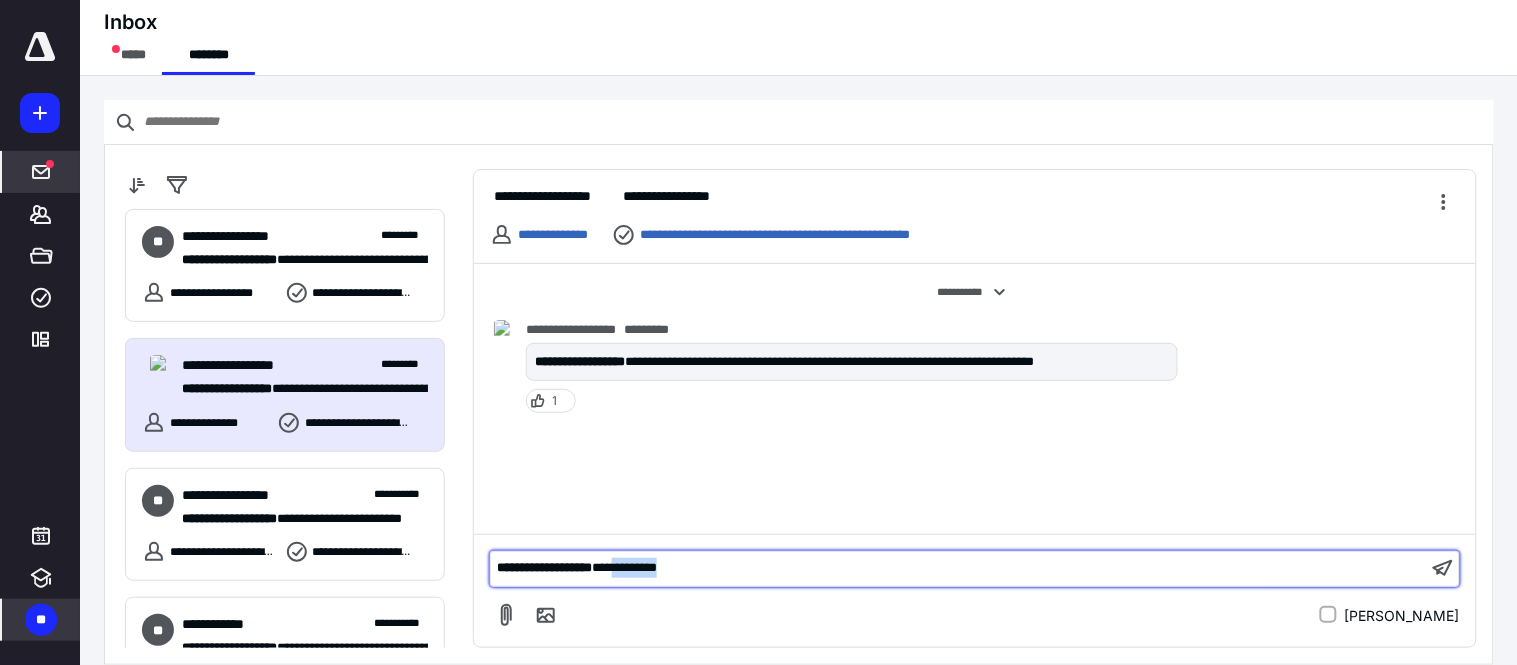 drag, startPoint x: 708, startPoint y: 565, endPoint x: 651, endPoint y: 575, distance: 57.870544 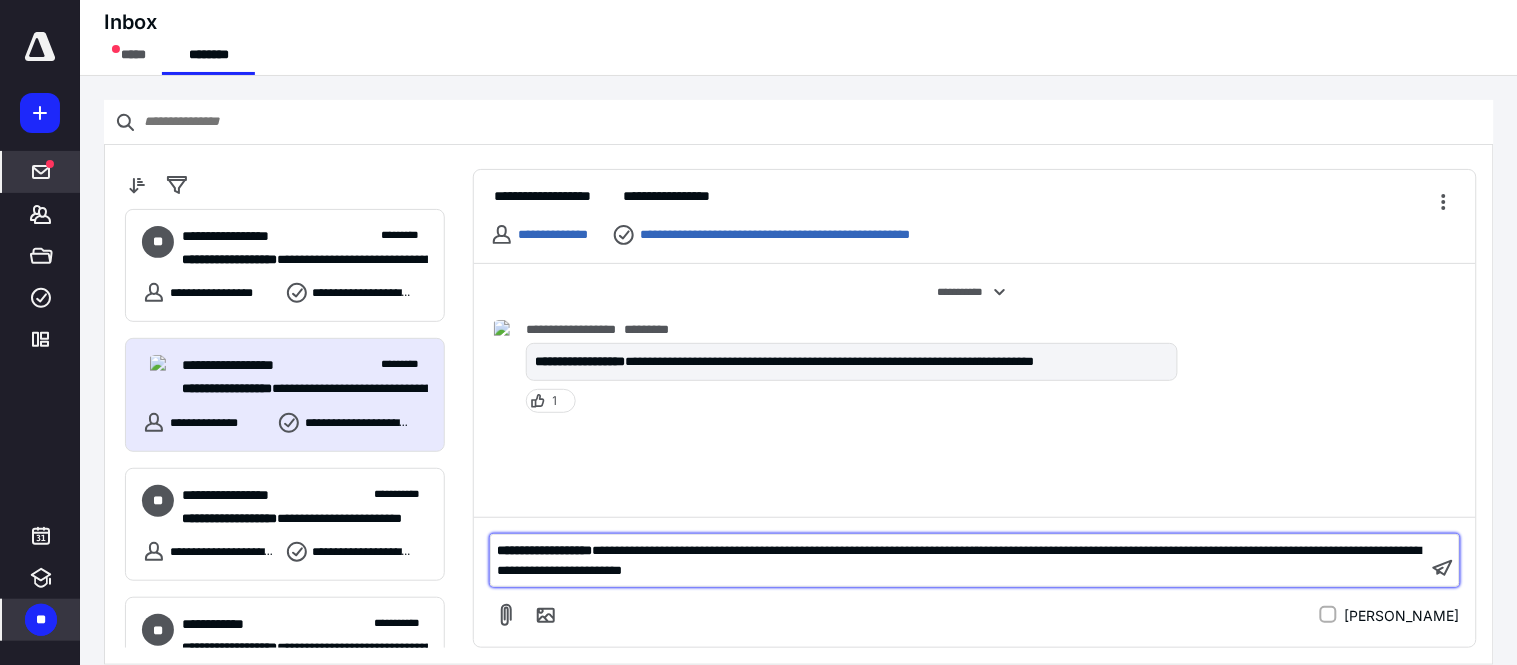 click on "**********" at bounding box center [959, 560] 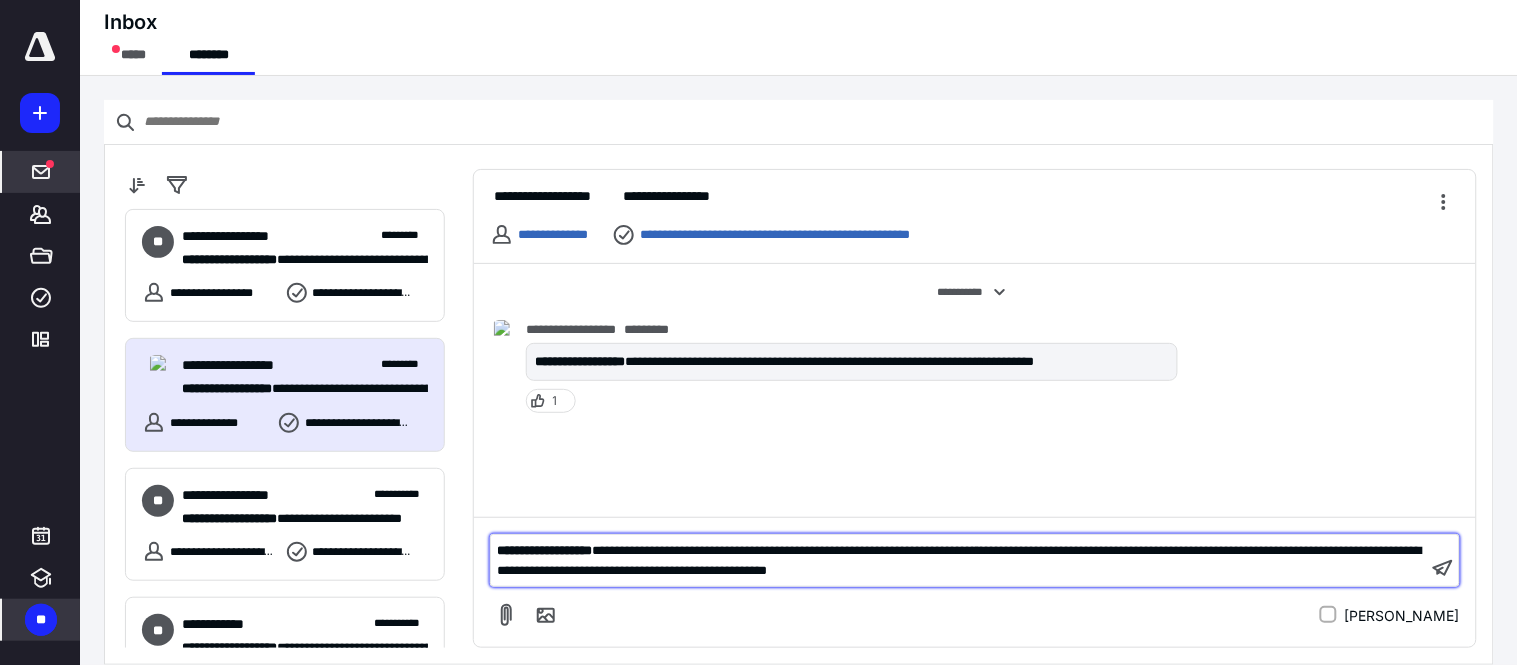 click on "**********" at bounding box center [959, 560] 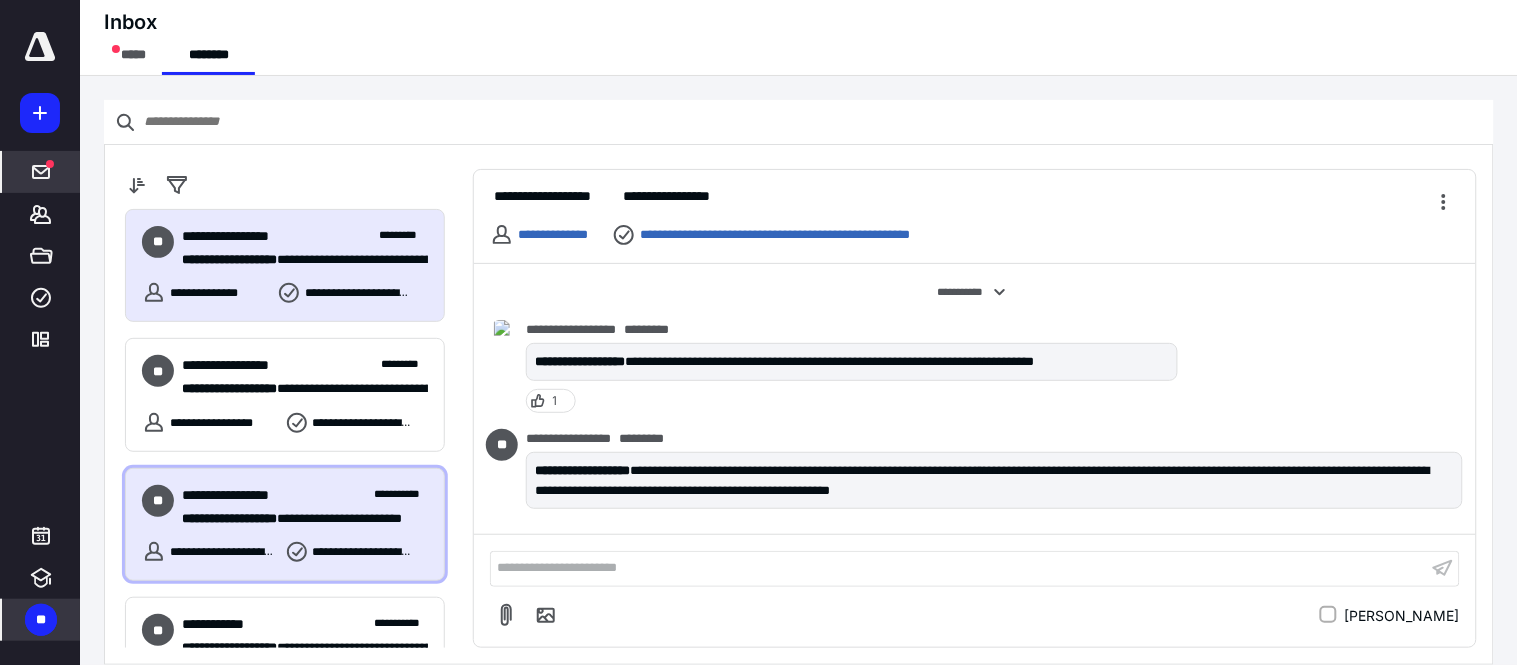 click on "**********" at bounding box center [296, 518] 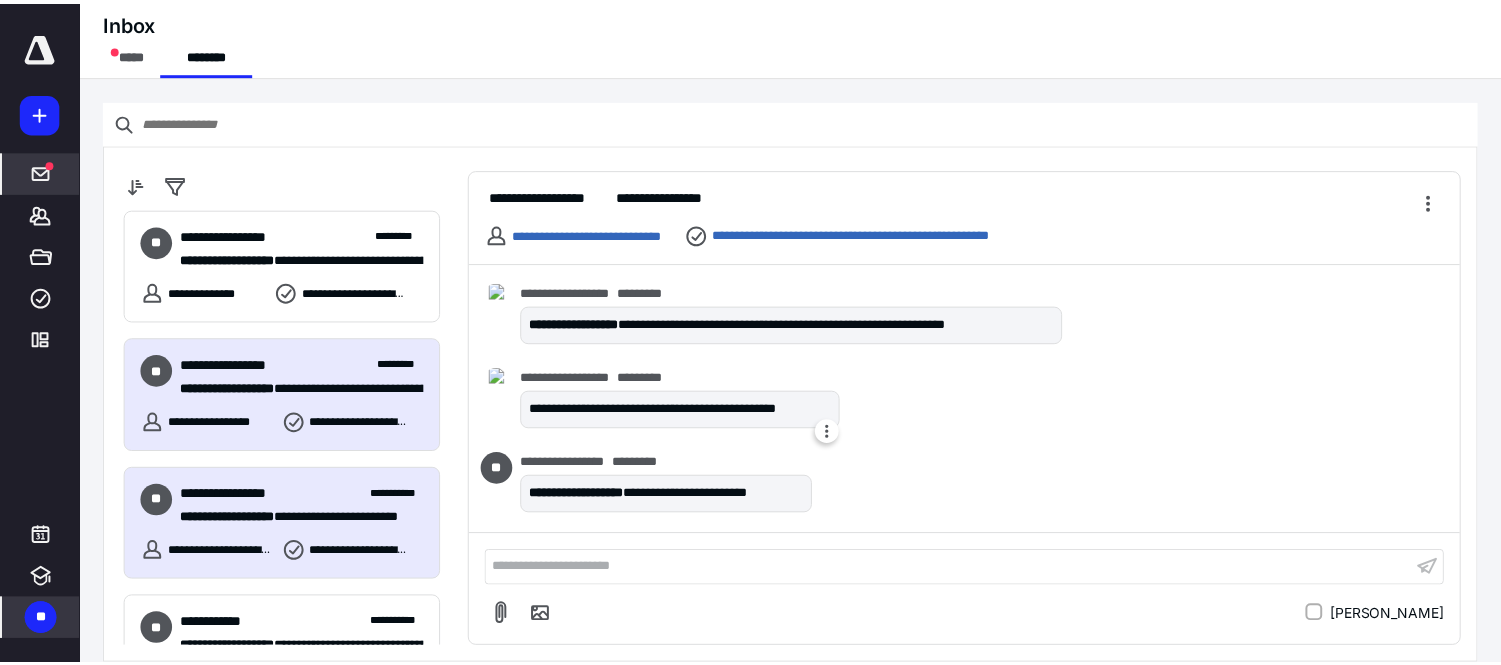 scroll, scrollTop: 271, scrollLeft: 0, axis: vertical 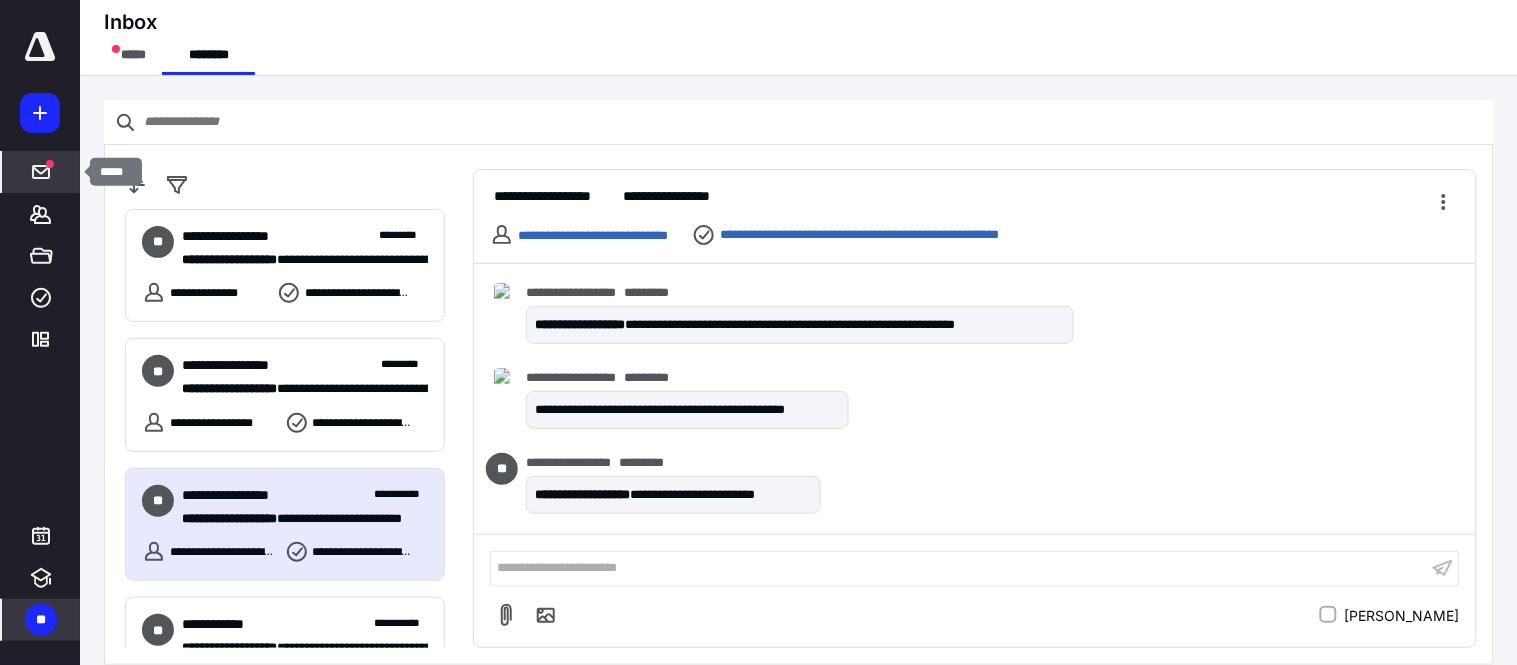 click 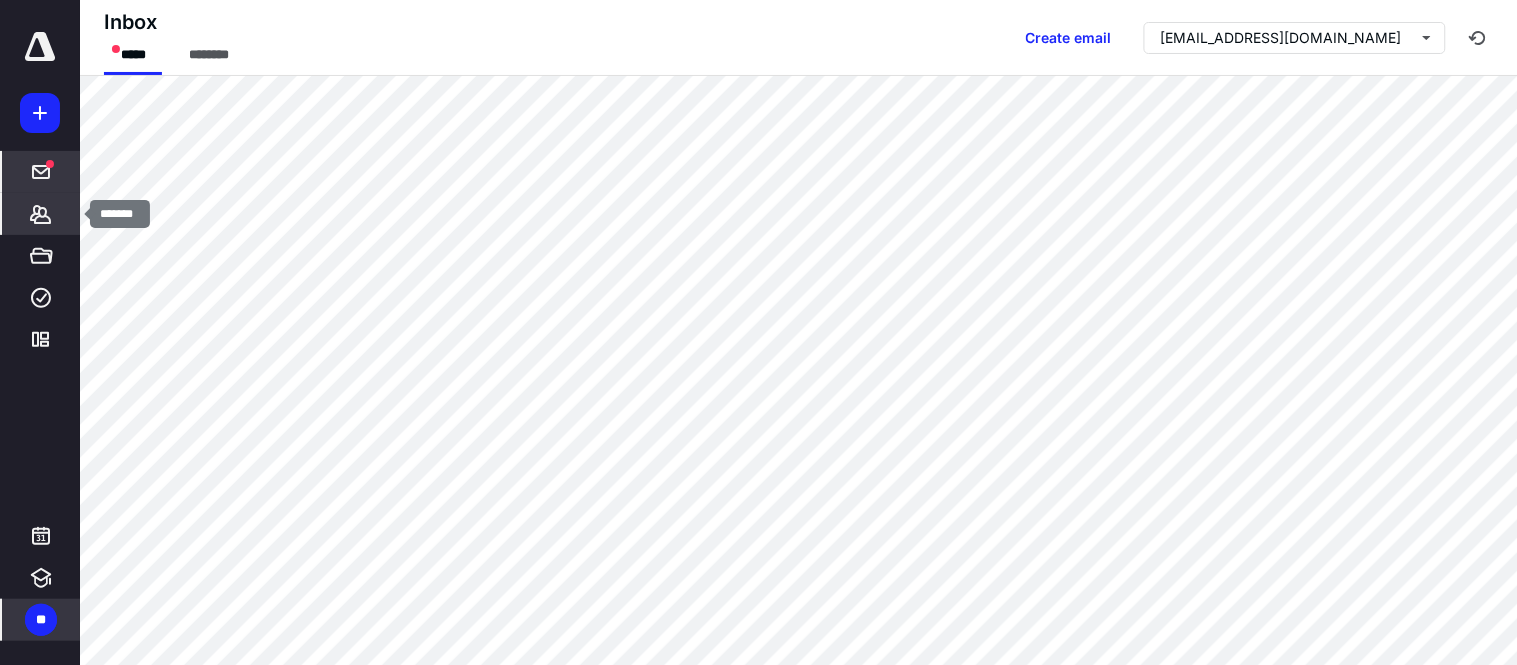 click on "*******" at bounding box center [41, 214] 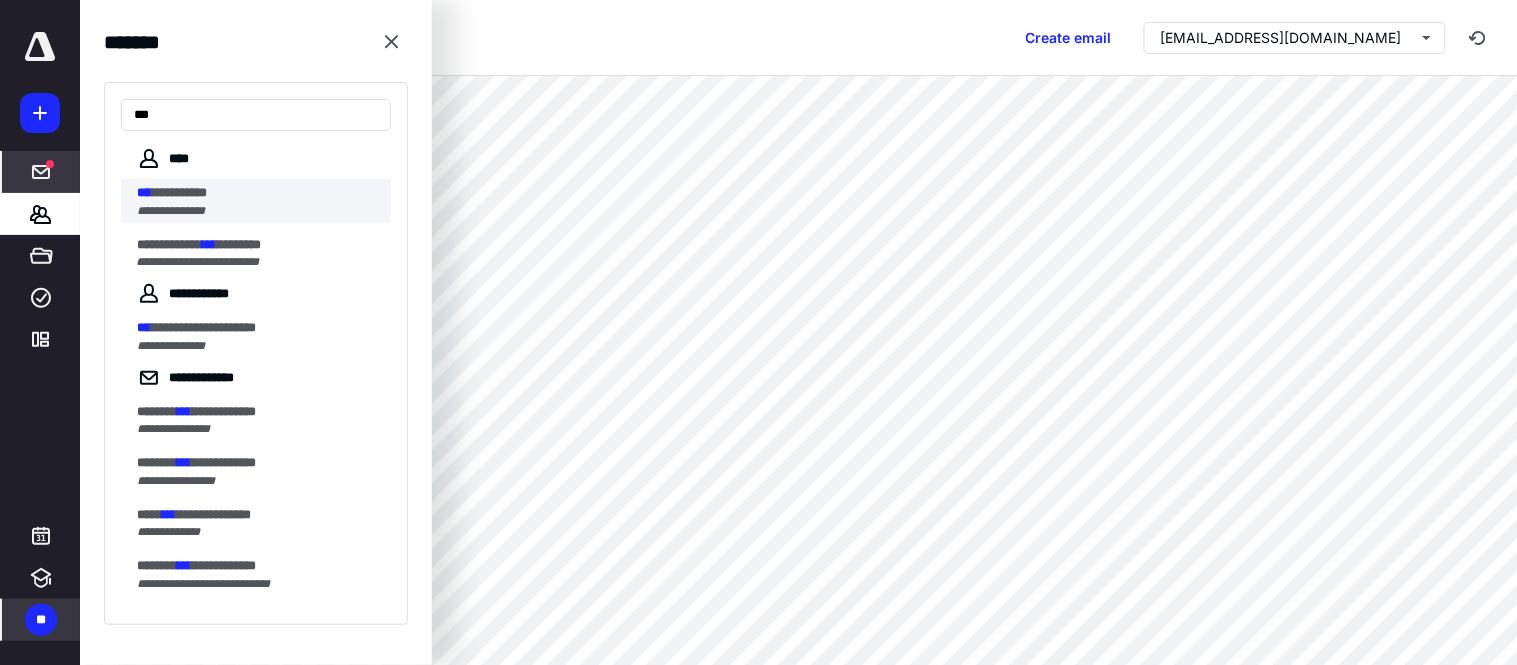 type on "***" 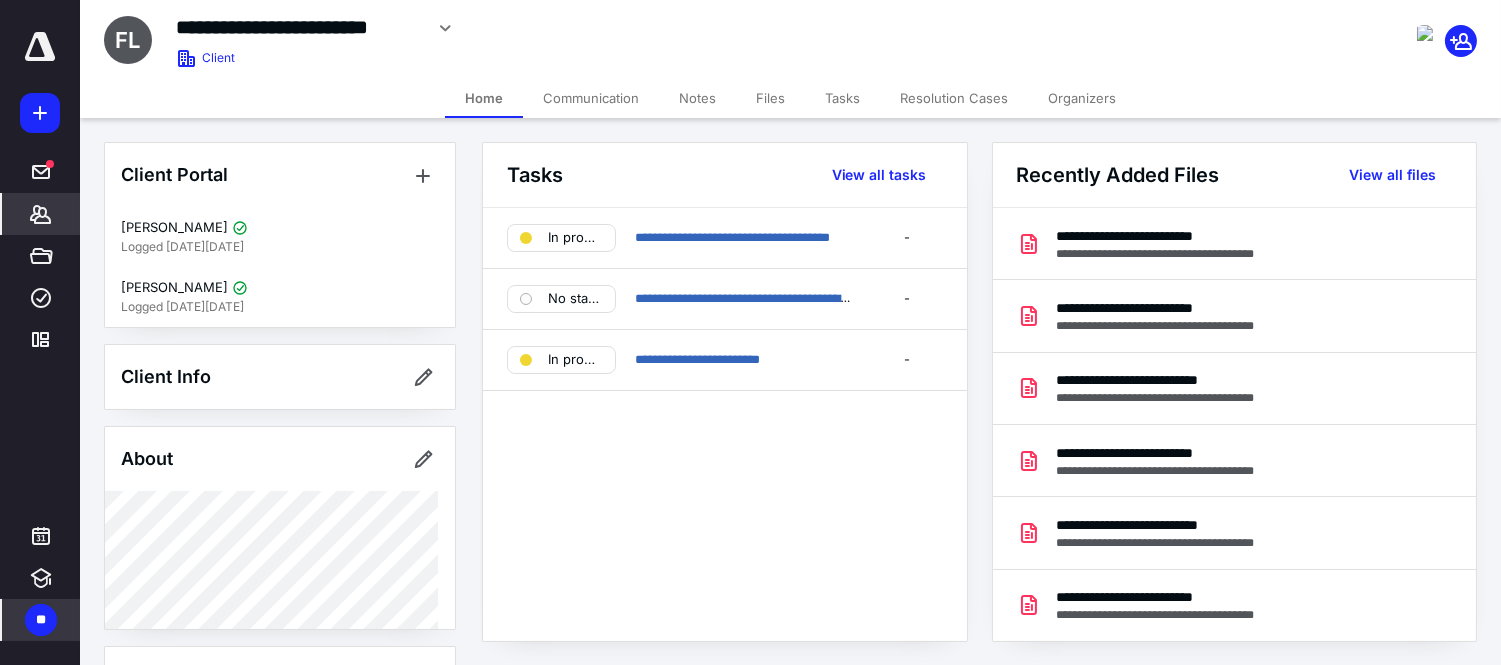 click on "Tasks" at bounding box center (842, 98) 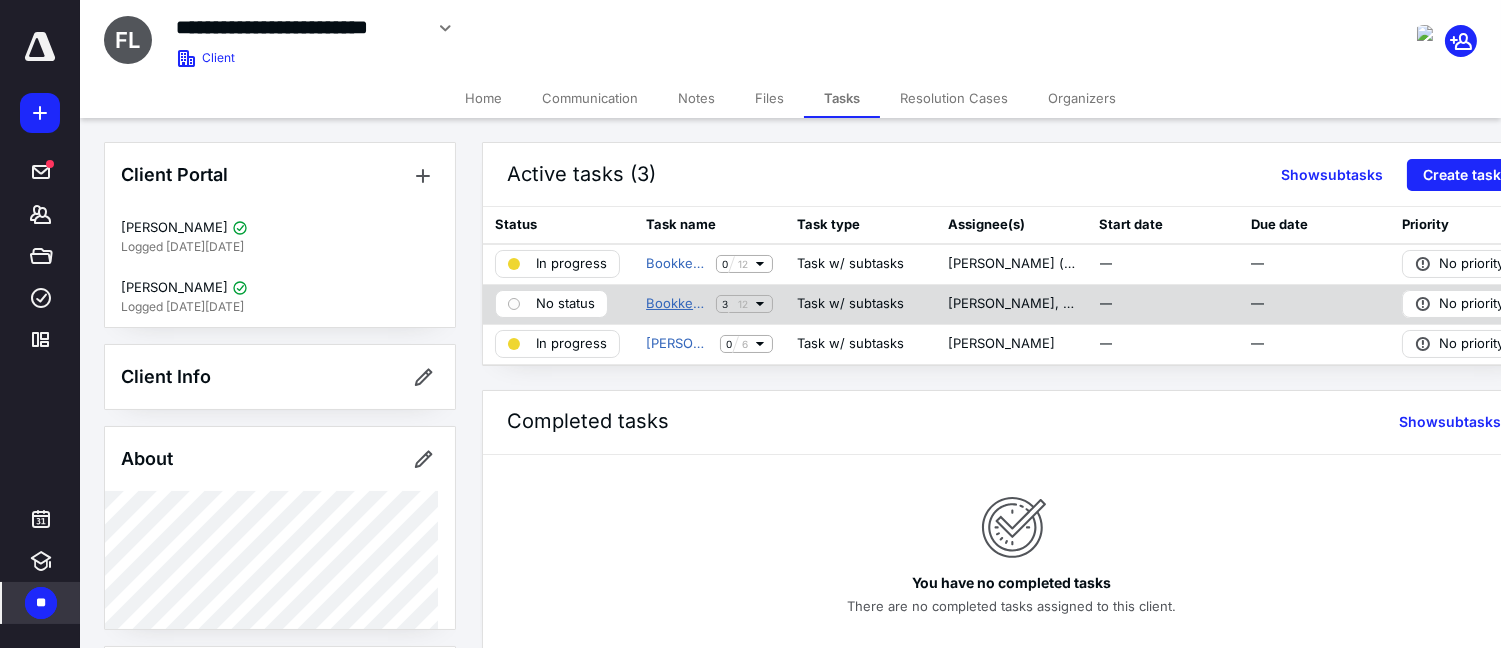 click on "Bookkeeping Para Declaracion Anual 2023 [PERSON_NAME] ASSETS LTD" at bounding box center [677, 304] 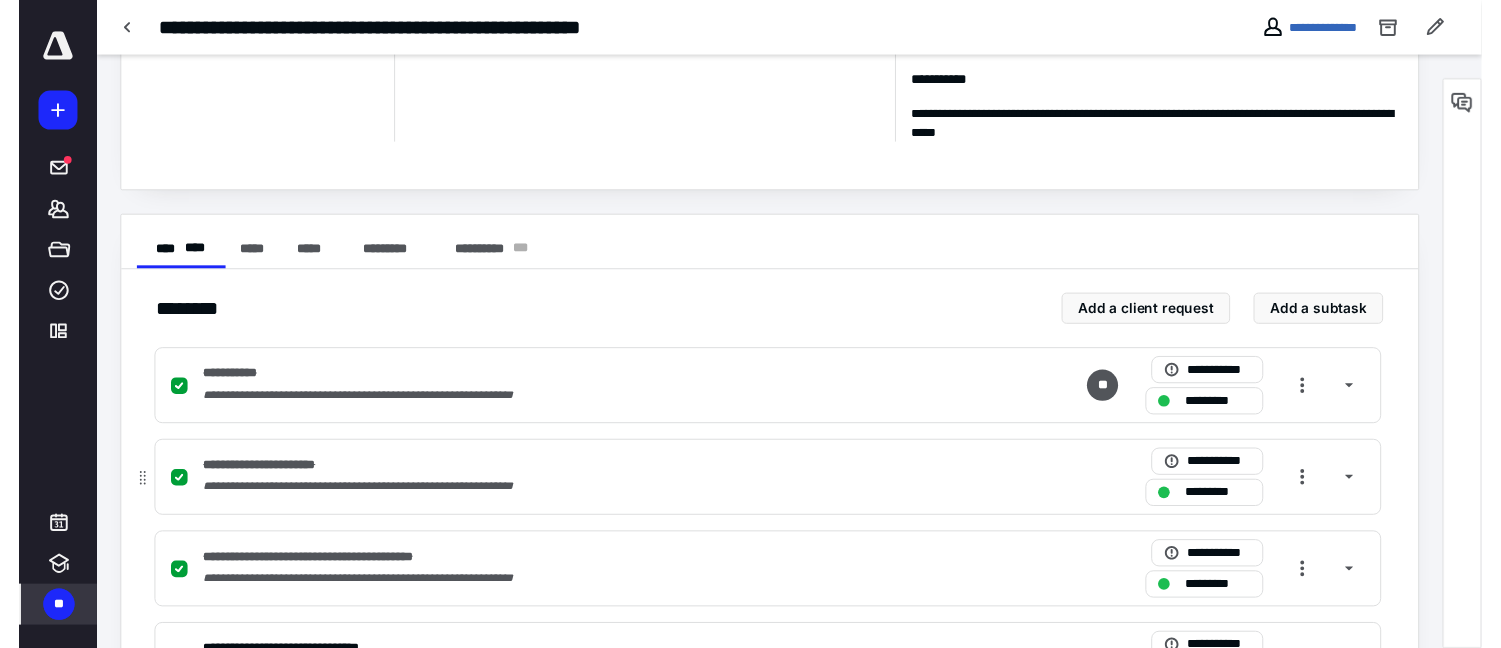scroll, scrollTop: 0, scrollLeft: 0, axis: both 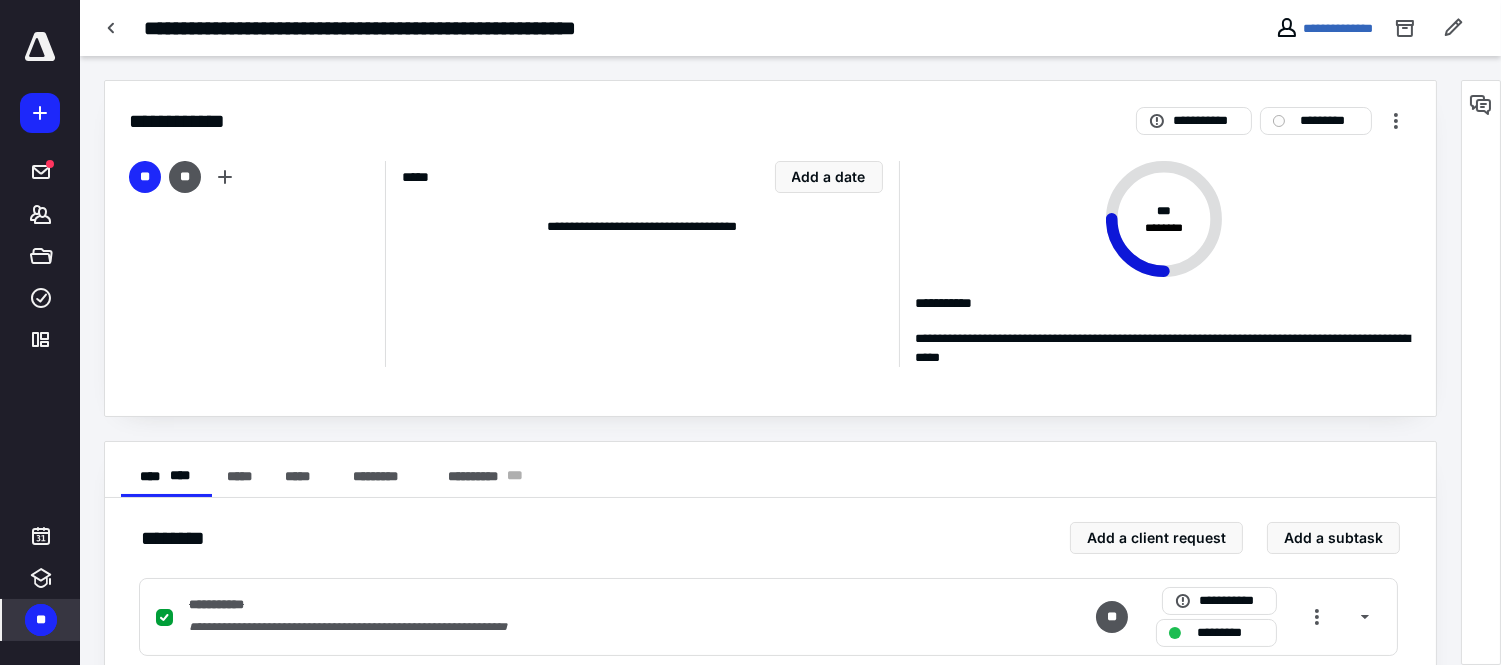 click on "**********" at bounding box center (435, 28) 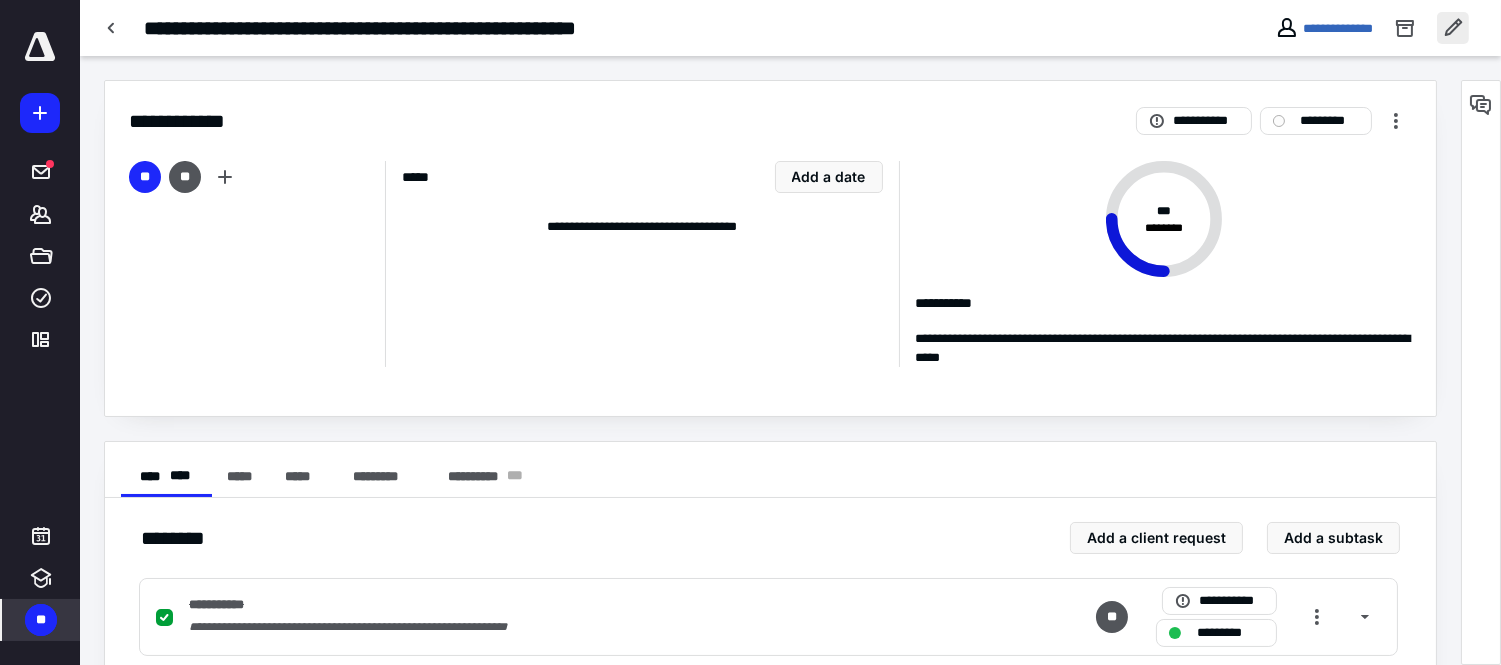 click at bounding box center [1453, 28] 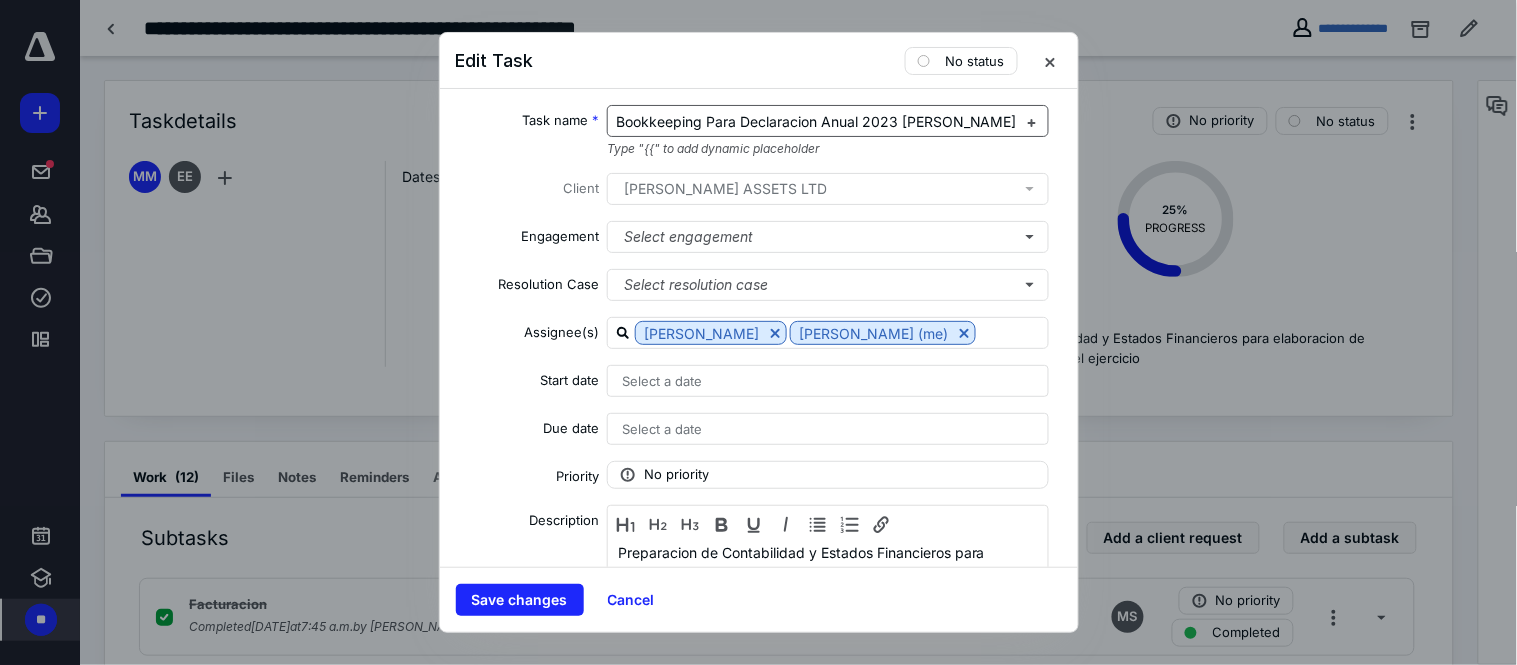 click on "Bookkeeping Para Declaracion Anual 2023 [PERSON_NAME] ASSETS LTD" at bounding box center (860, 121) 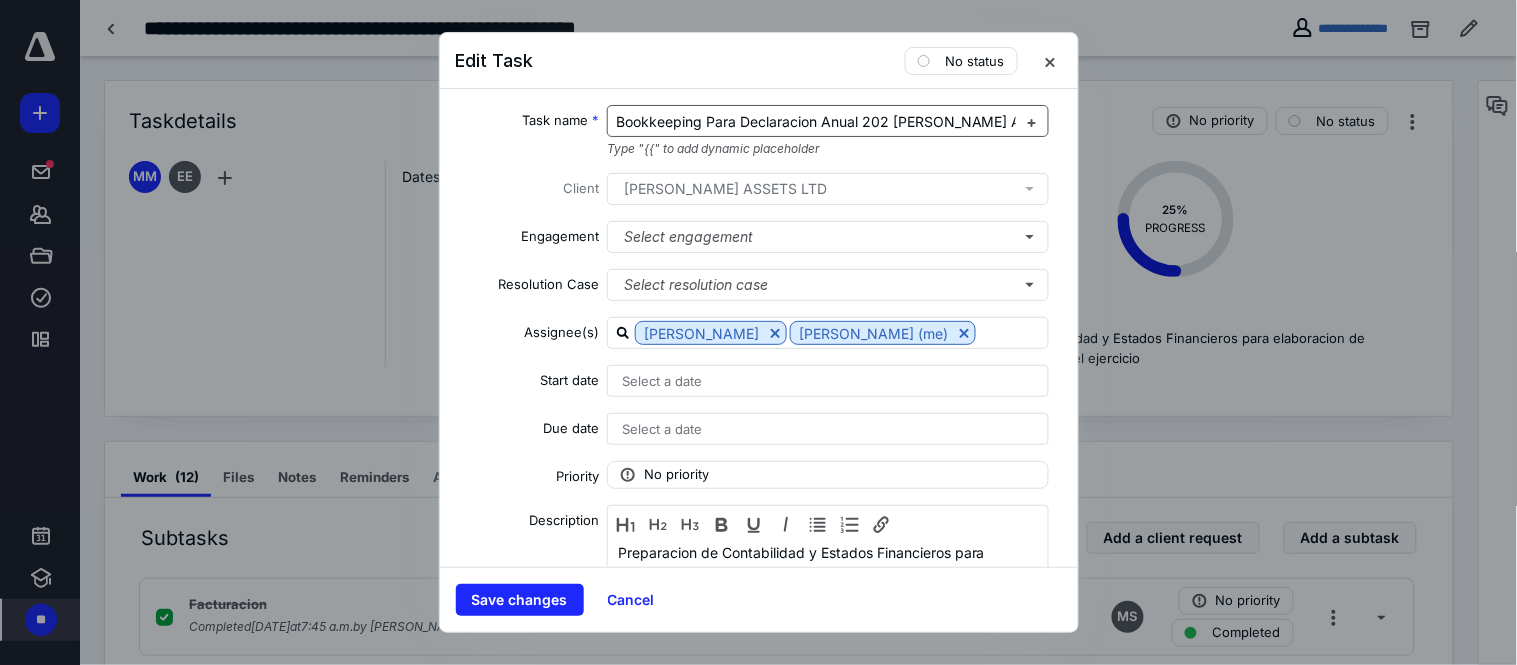 click on "Bookkeeping Para Declaracion Anual 202 [PERSON_NAME] ASSETS LTD" at bounding box center [856, 121] 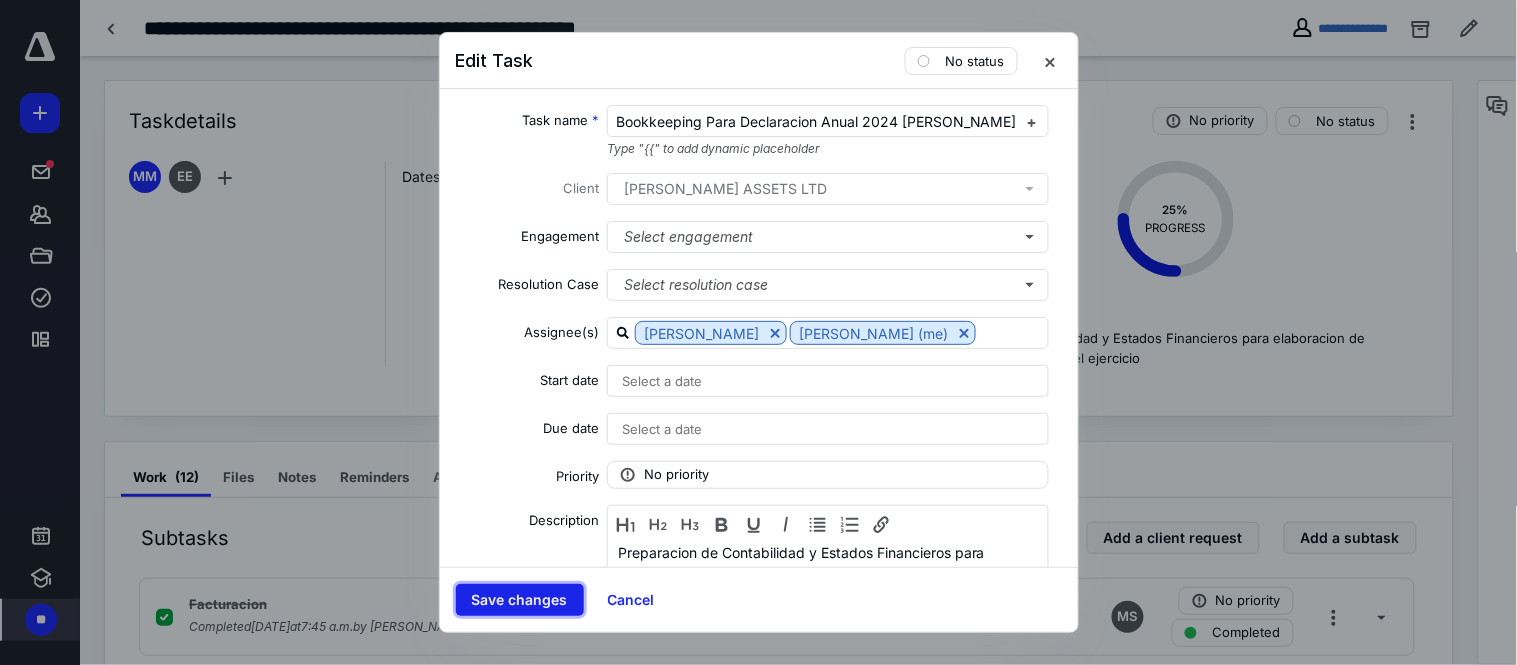 click on "Save changes" at bounding box center [520, 600] 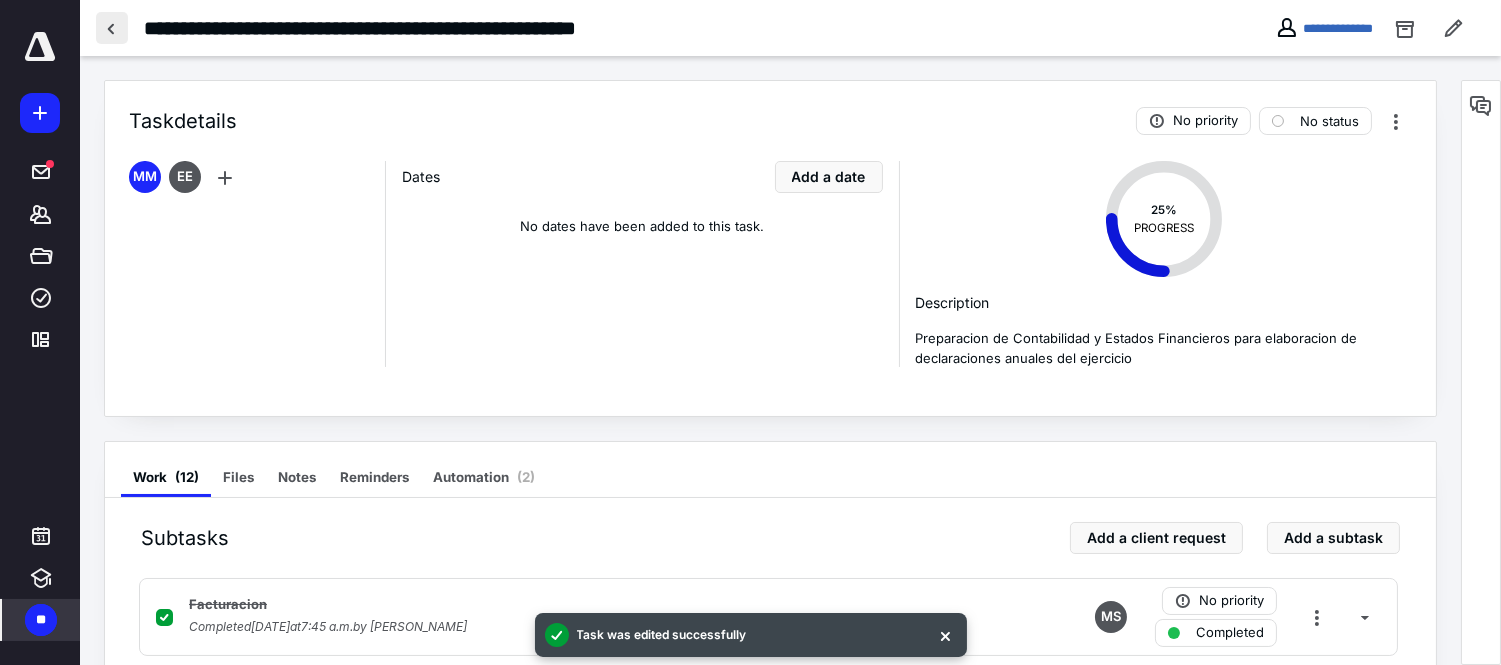 click at bounding box center (112, 28) 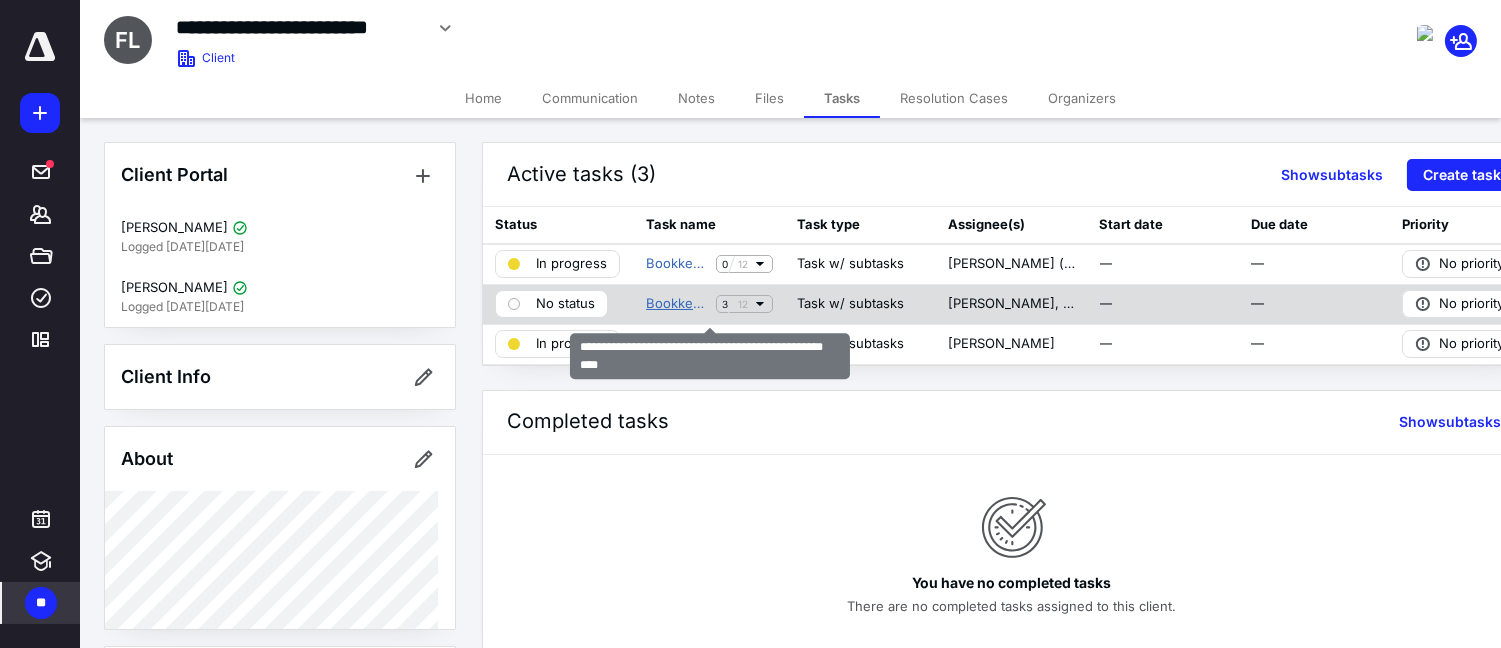 click on "Bookkeeping Para Declaracion Anual 2024 [PERSON_NAME] ASSETS LTD" at bounding box center [677, 304] 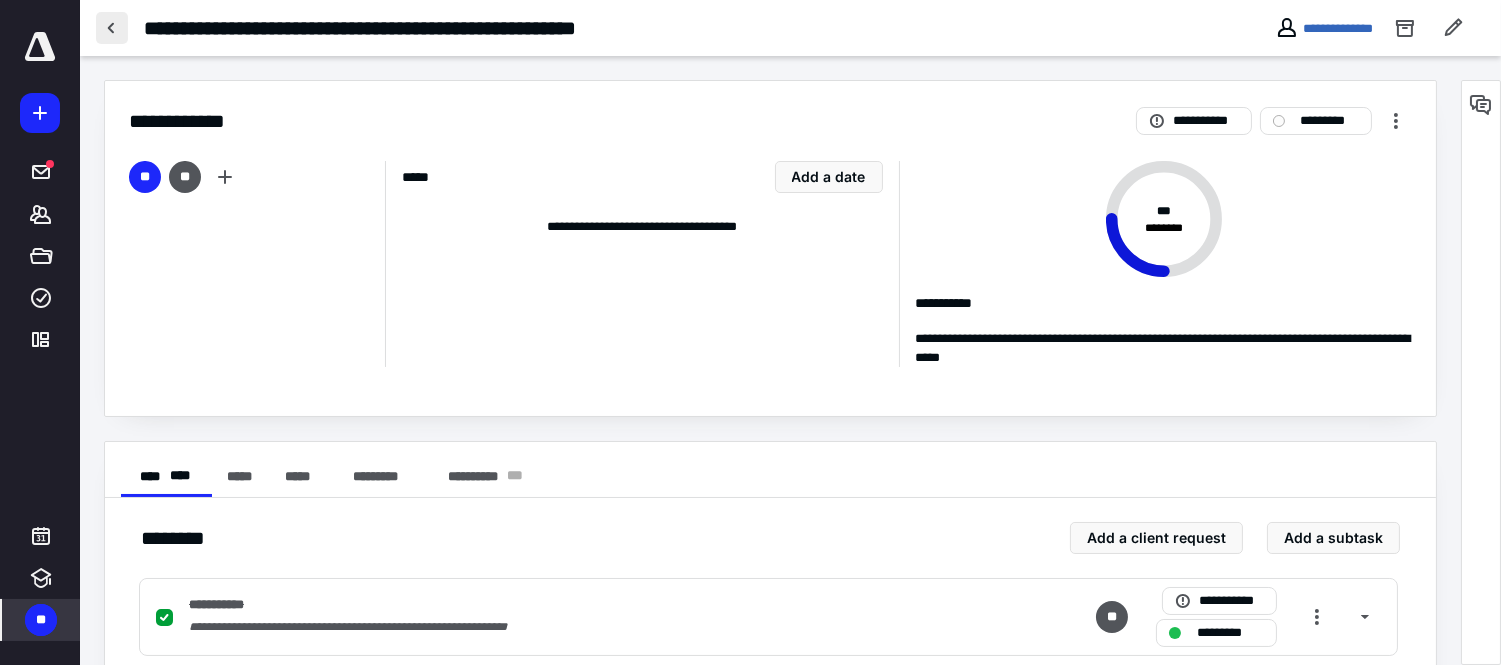 click at bounding box center (112, 28) 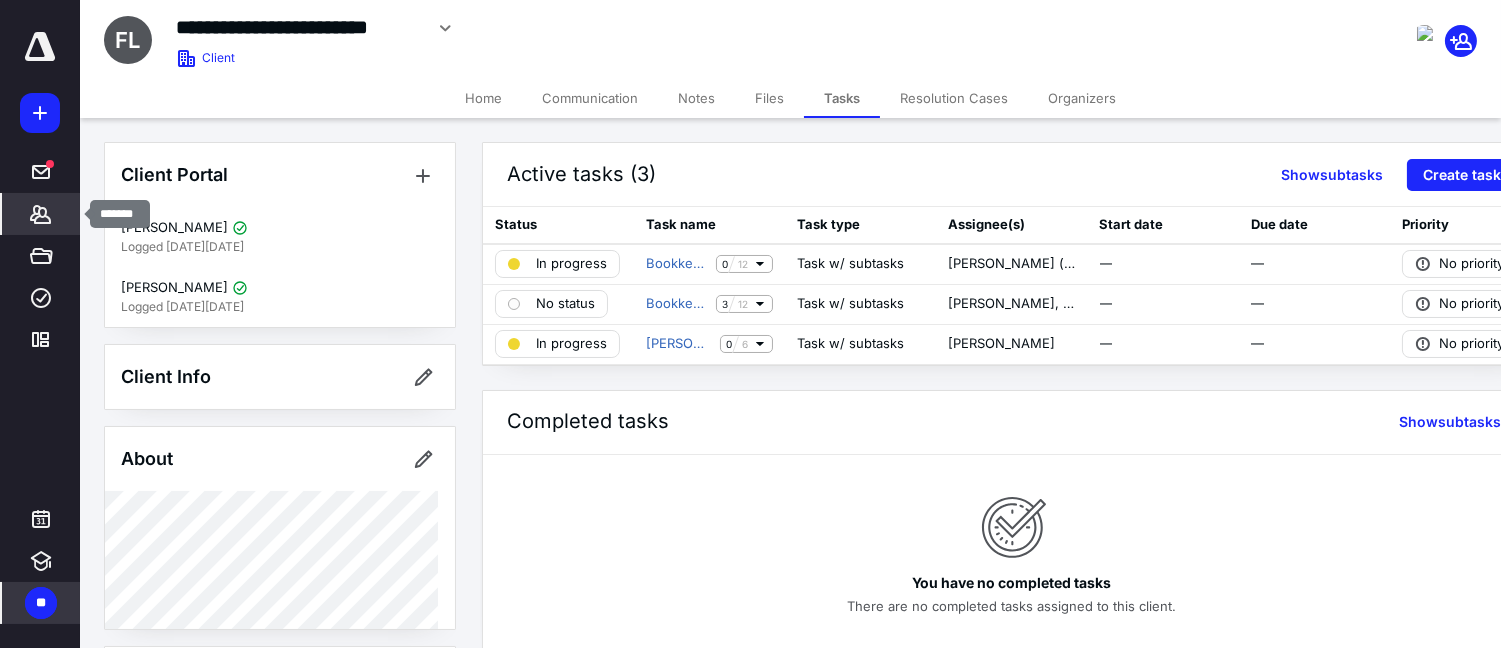 click 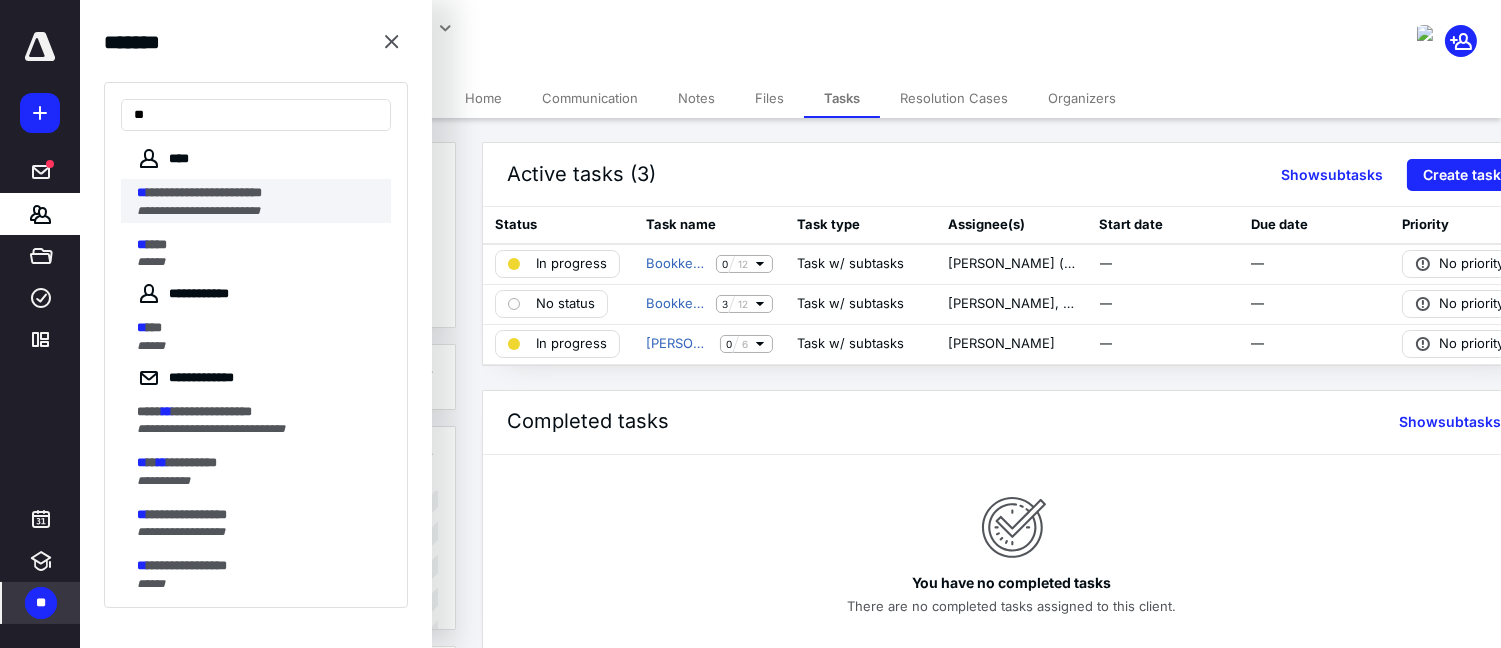 type on "**" 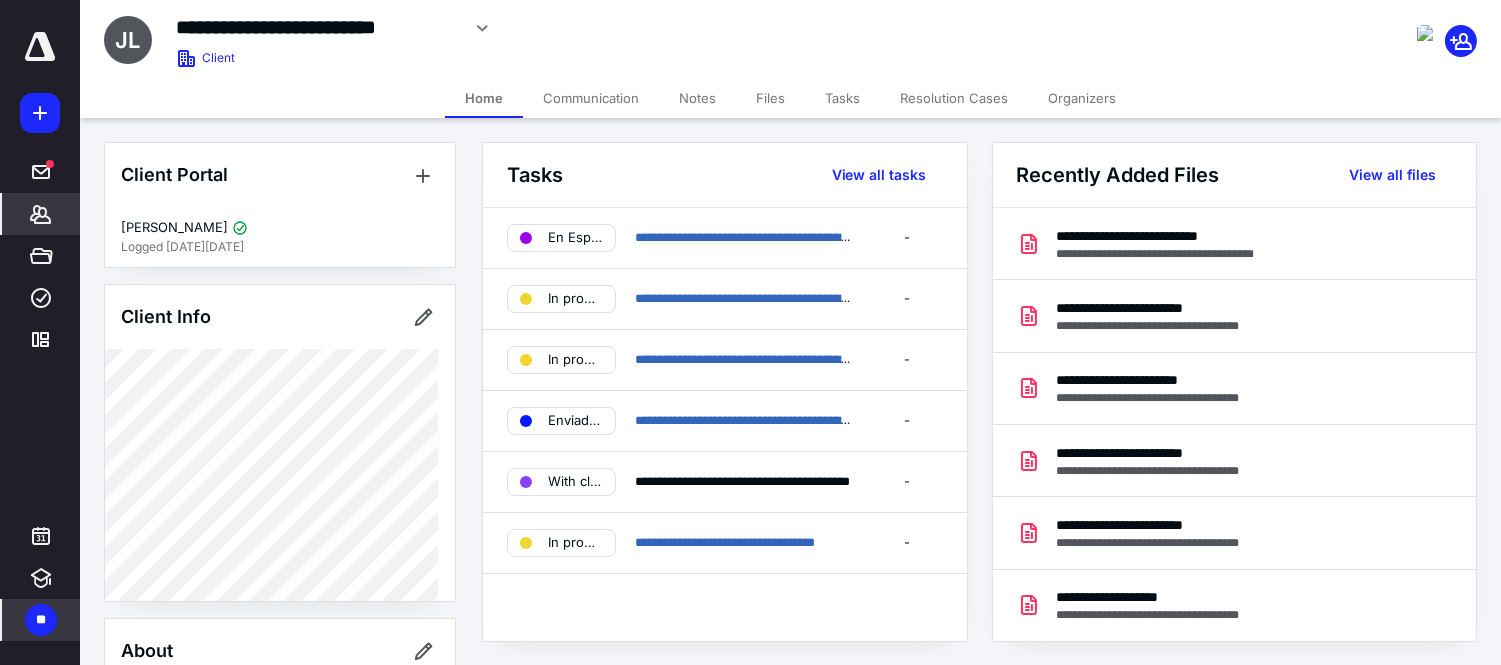 click on "Files" at bounding box center [770, 98] 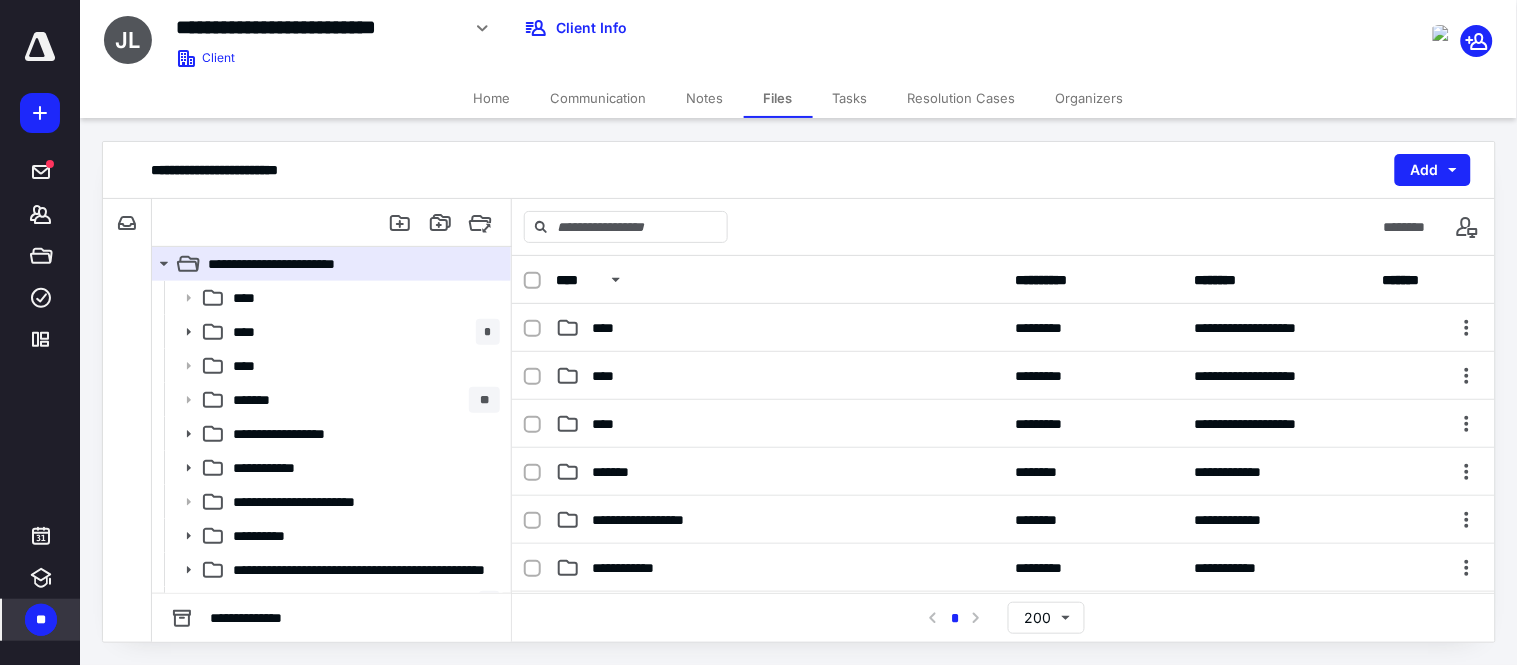 click on "Tasks" at bounding box center [850, 98] 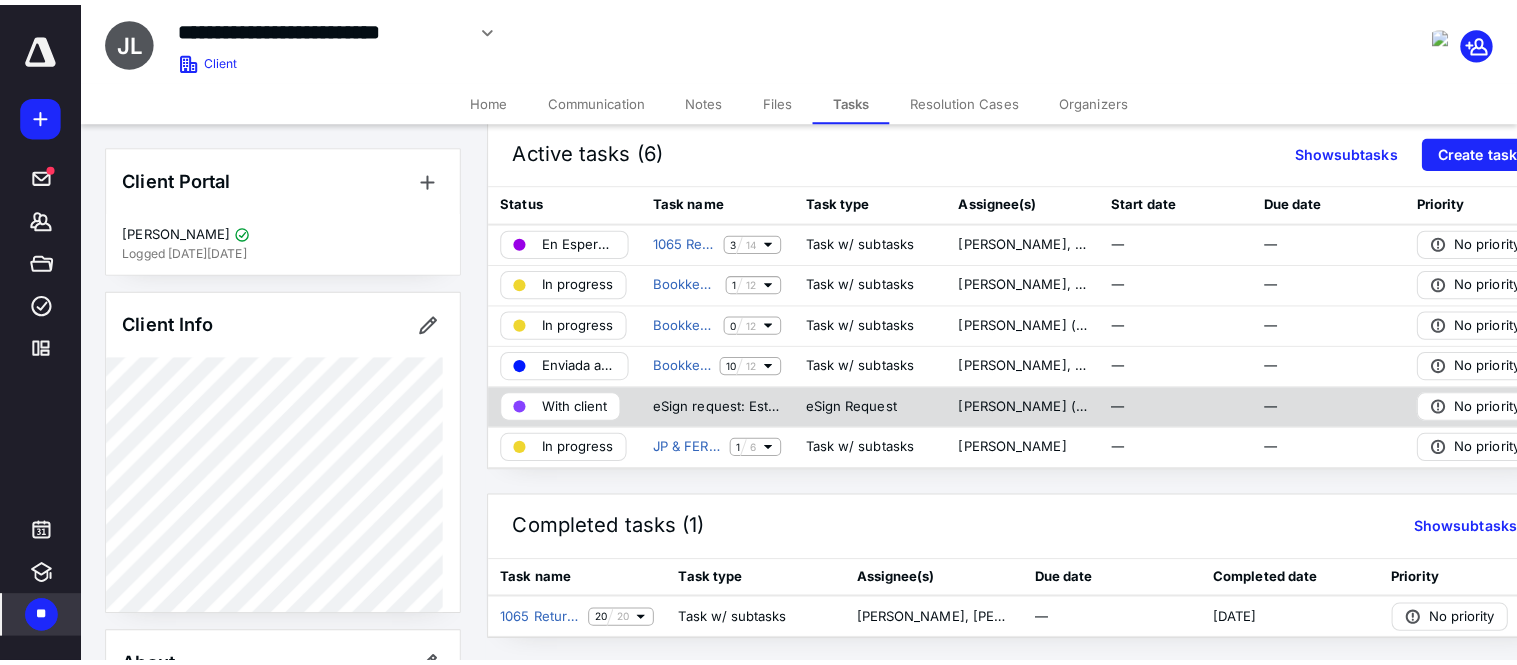 scroll, scrollTop: 0, scrollLeft: 0, axis: both 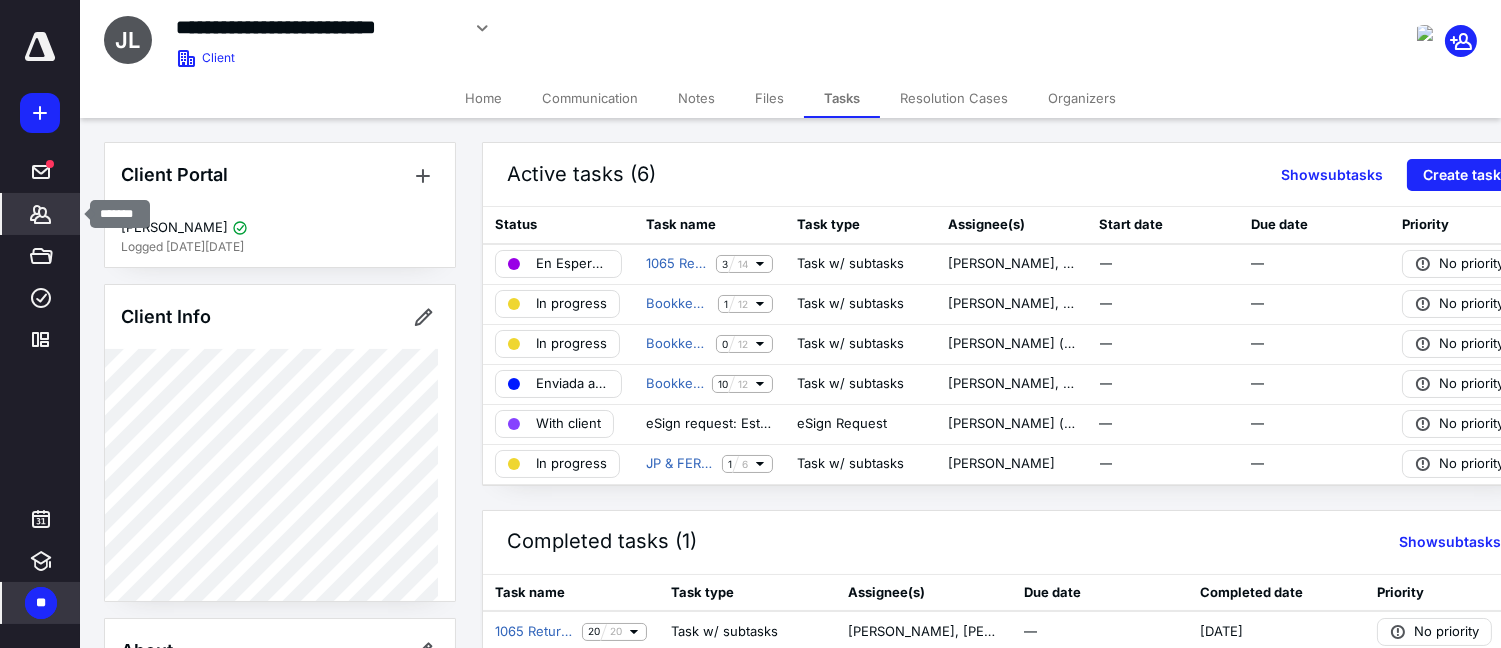 click 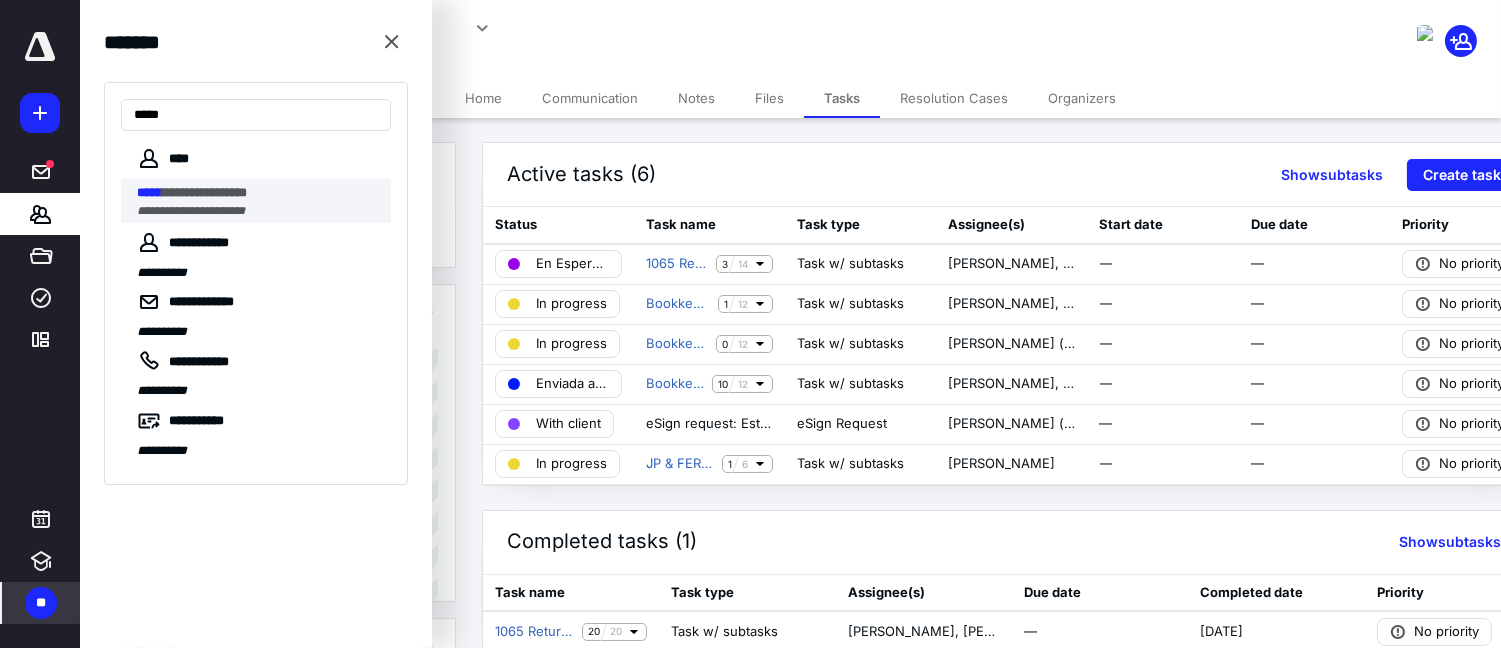 type on "*****" 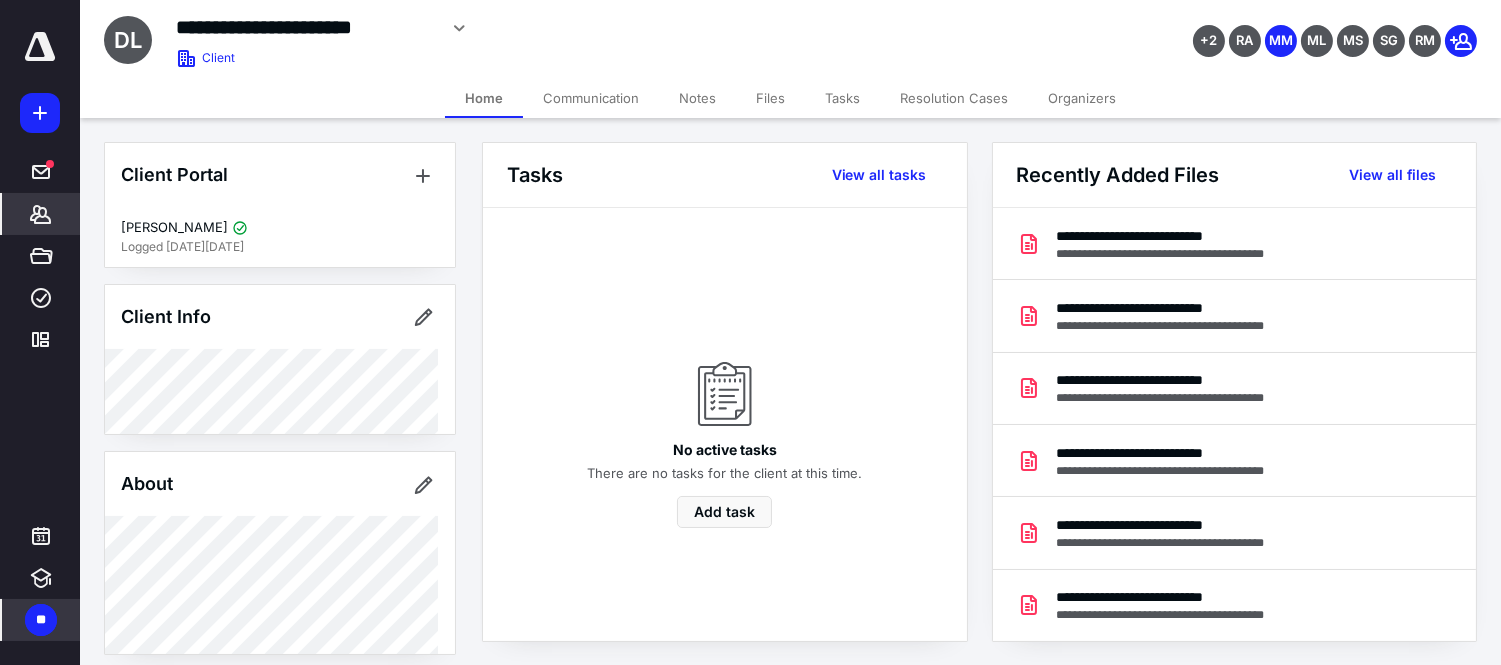 click 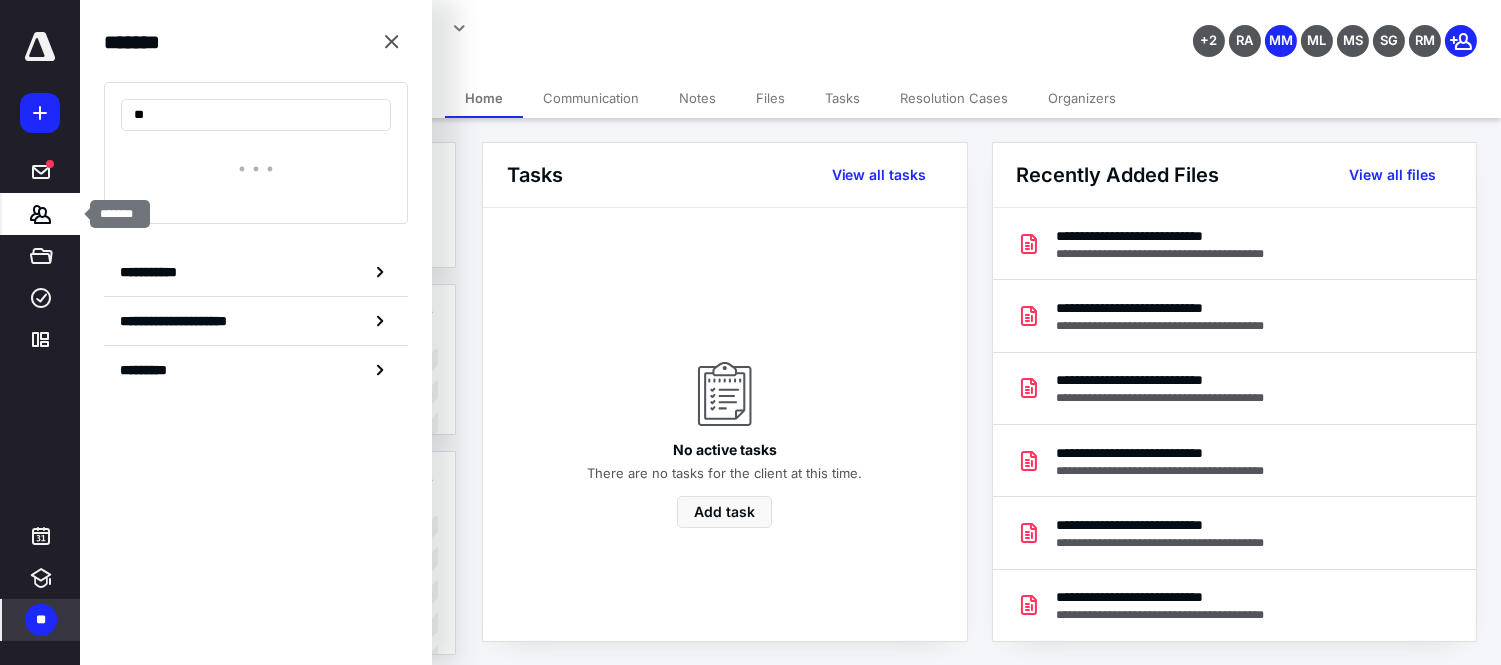 type on "*" 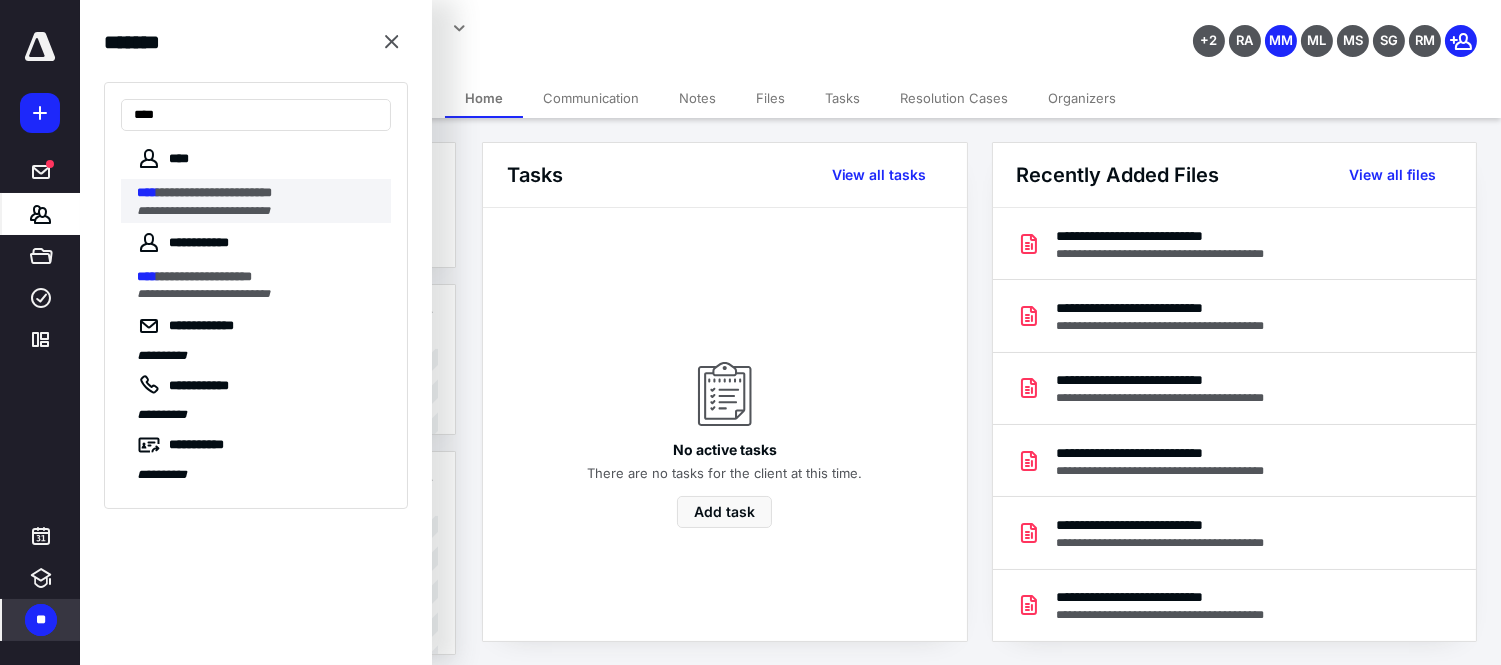 type on "****" 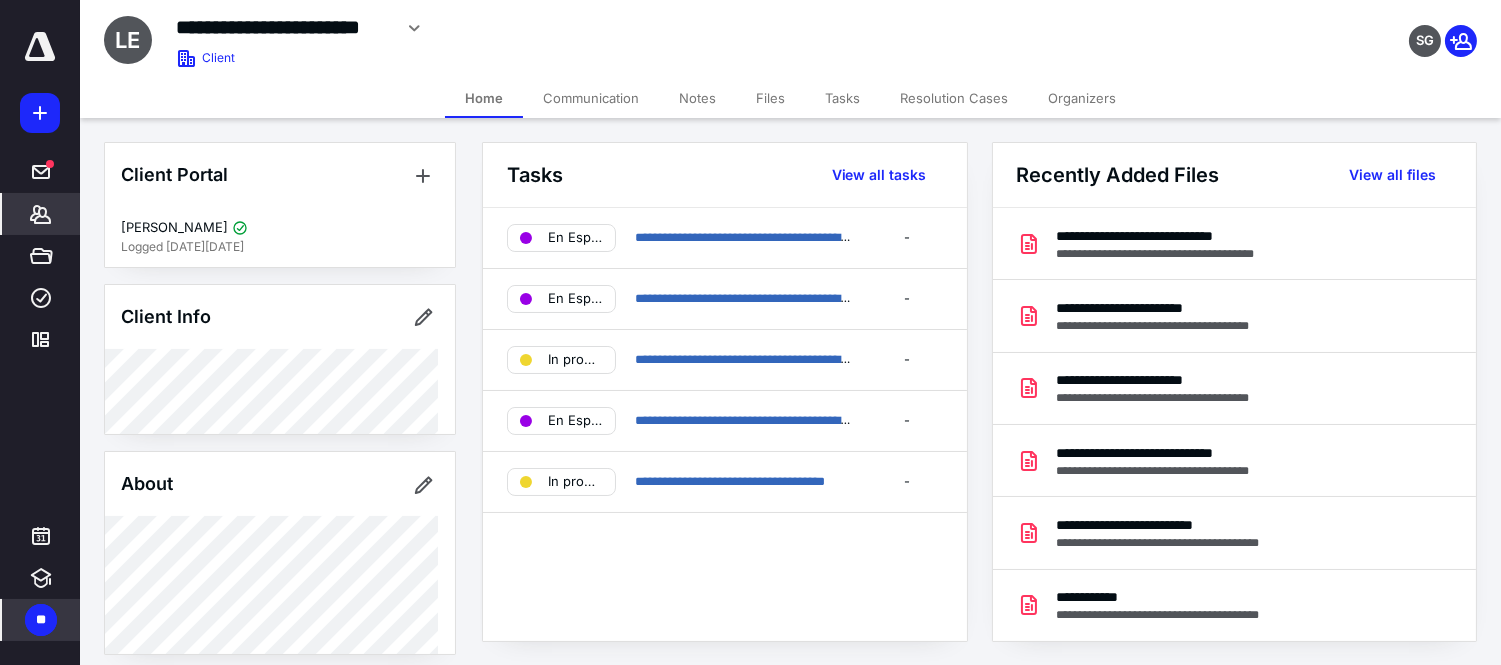 click on "Files" at bounding box center (770, 98) 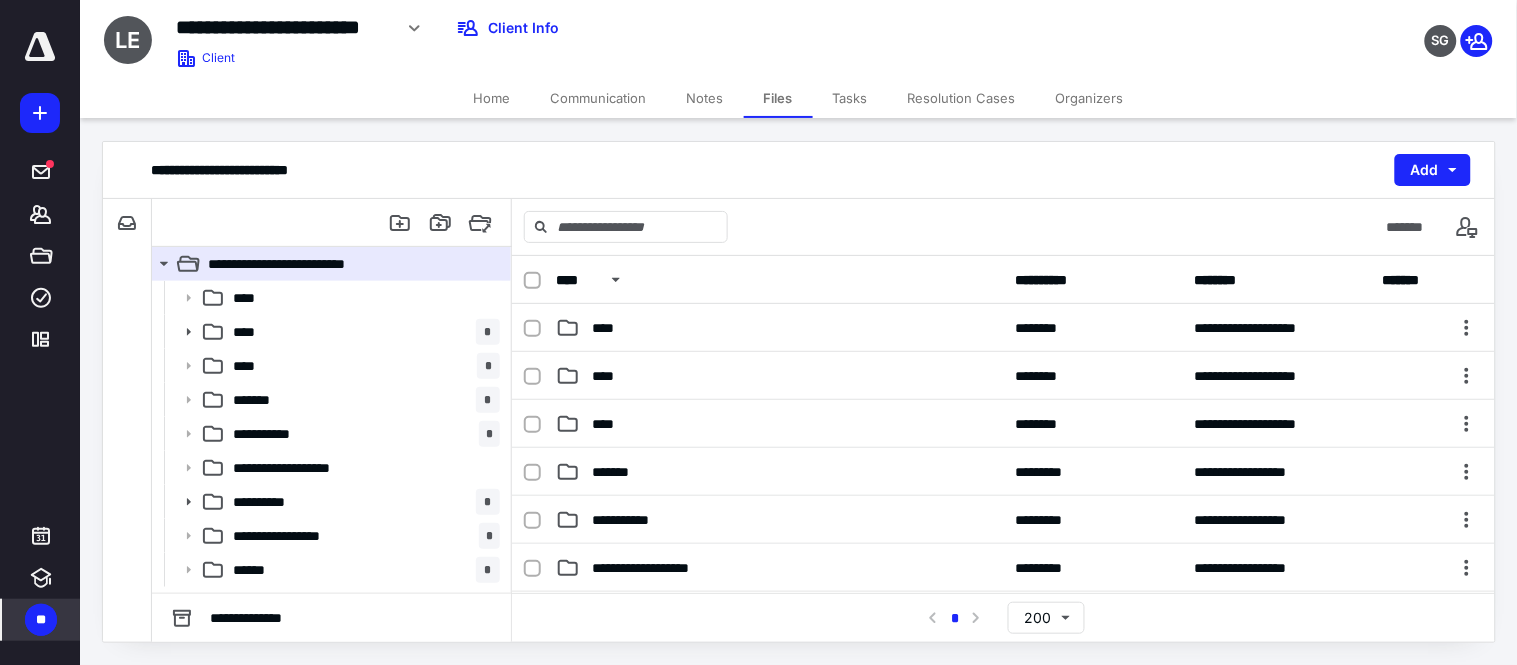 click on "Files" at bounding box center (778, 98) 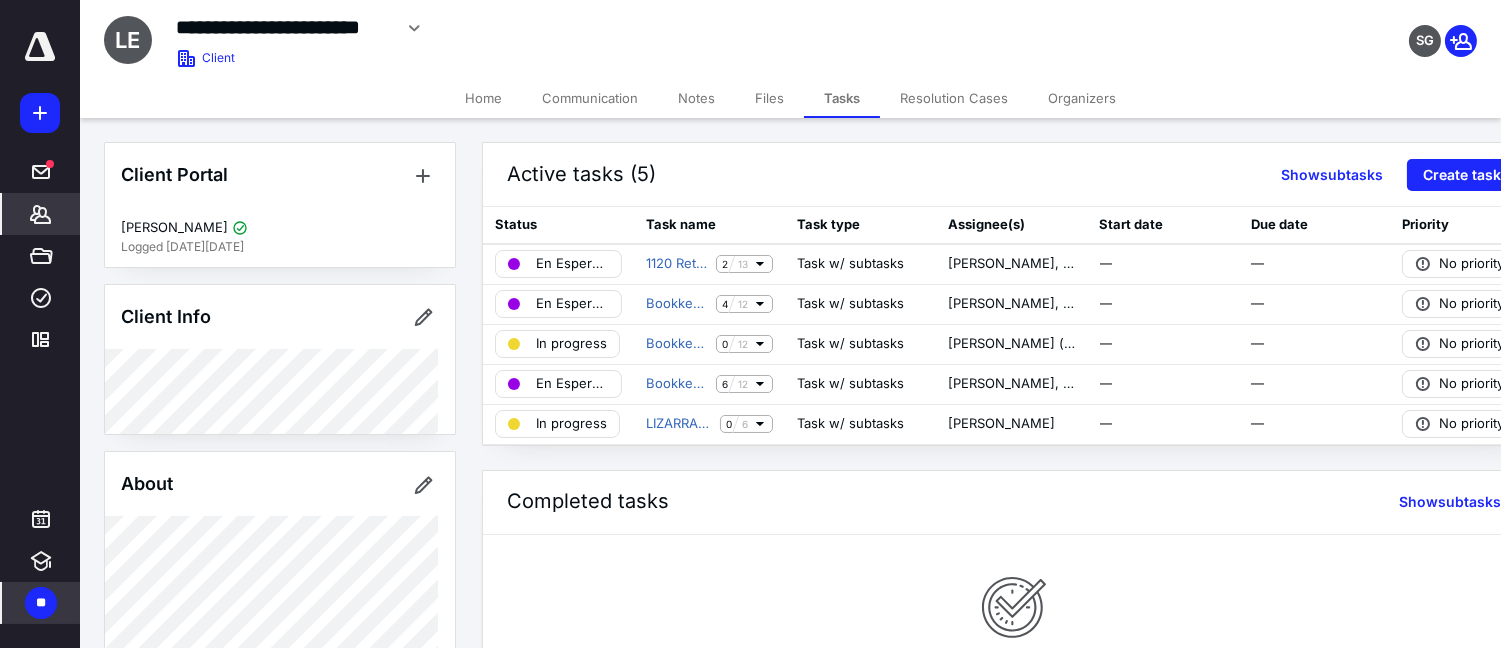 click on "*******" at bounding box center (41, 214) 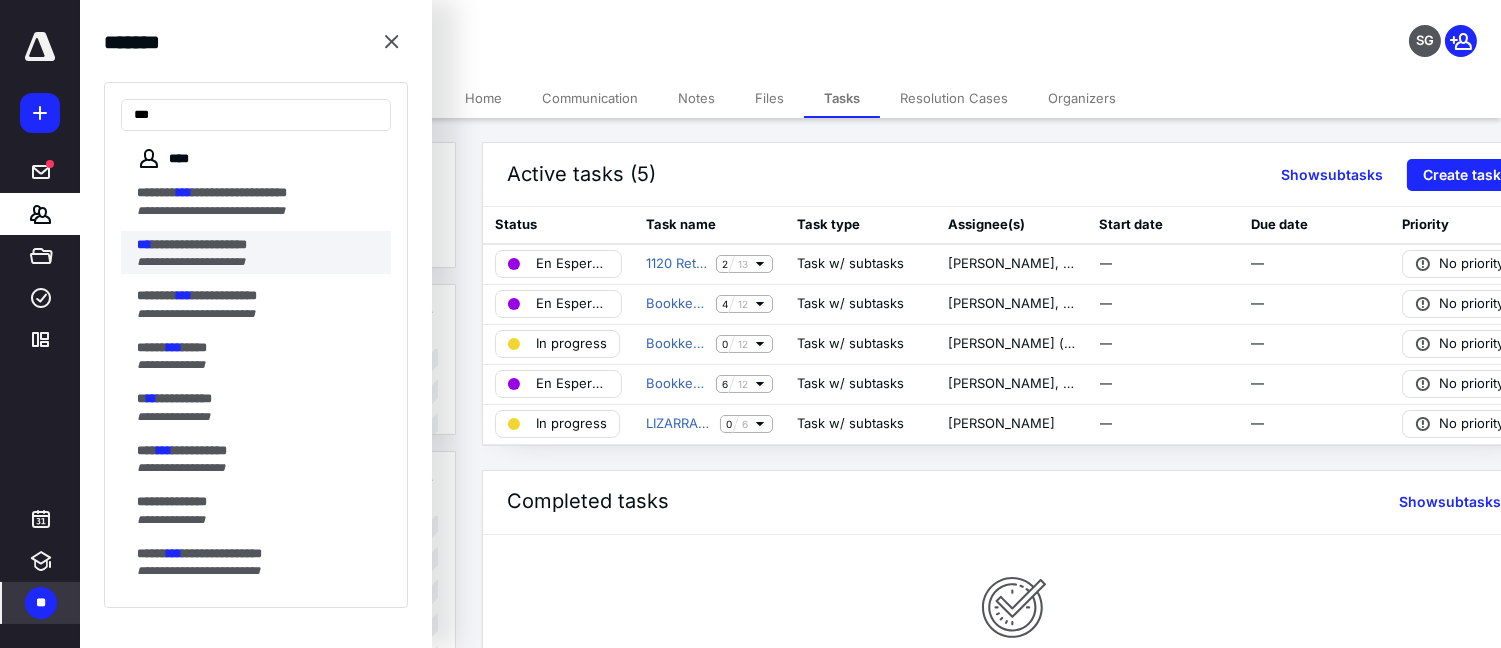 type on "***" 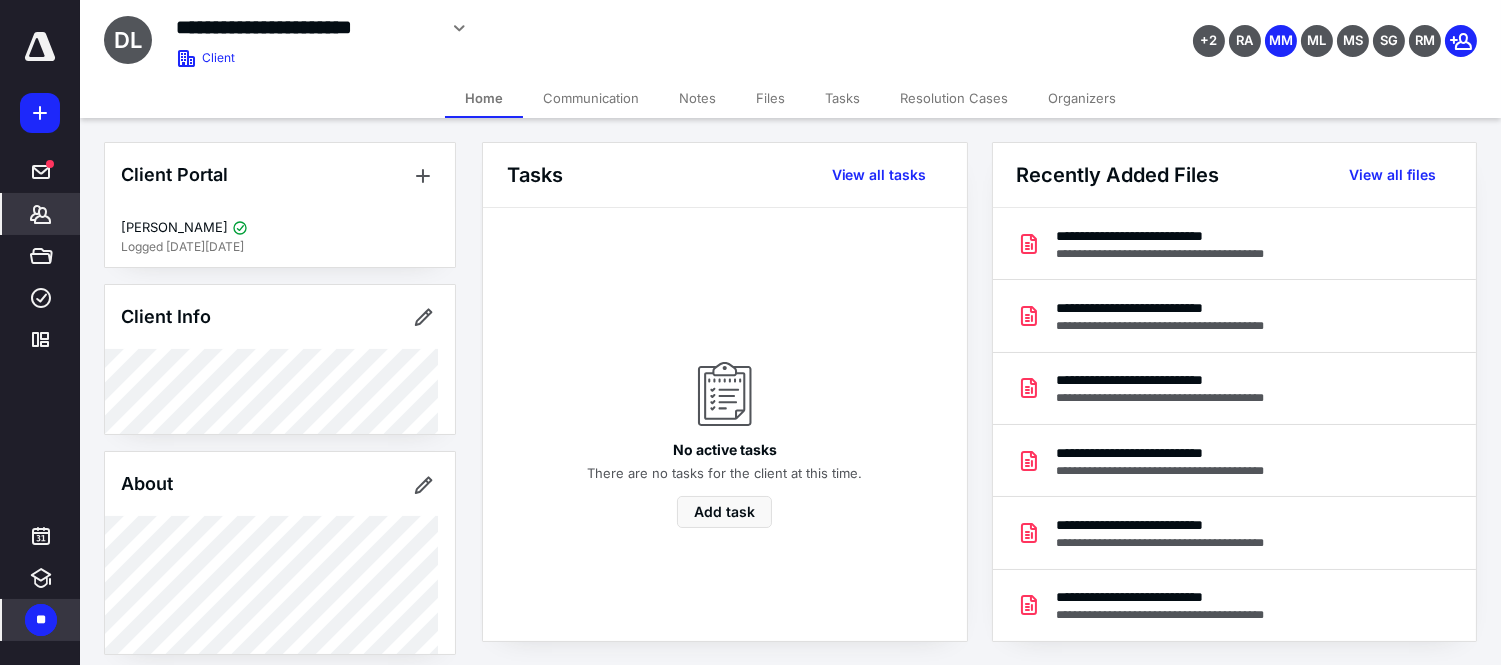 click on "Tasks" at bounding box center [842, 98] 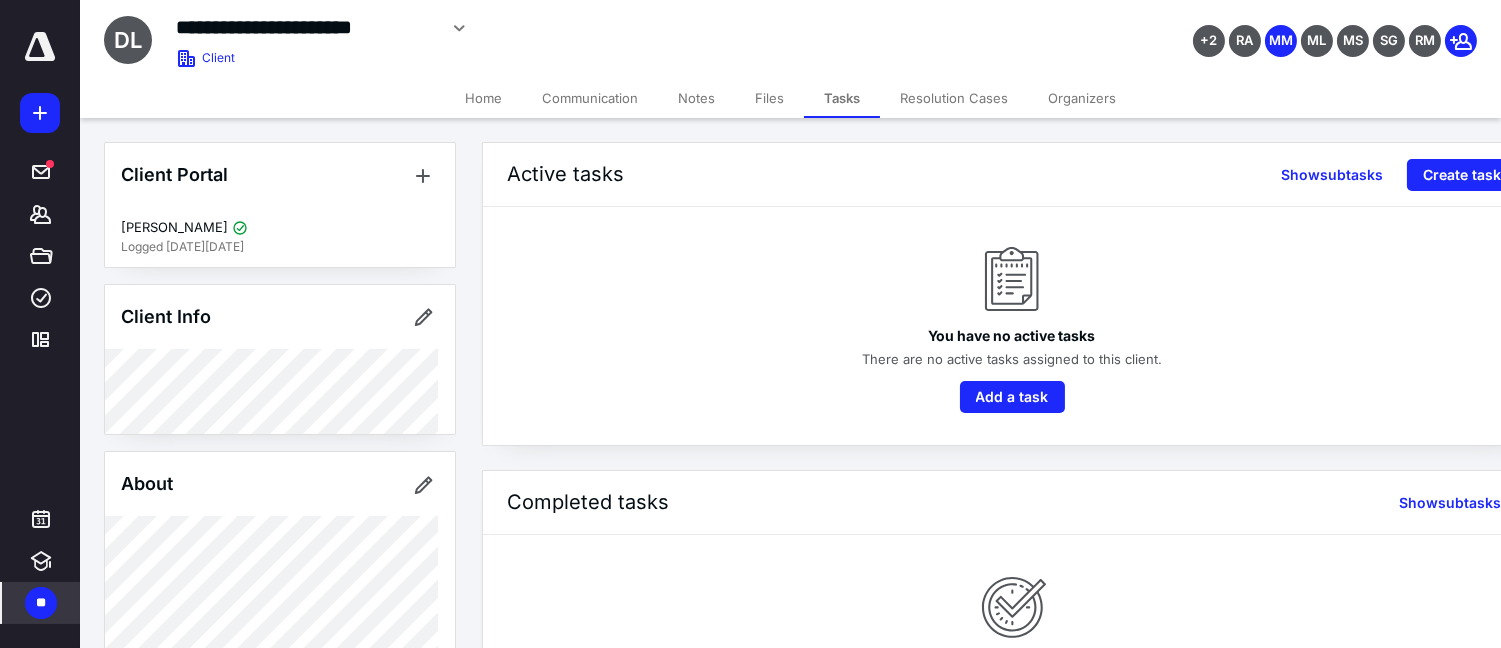 click on "Files" at bounding box center (769, 98) 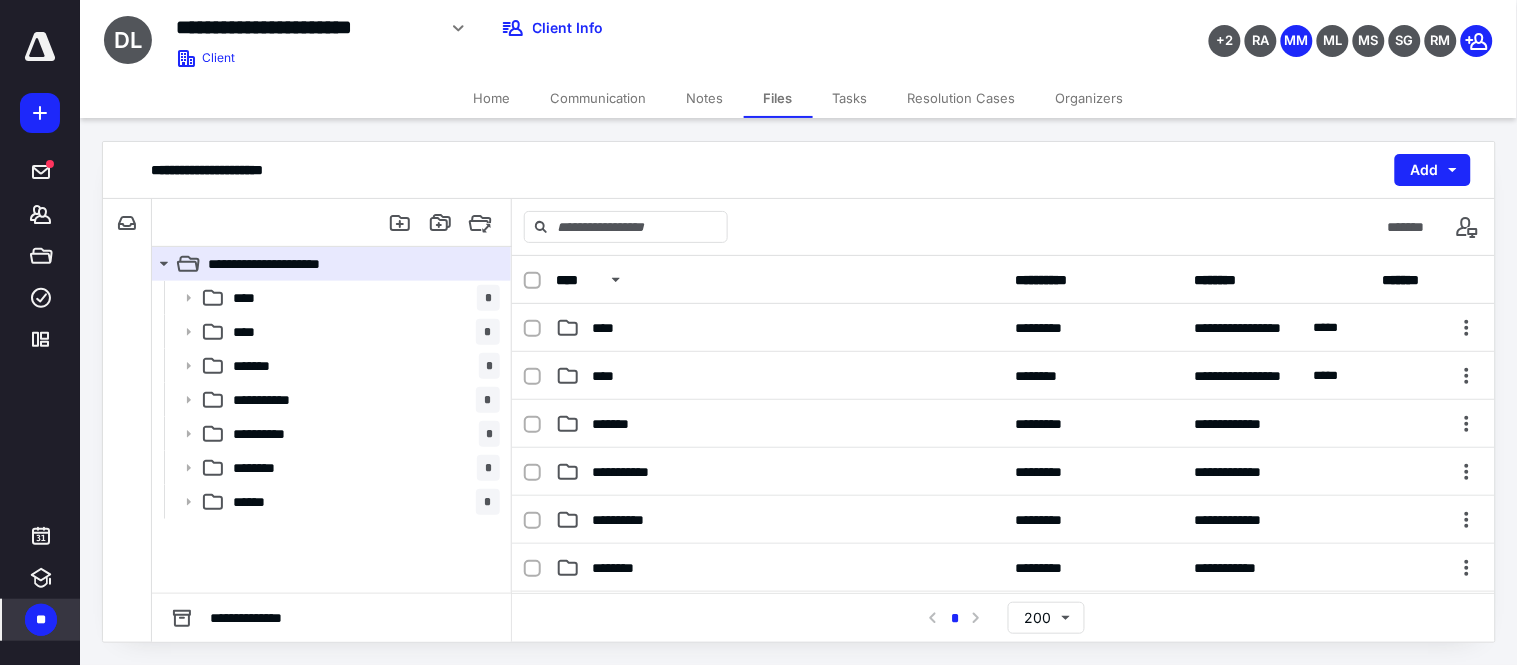 click on "Tasks" at bounding box center (850, 98) 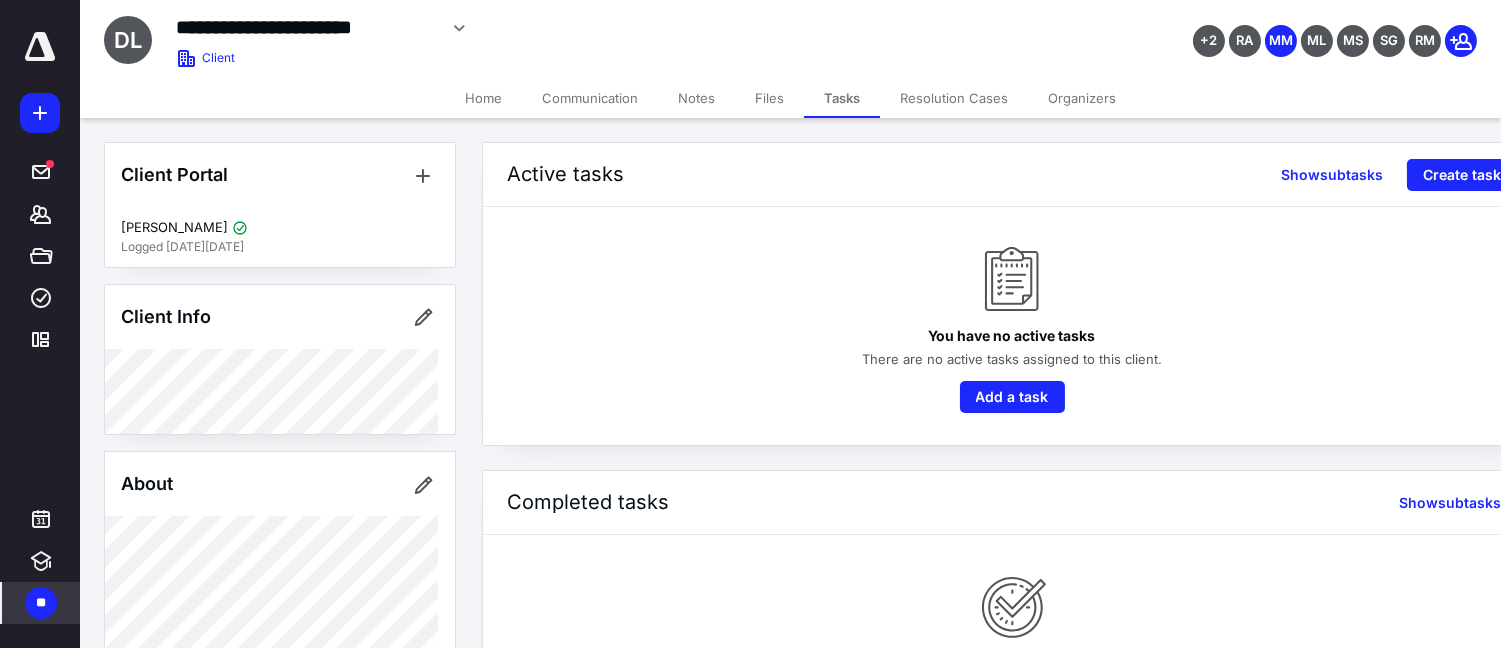 click on "Files" at bounding box center [769, 98] 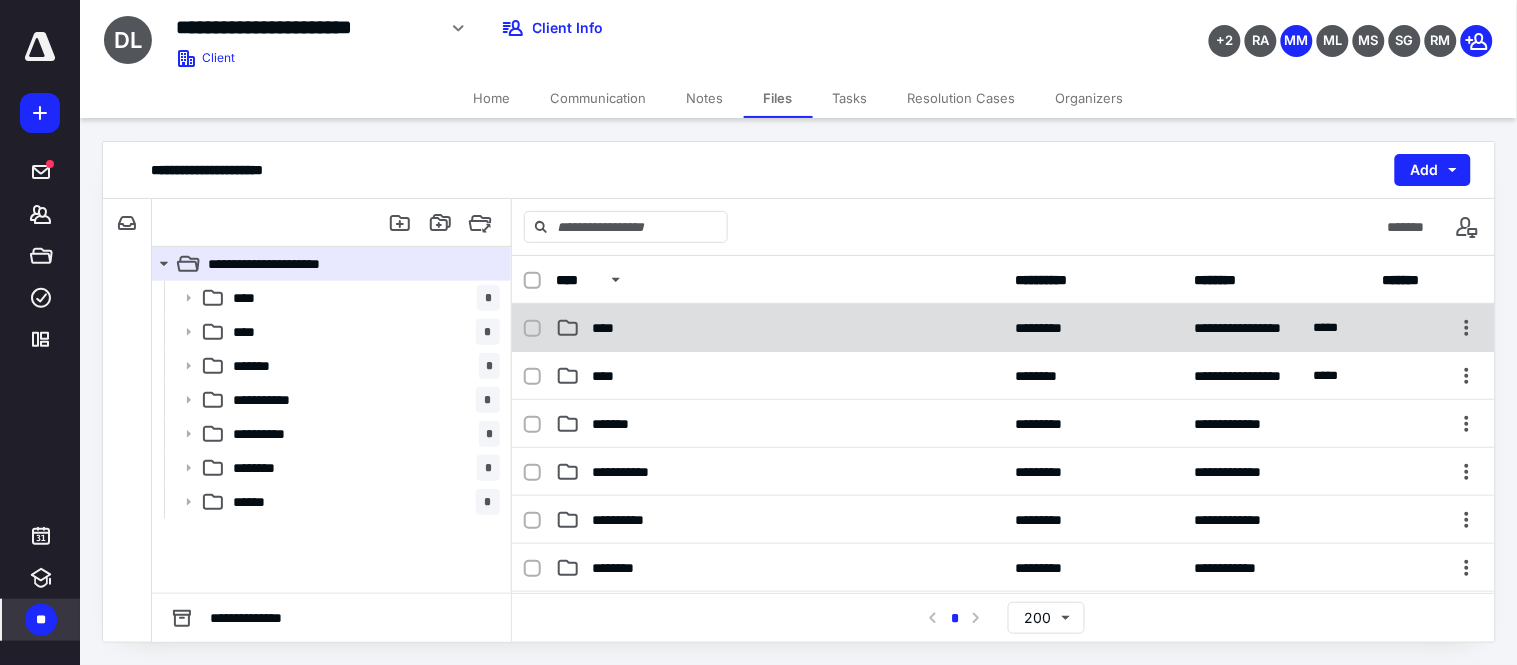 click on "****" at bounding box center (779, 328) 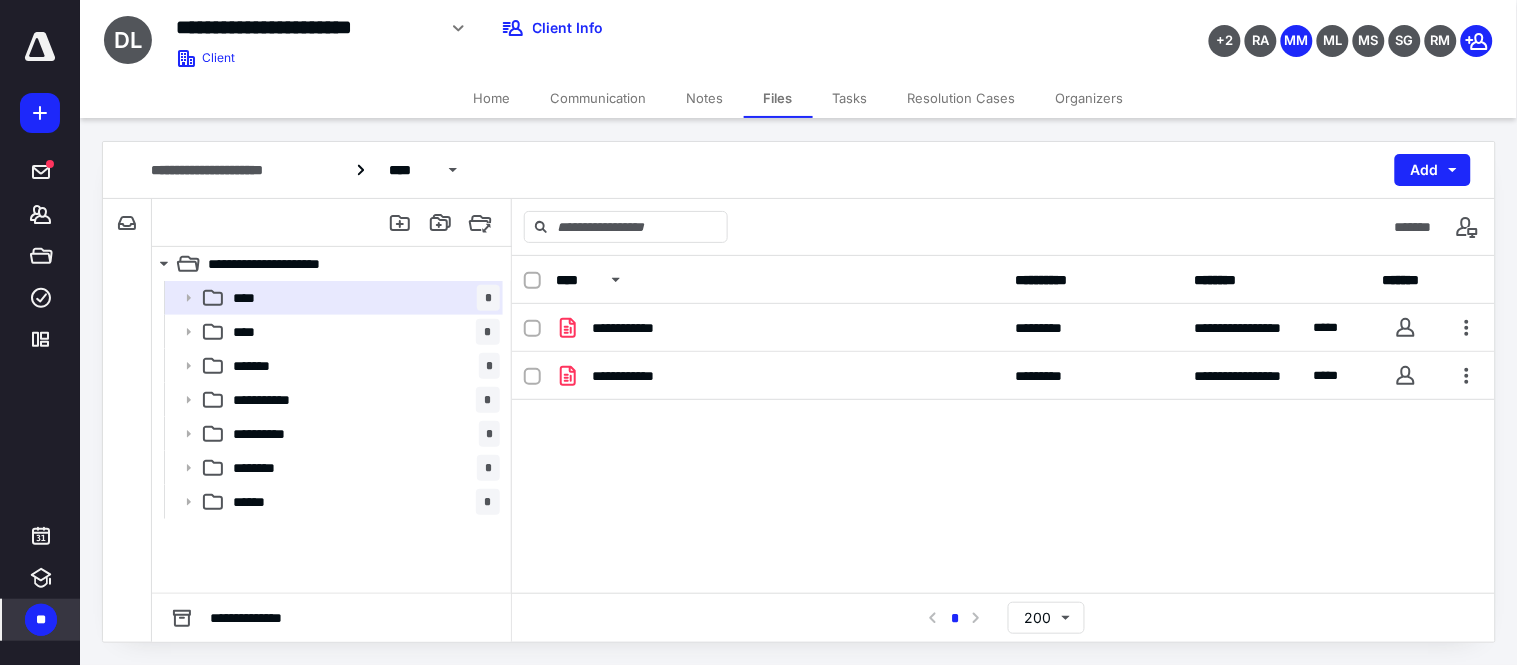 click on "Files" at bounding box center [778, 98] 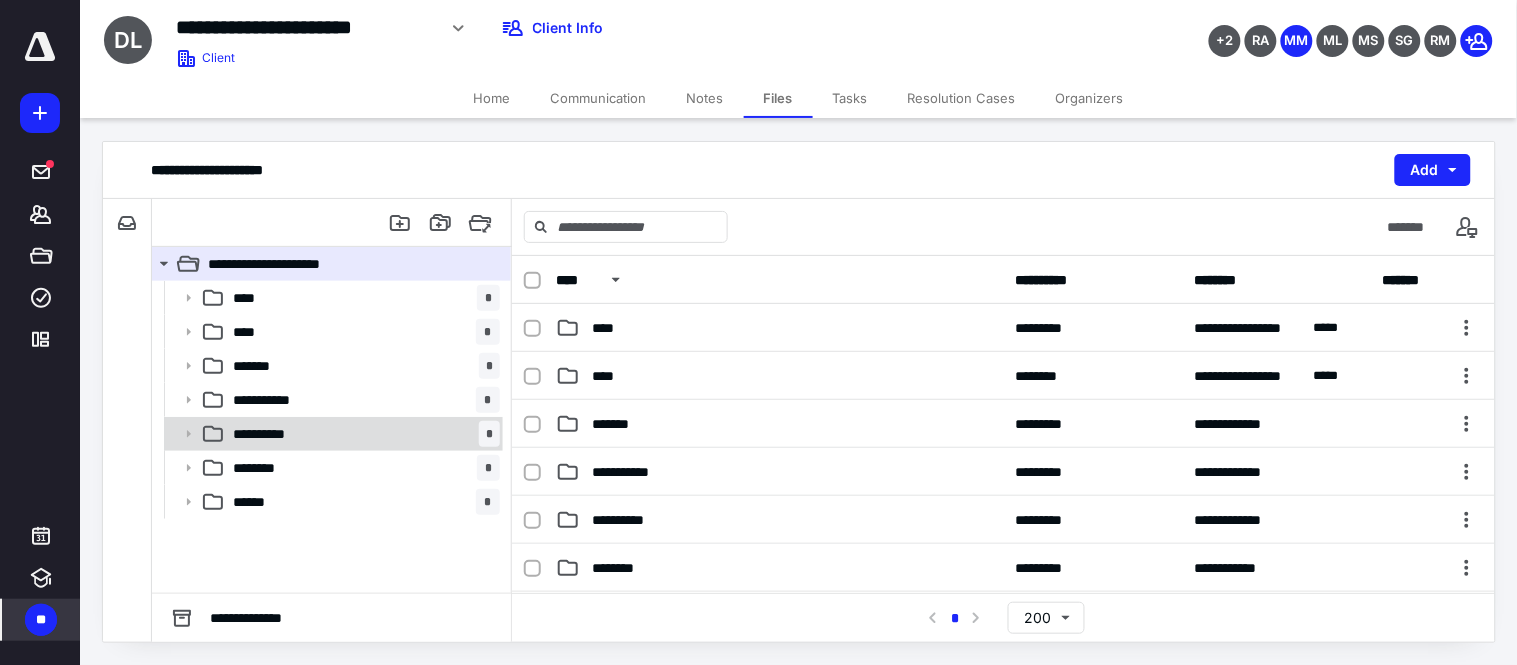 click on "**********" at bounding box center [276, 434] 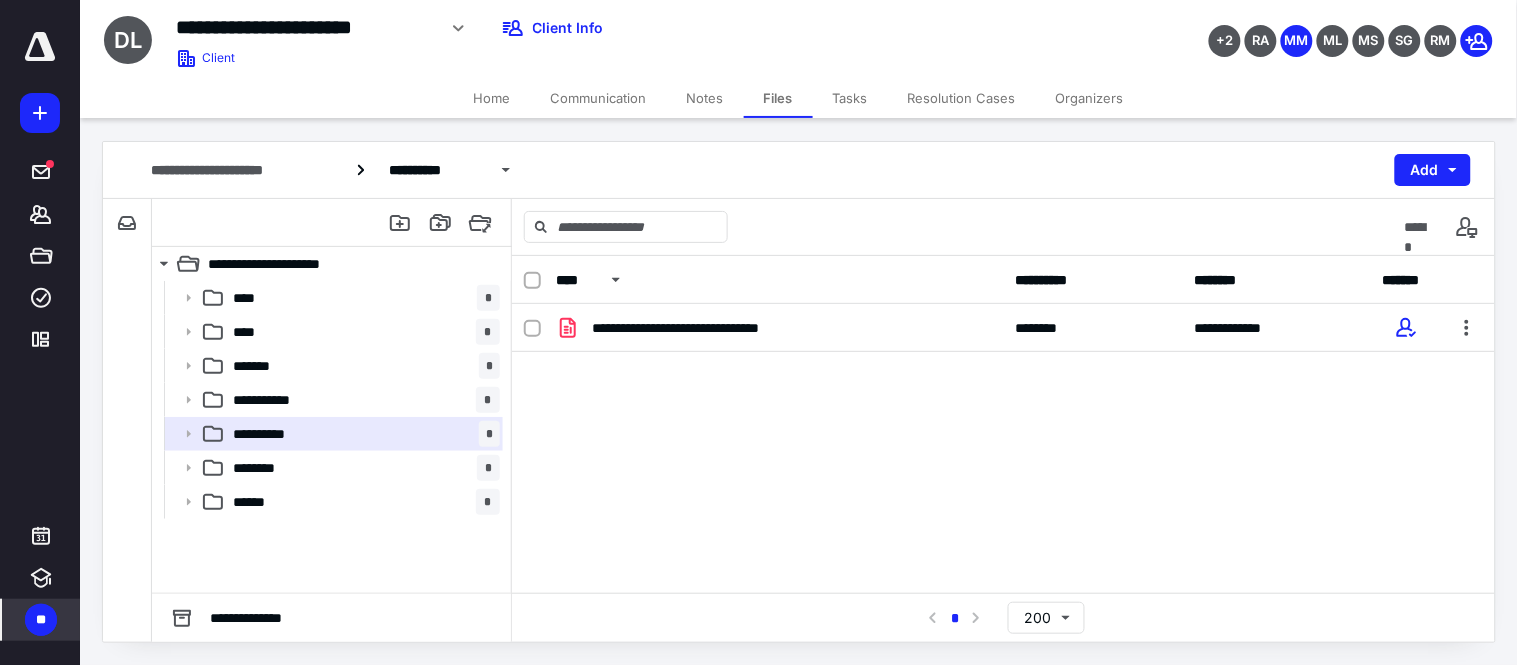click on "********" at bounding box center (269, 468) 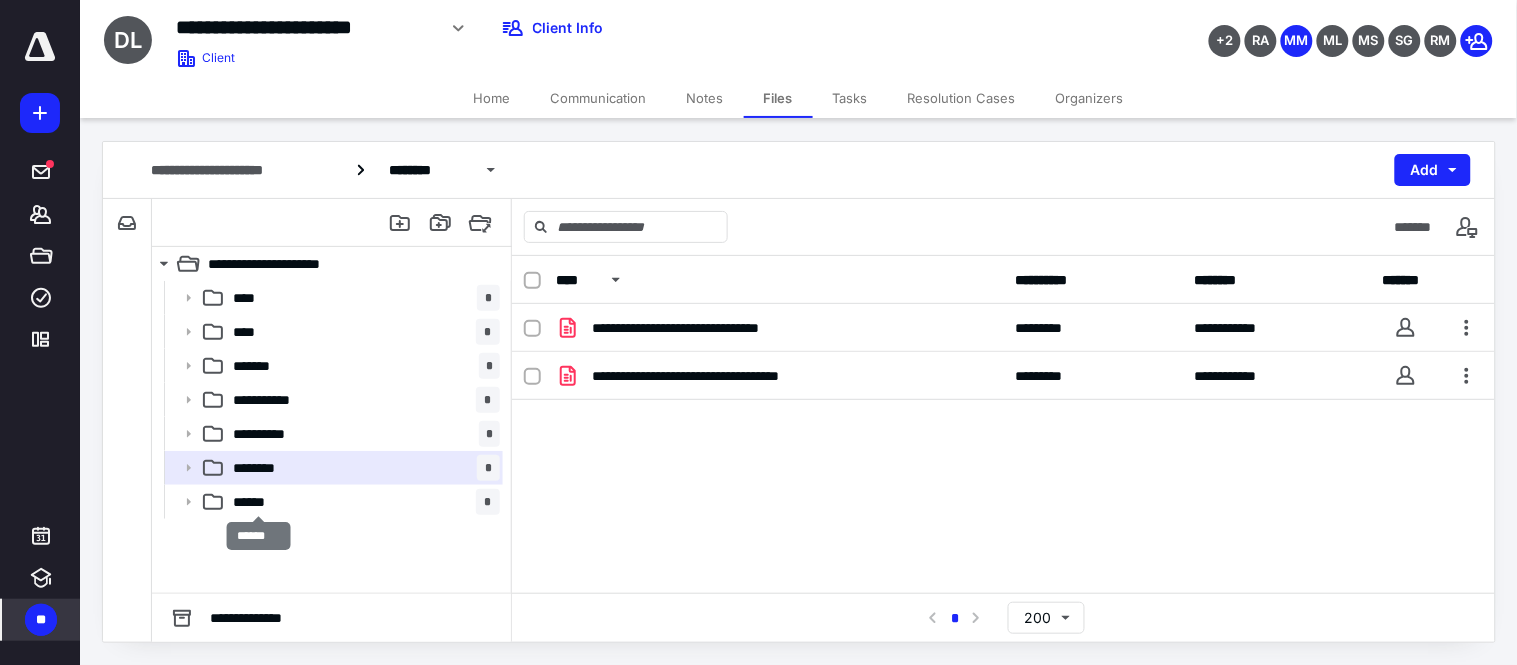 click on "******" at bounding box center [258, 502] 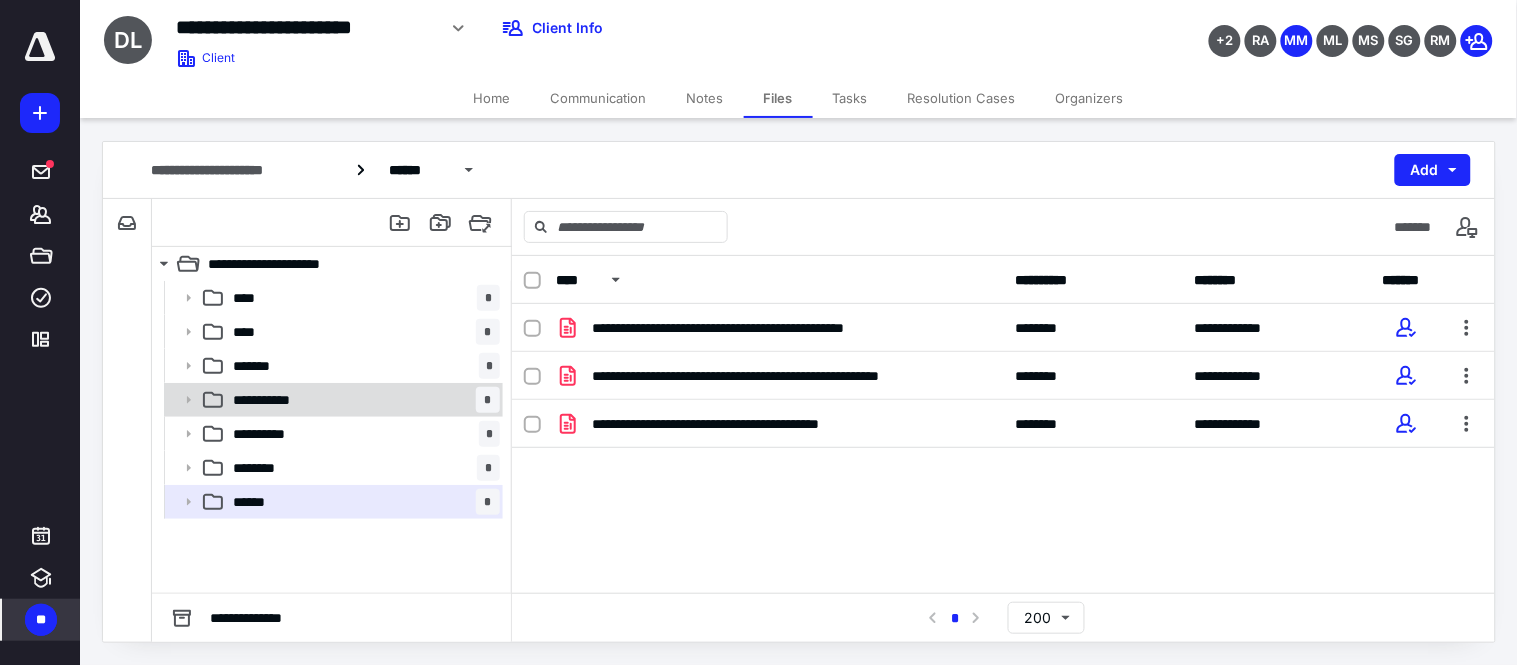 click on "**********" at bounding box center [276, 434] 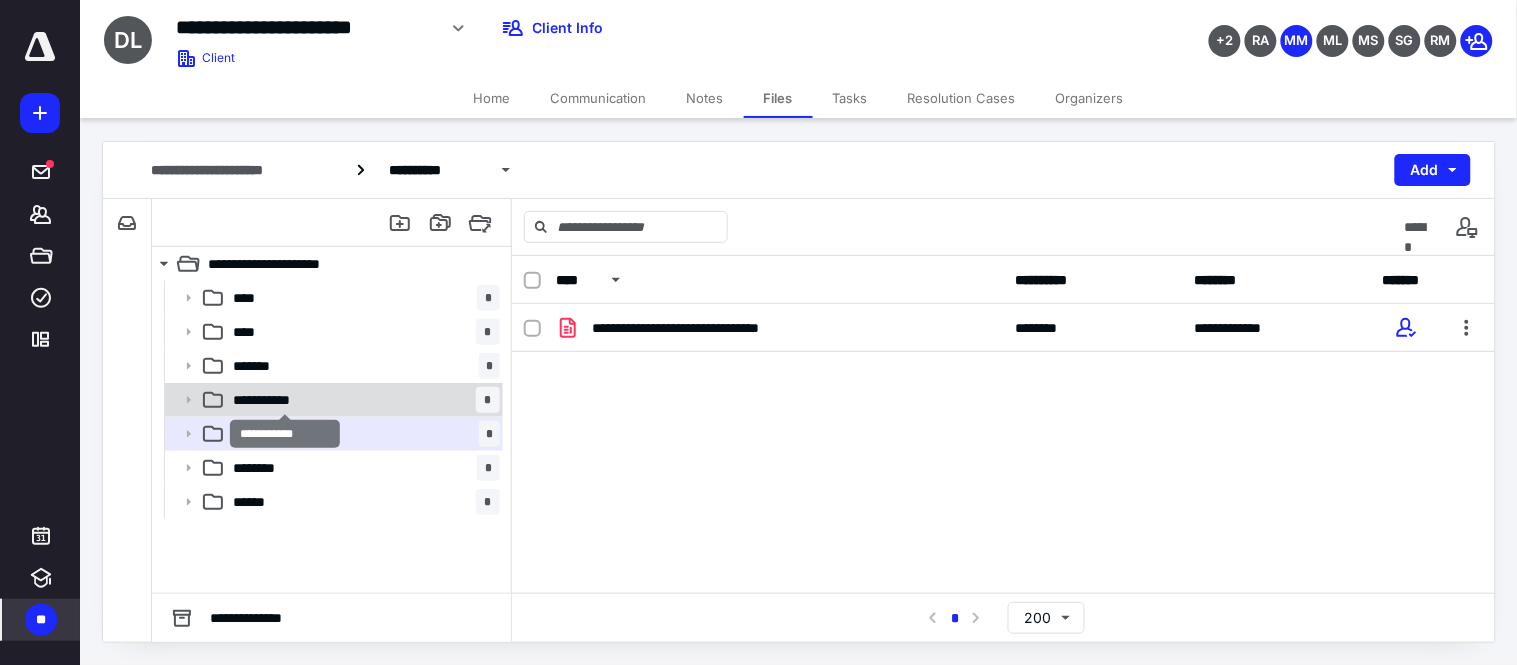 click on "**********" at bounding box center [285, 400] 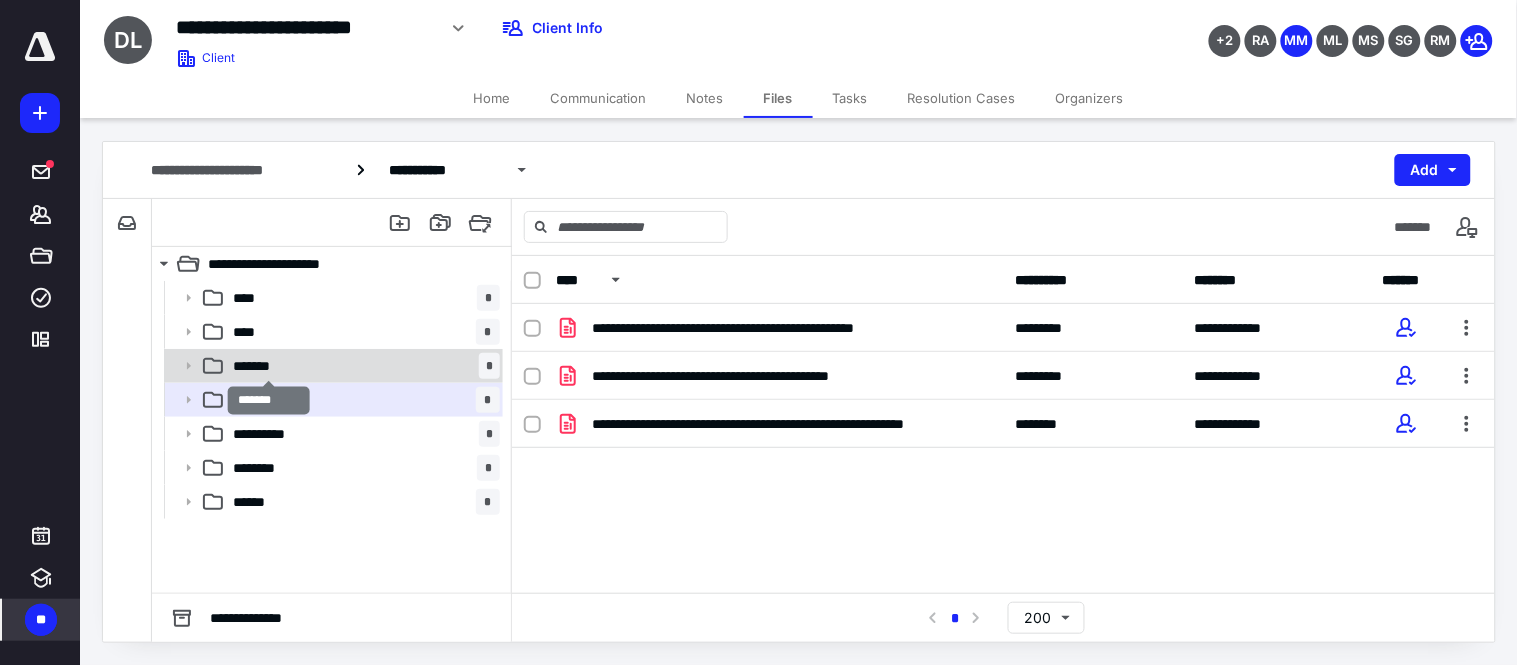 click on "*******" at bounding box center (268, 366) 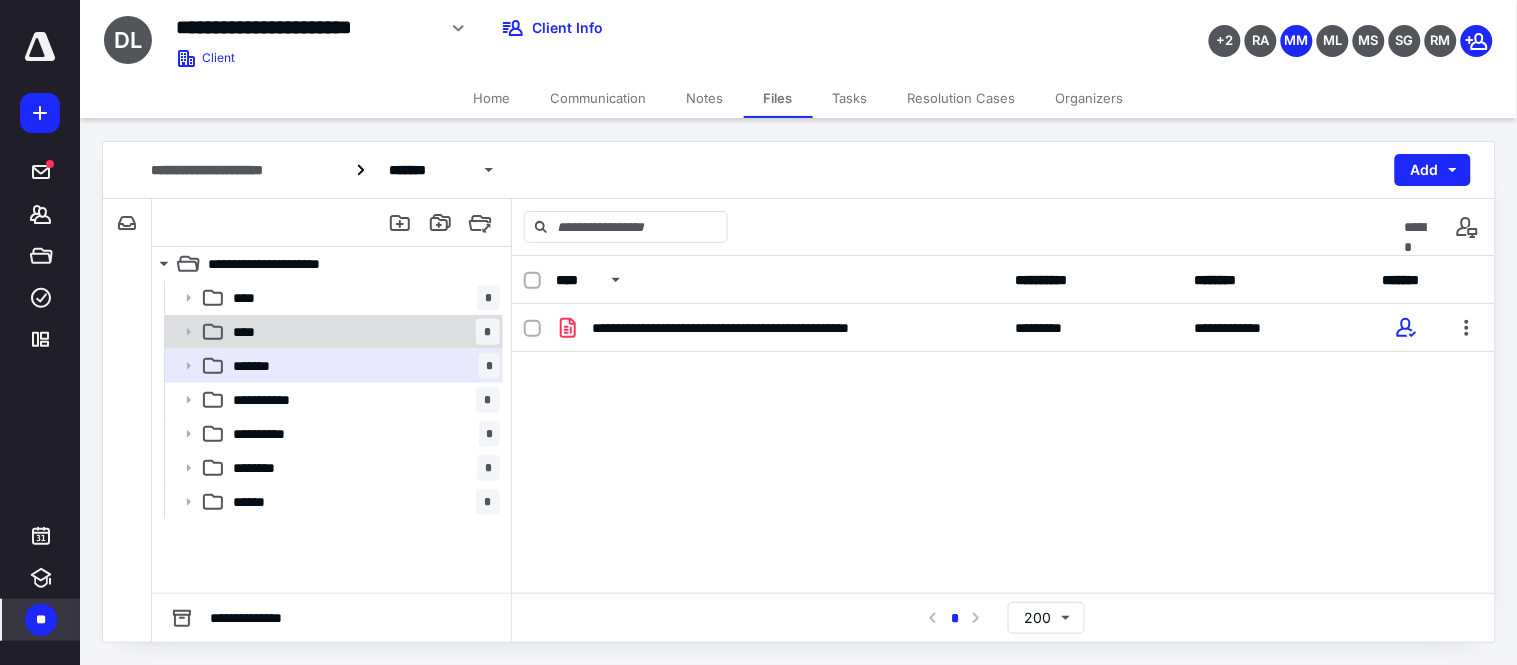 click on "**** *" at bounding box center [362, 332] 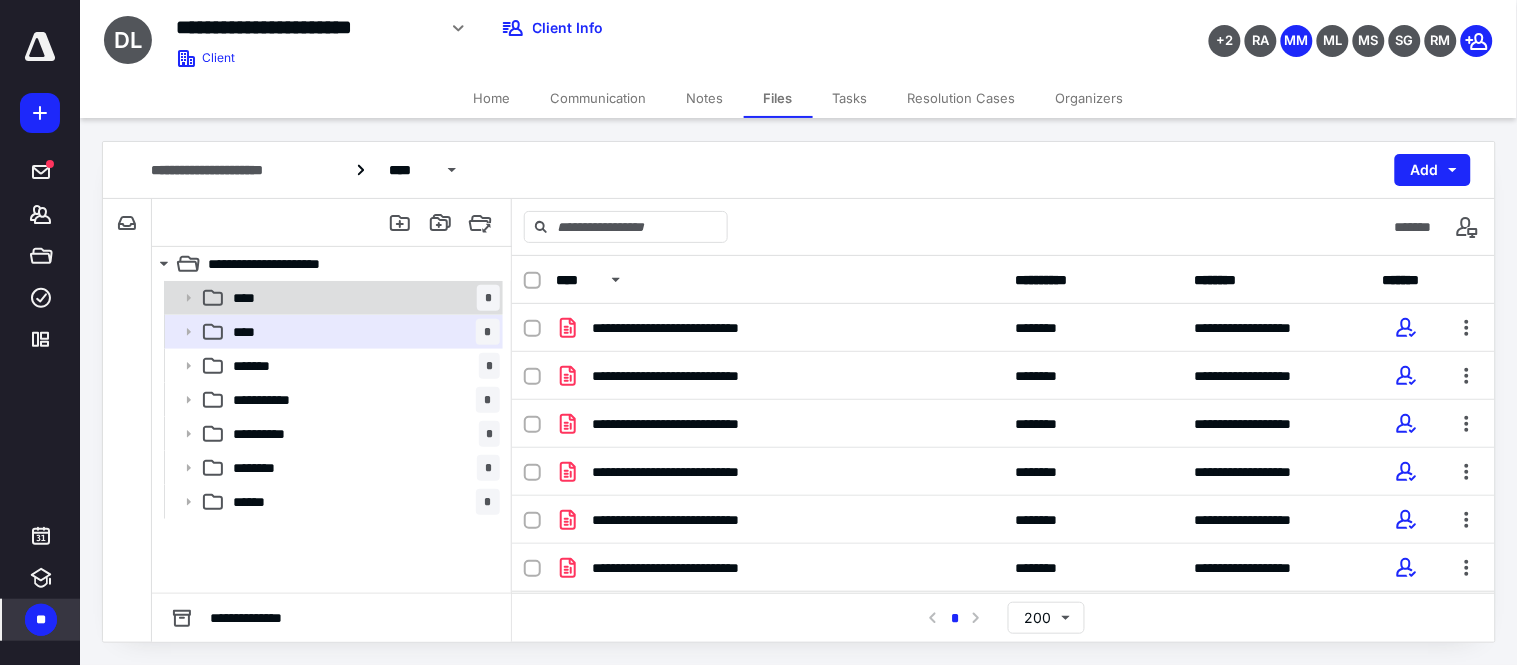 click on "**** *" at bounding box center (362, 298) 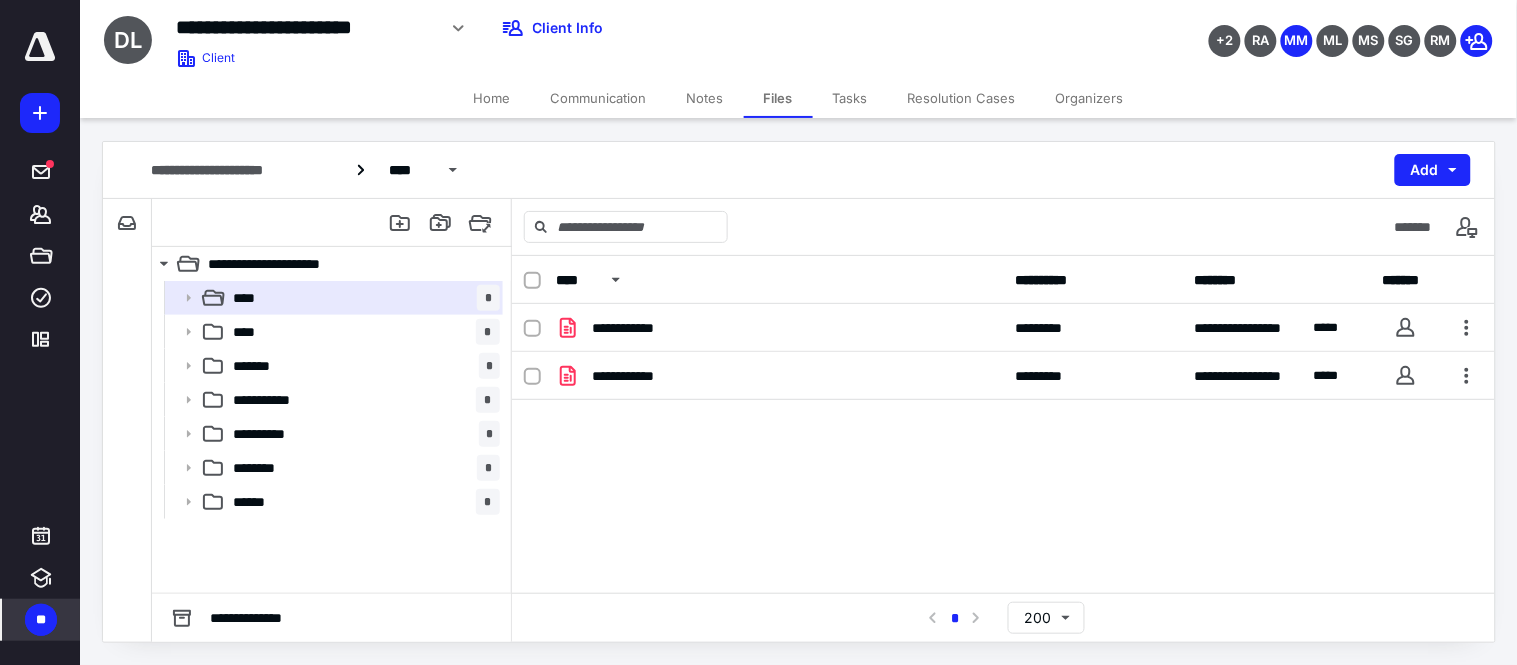 click on "Tasks" at bounding box center [850, 98] 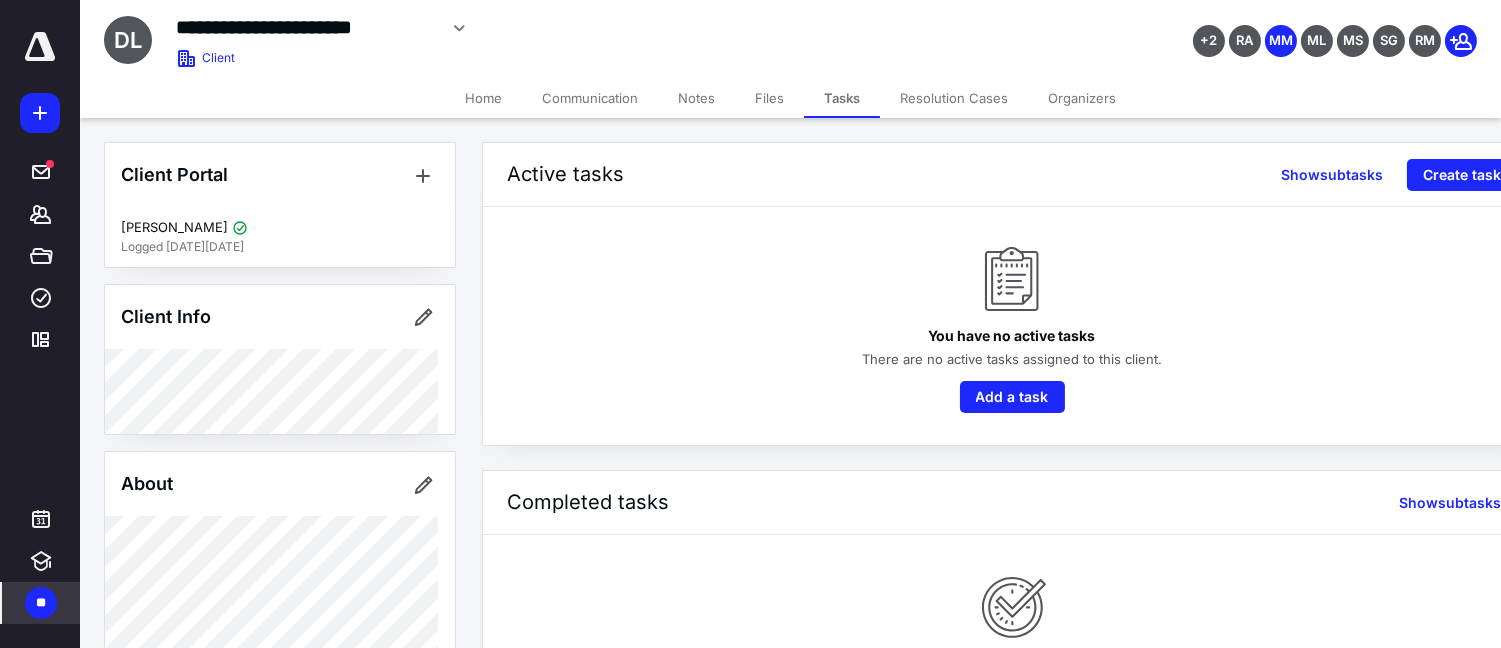 click on "Files" at bounding box center [769, 98] 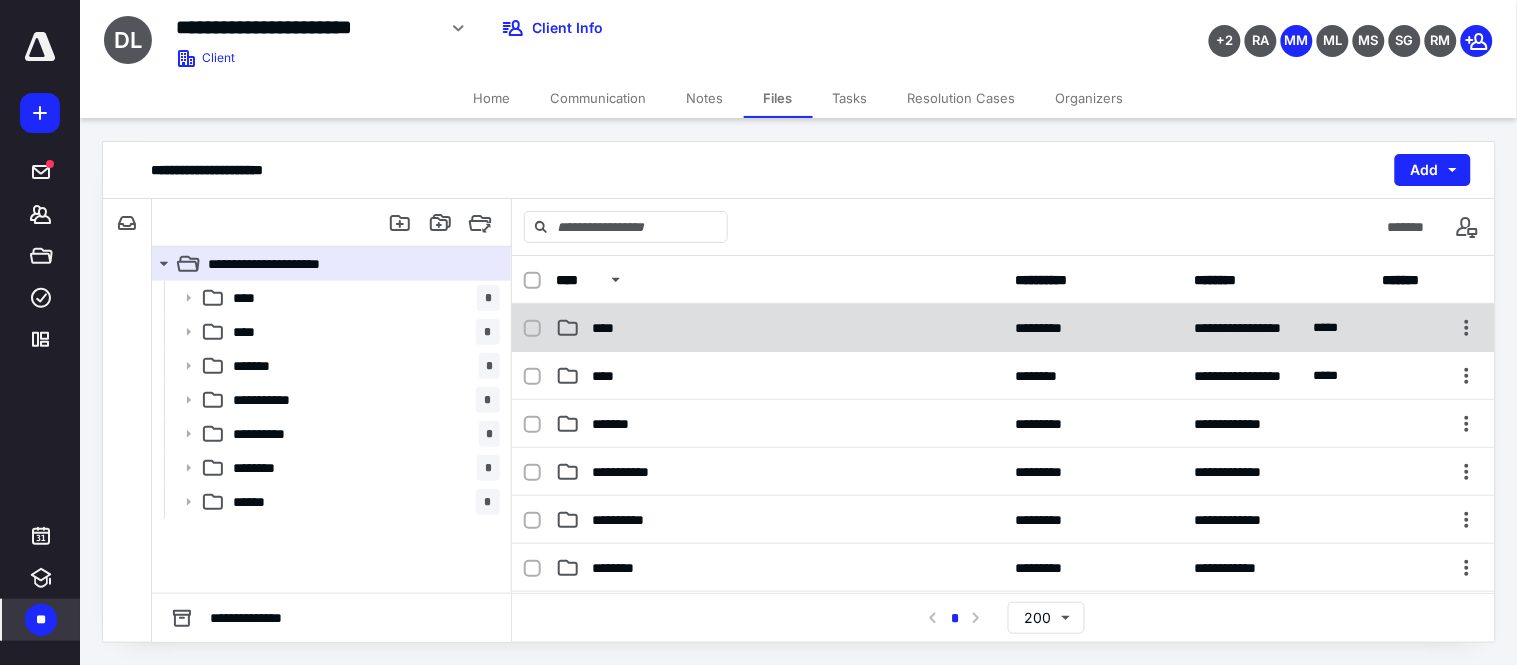 click on "****" at bounding box center (779, 328) 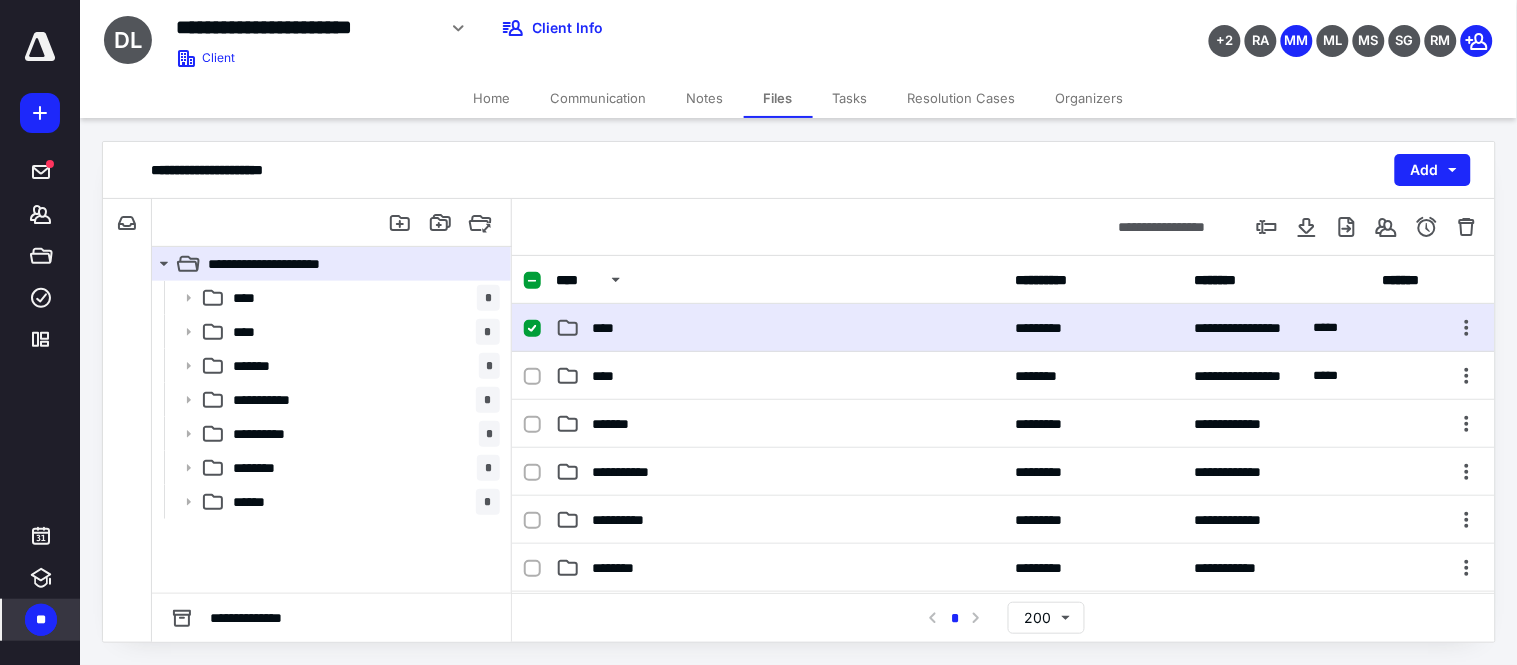 click on "****" at bounding box center [779, 328] 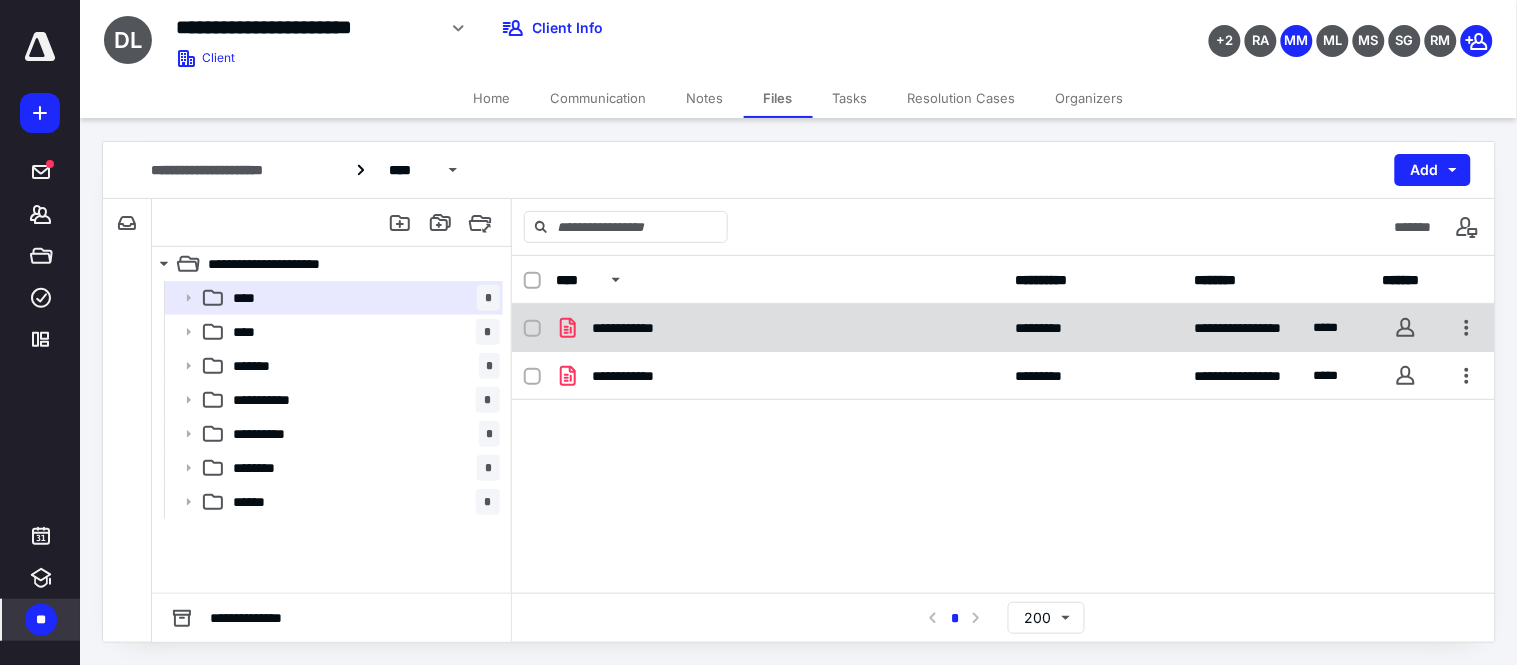 click on "**********" at bounding box center [779, 328] 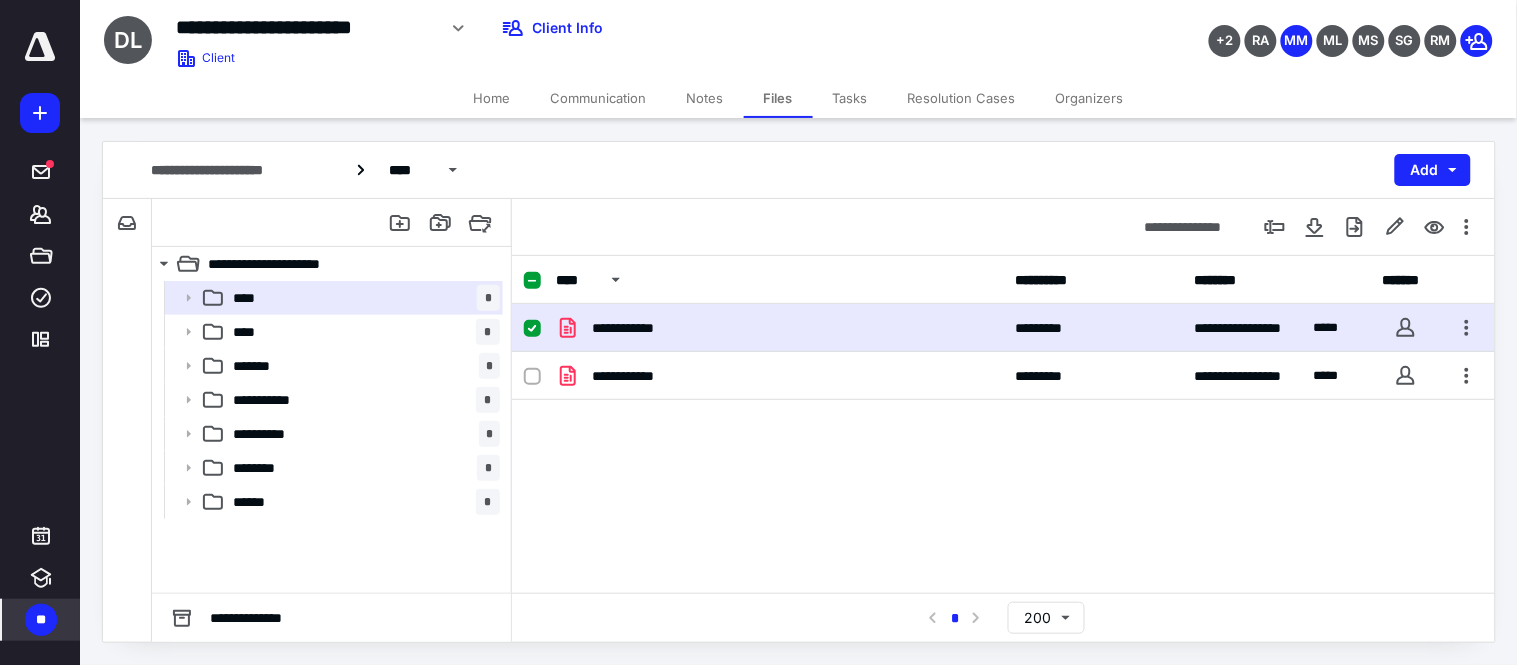 click on "**********" at bounding box center (779, 328) 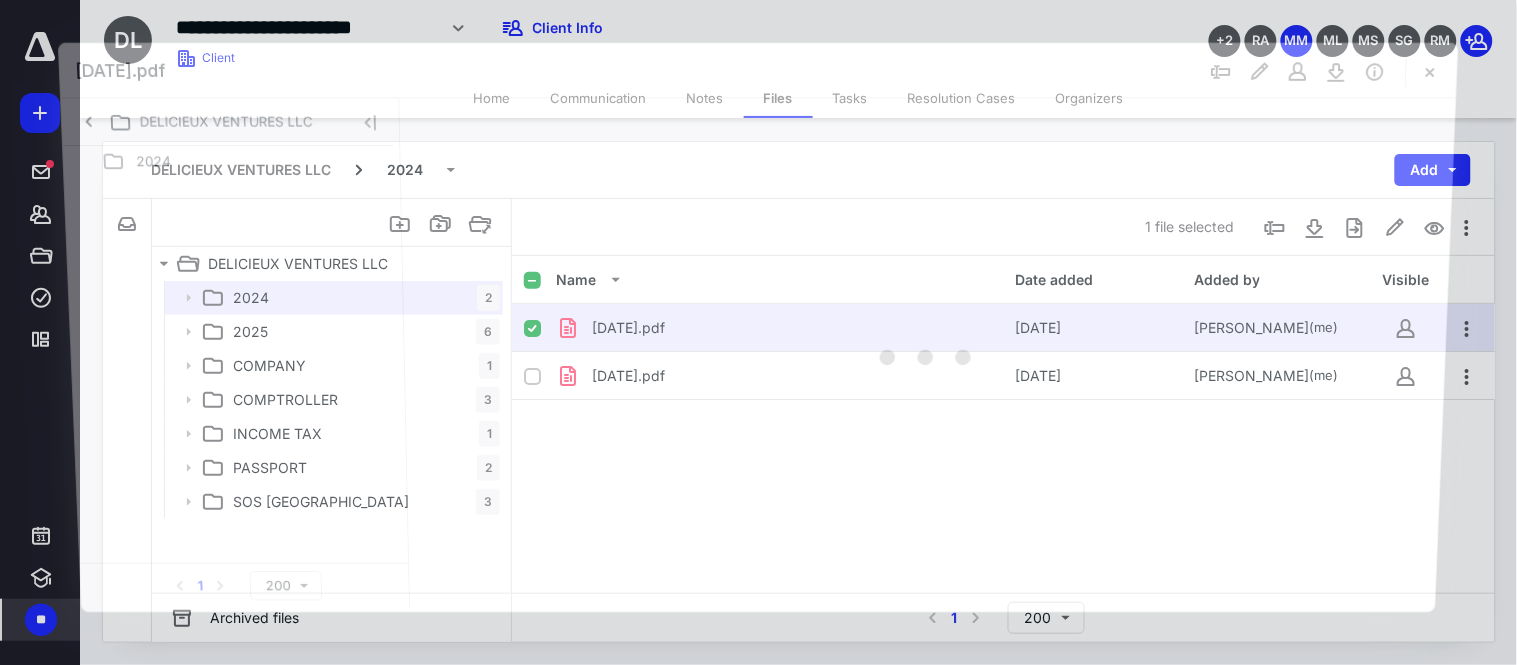 click at bounding box center (927, 353) 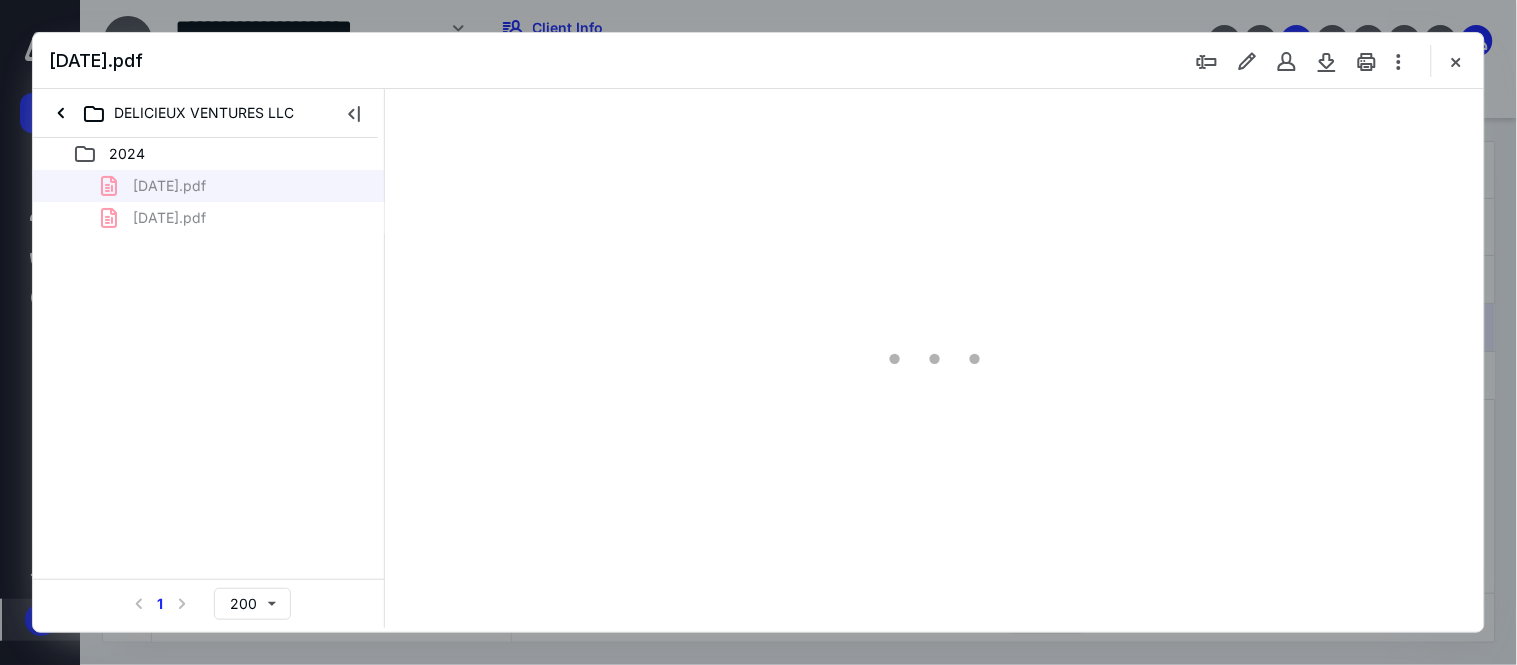 scroll, scrollTop: 0, scrollLeft: 0, axis: both 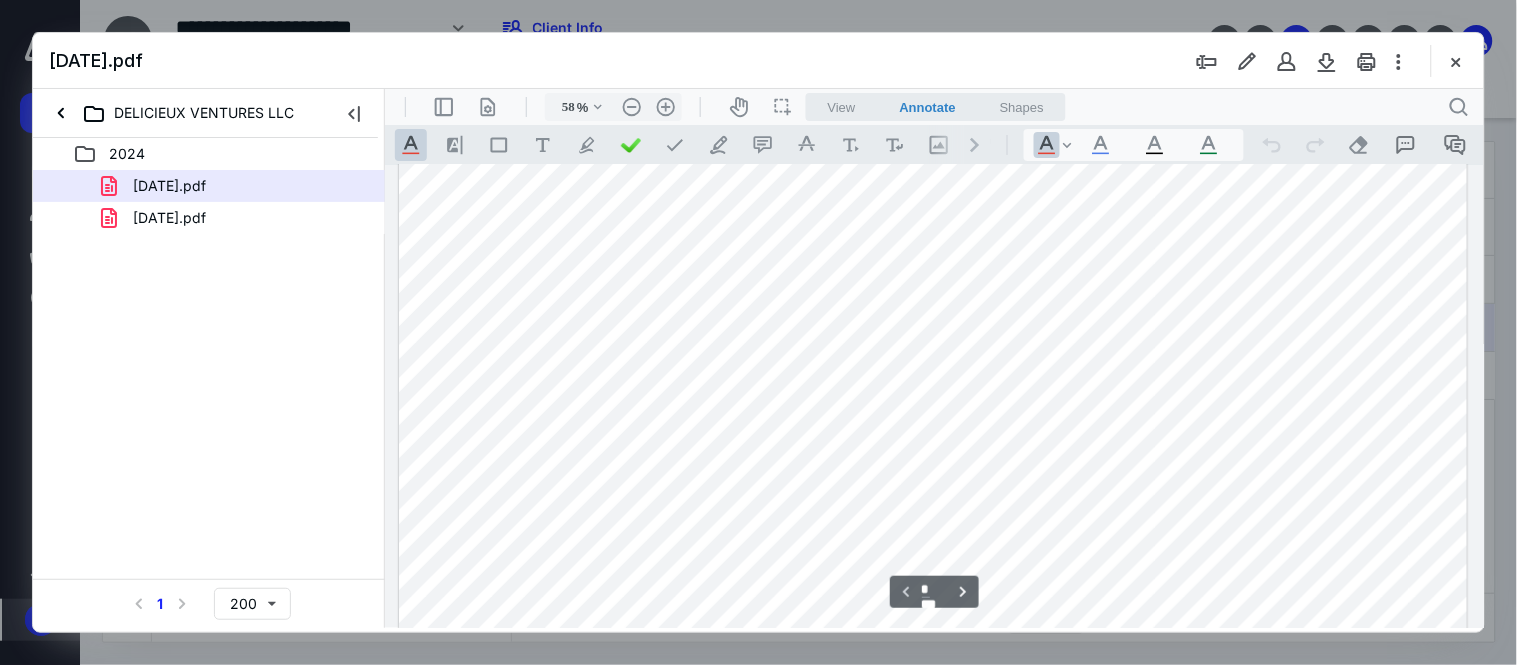 type on "175" 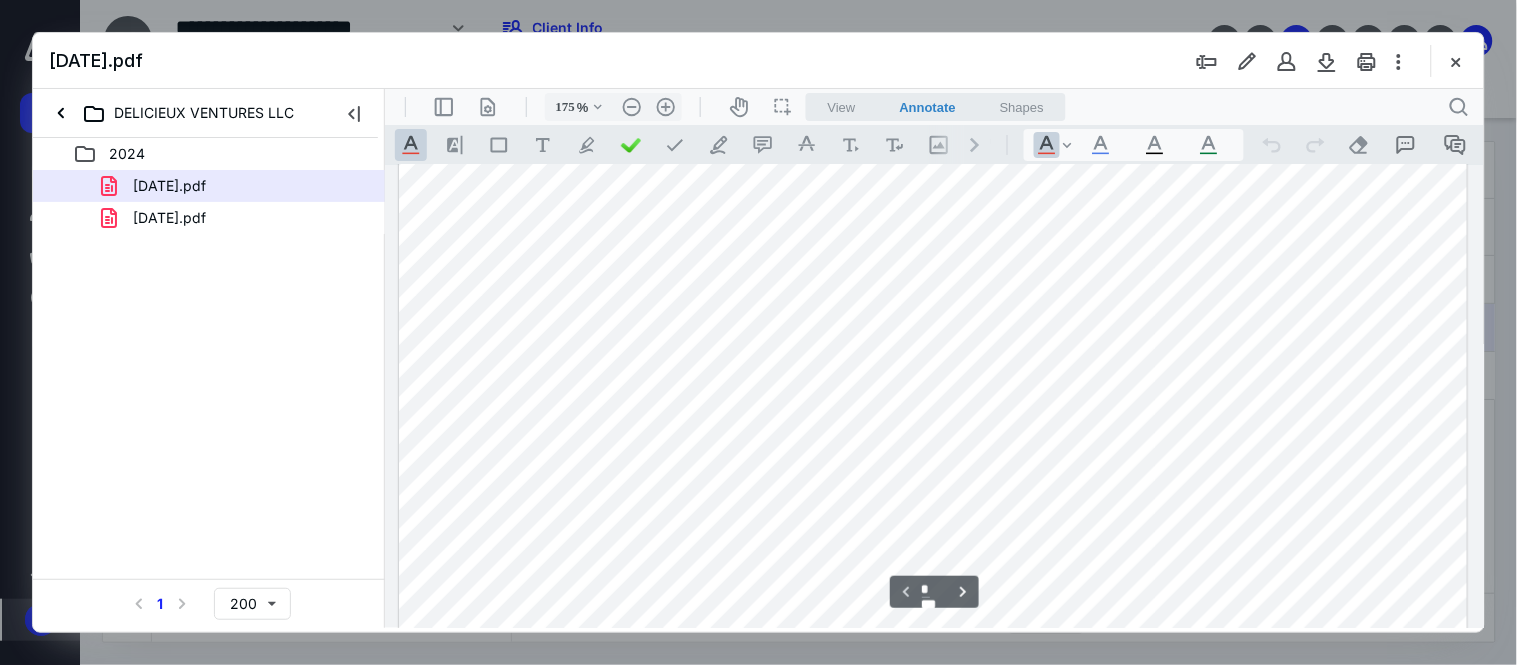 scroll, scrollTop: 0, scrollLeft: 0, axis: both 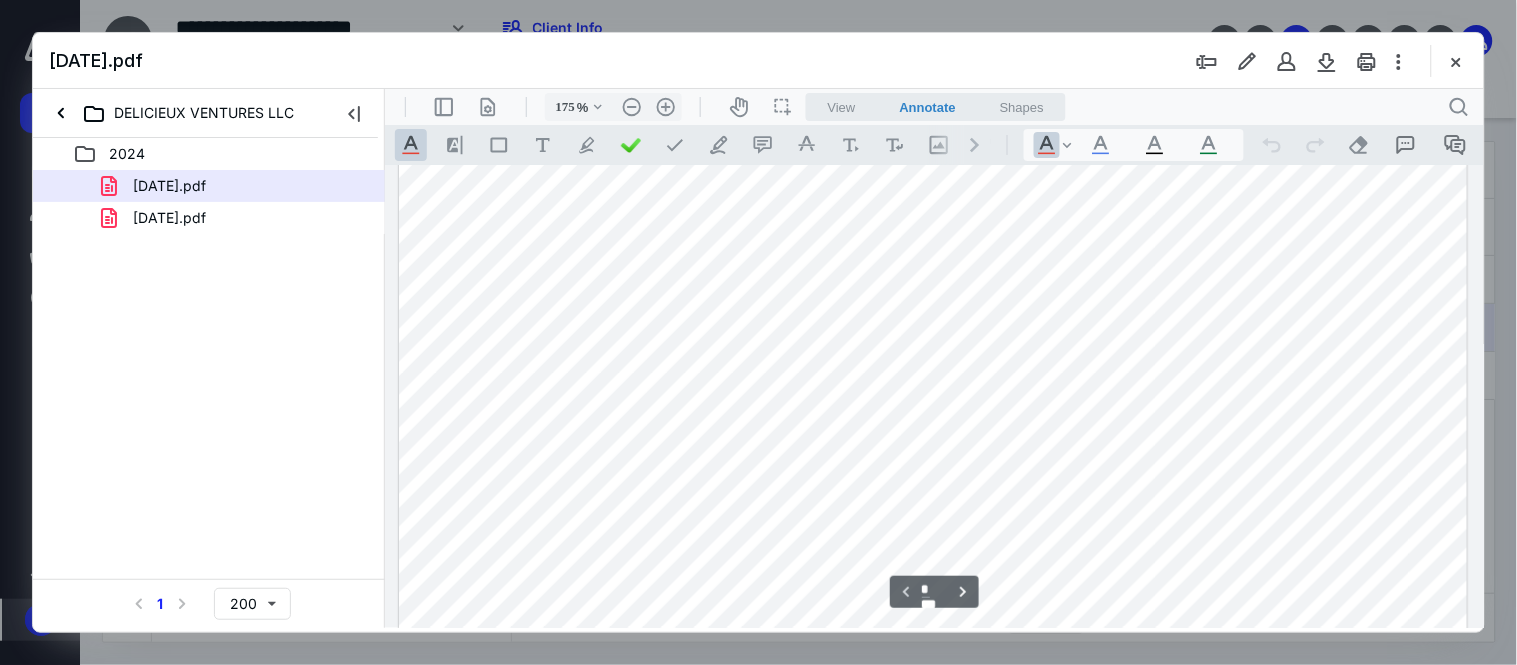 type on "*" 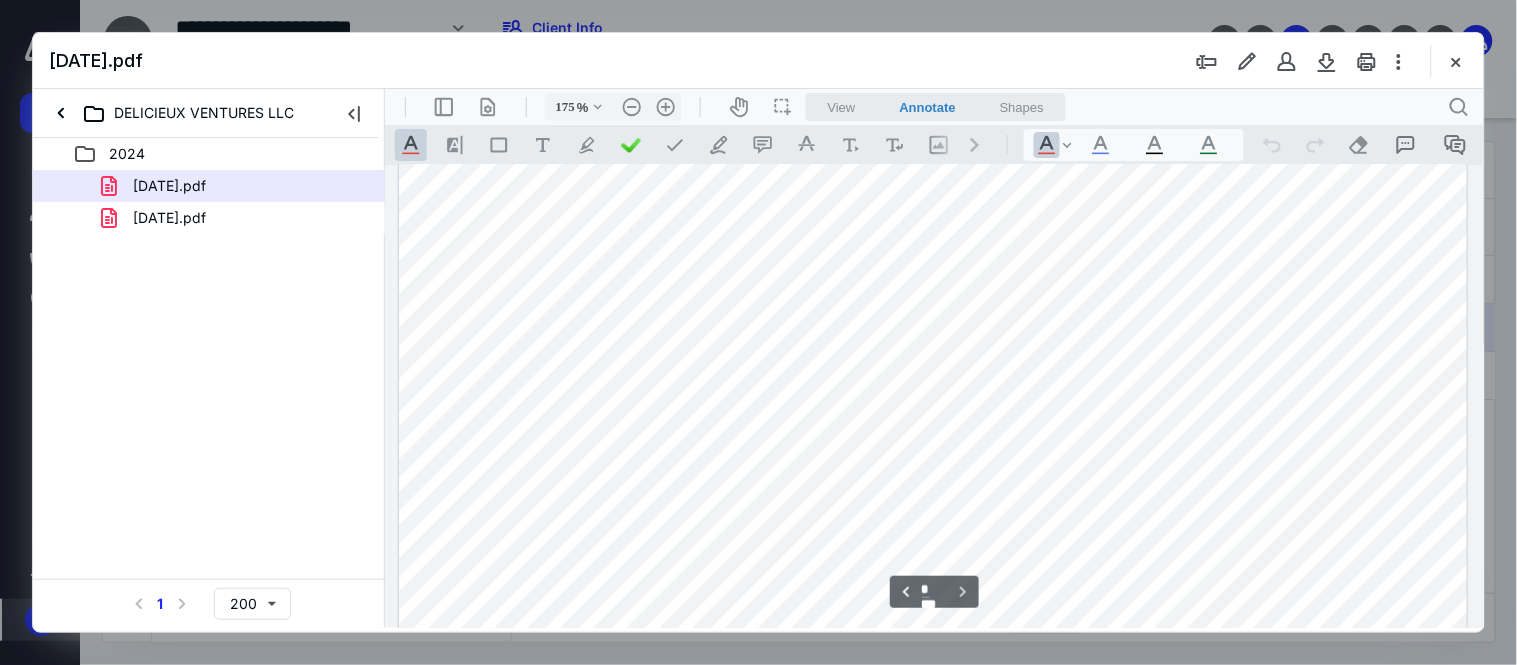 scroll, scrollTop: 2328, scrollLeft: 0, axis: vertical 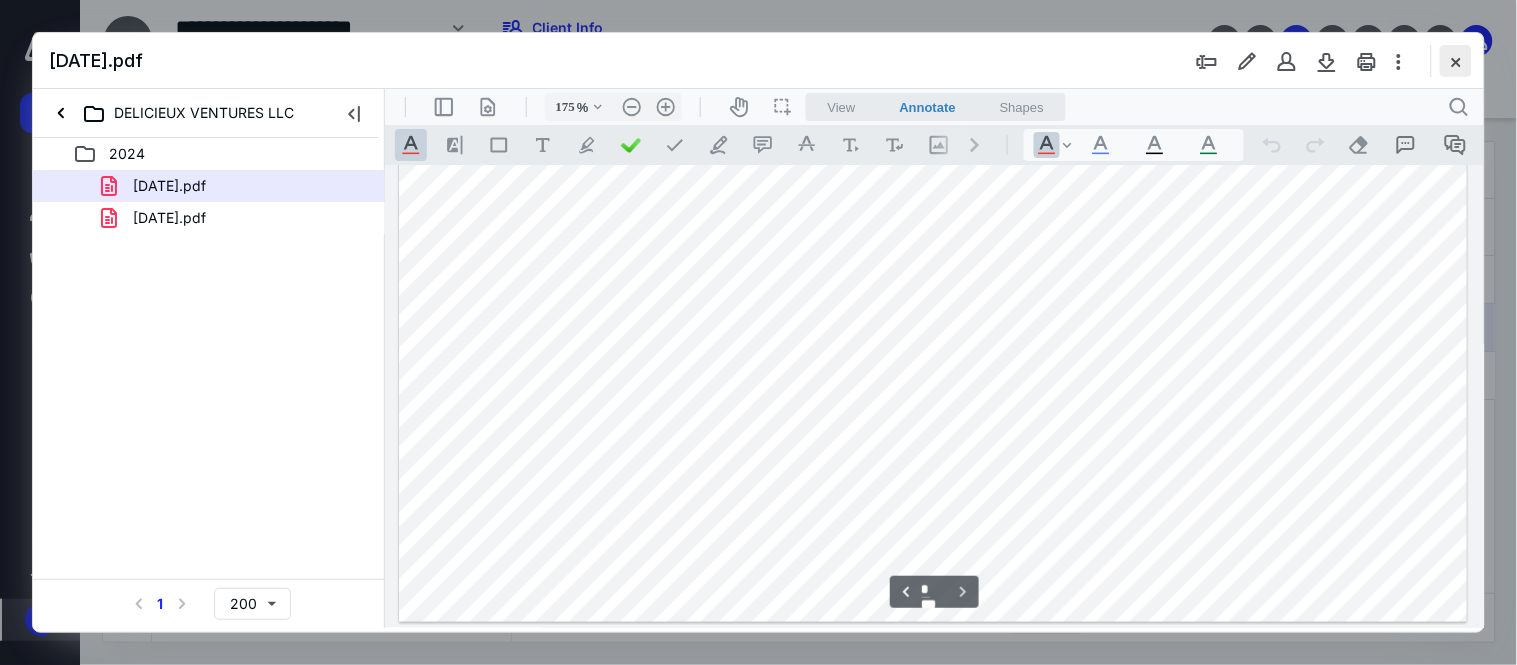 click at bounding box center (1456, 61) 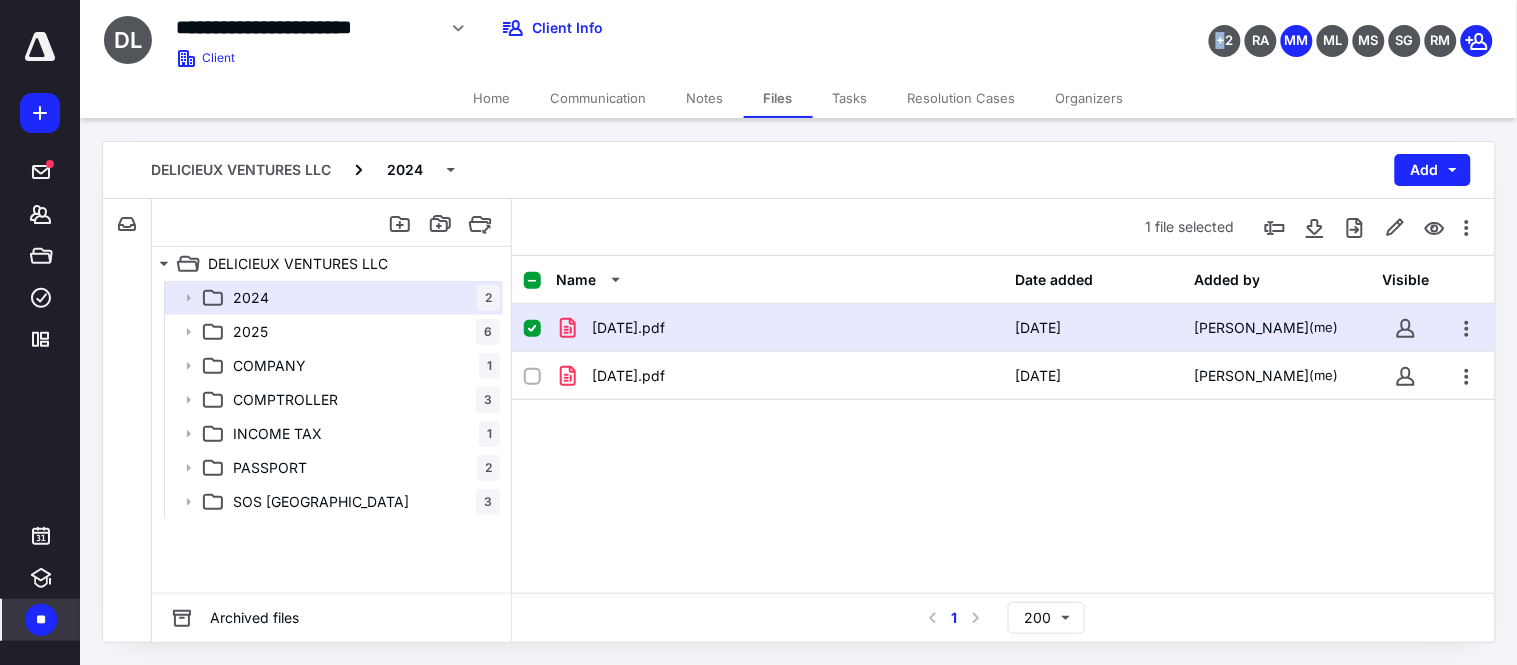 click at bounding box center (532, 329) 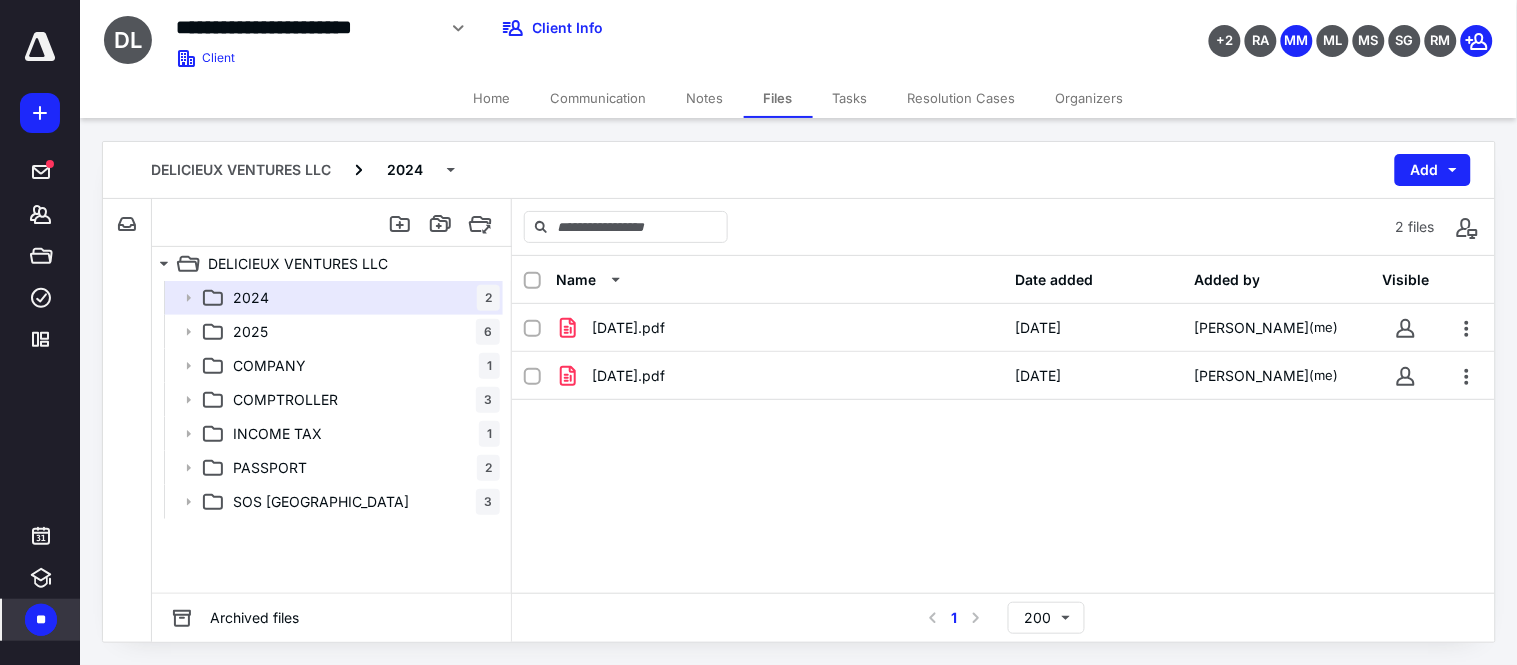 click on "Tasks" at bounding box center (850, 98) 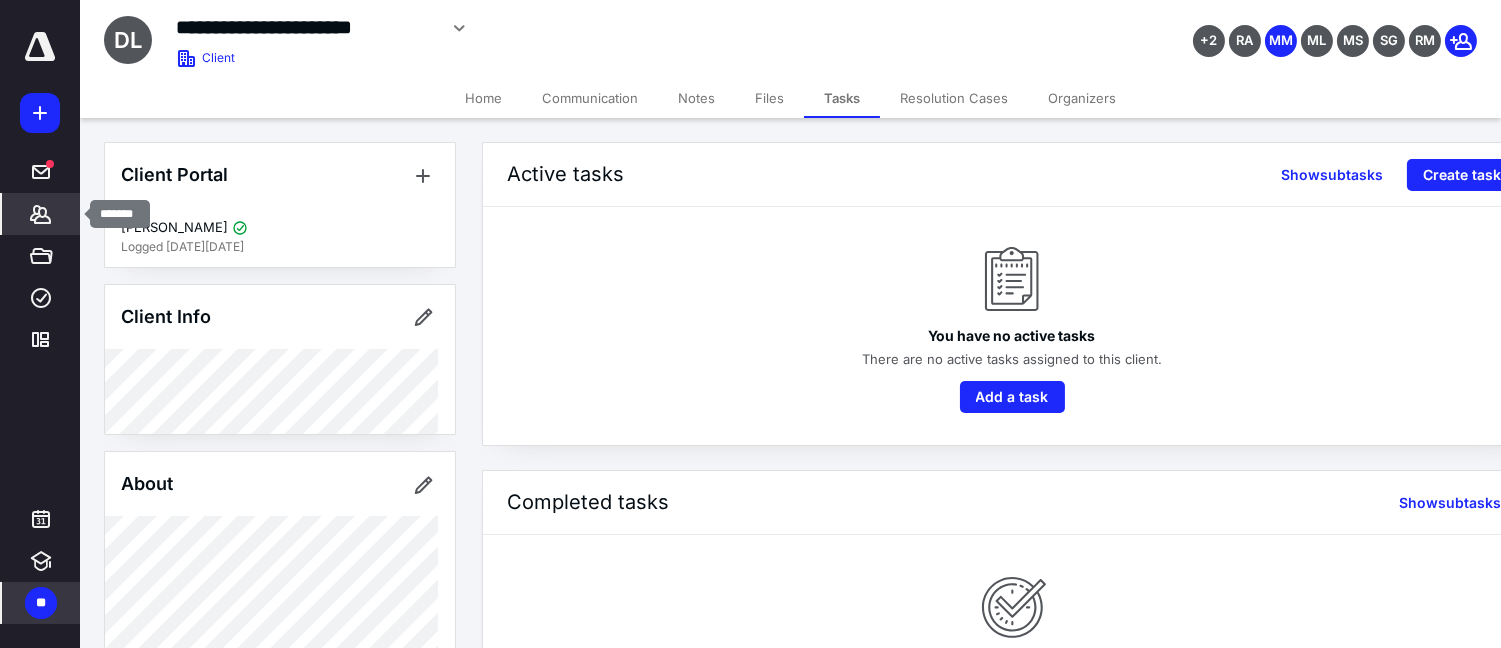 click on "*******" at bounding box center [41, 214] 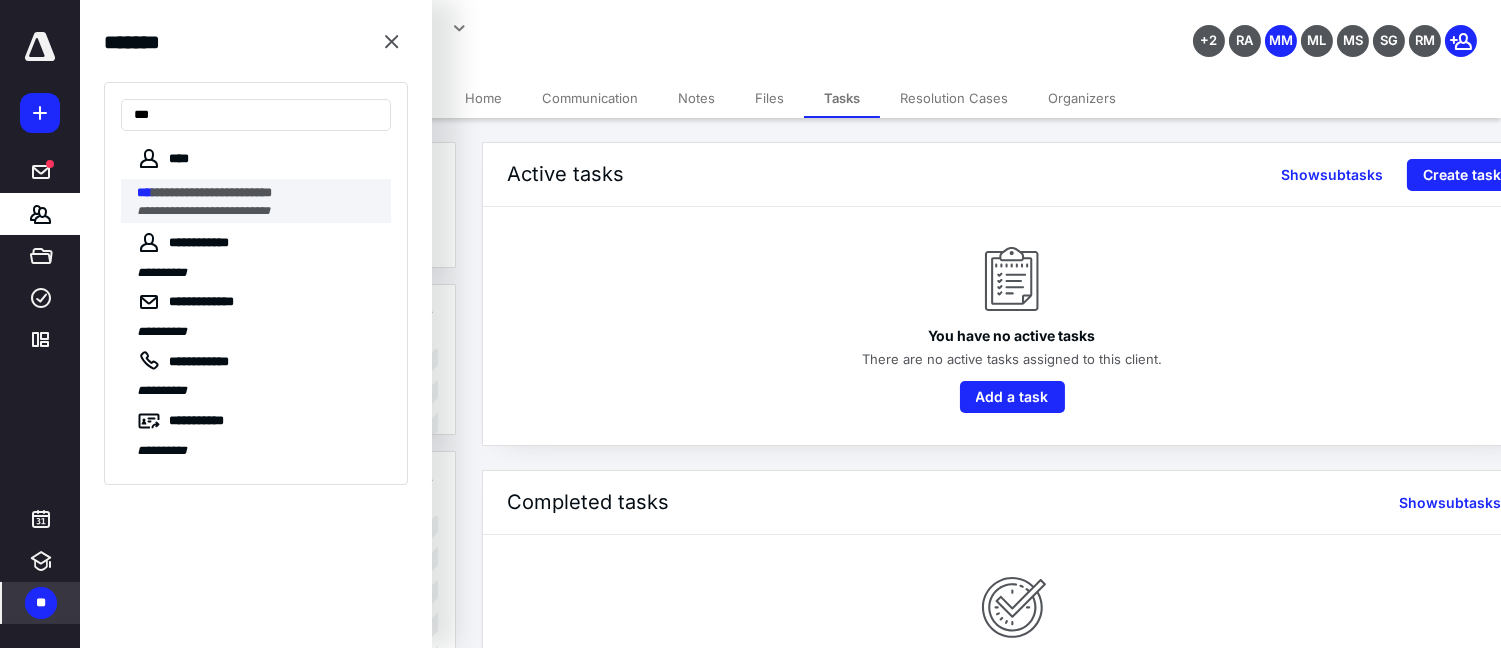 type on "***" 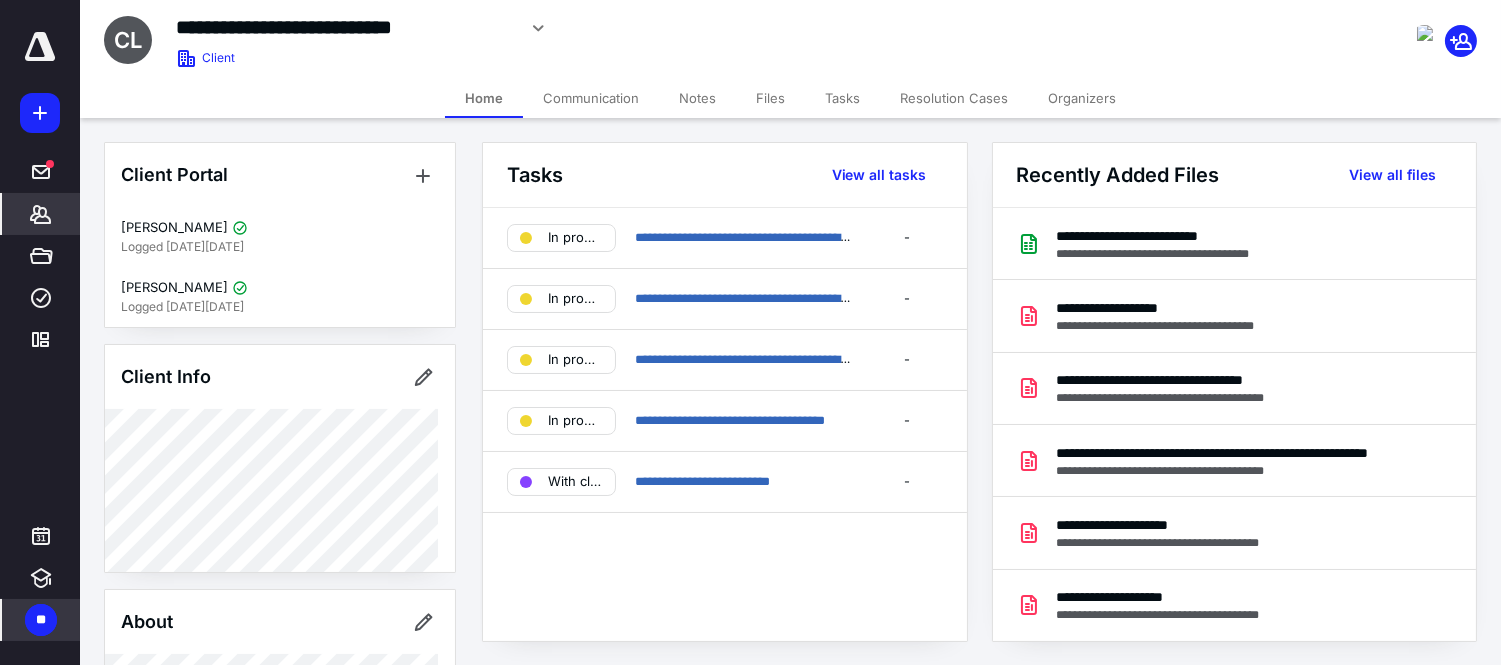 click on "Files" at bounding box center (770, 98) 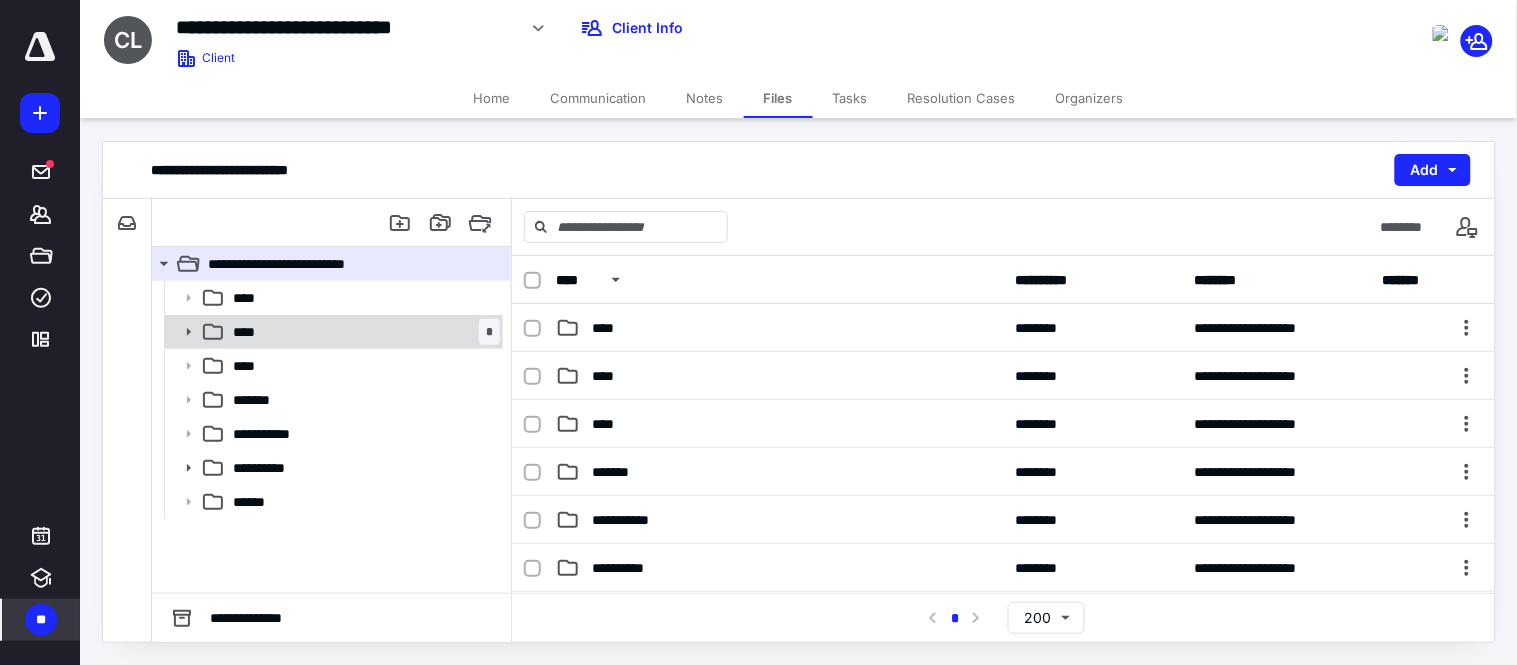 click on "**** *" at bounding box center (362, 332) 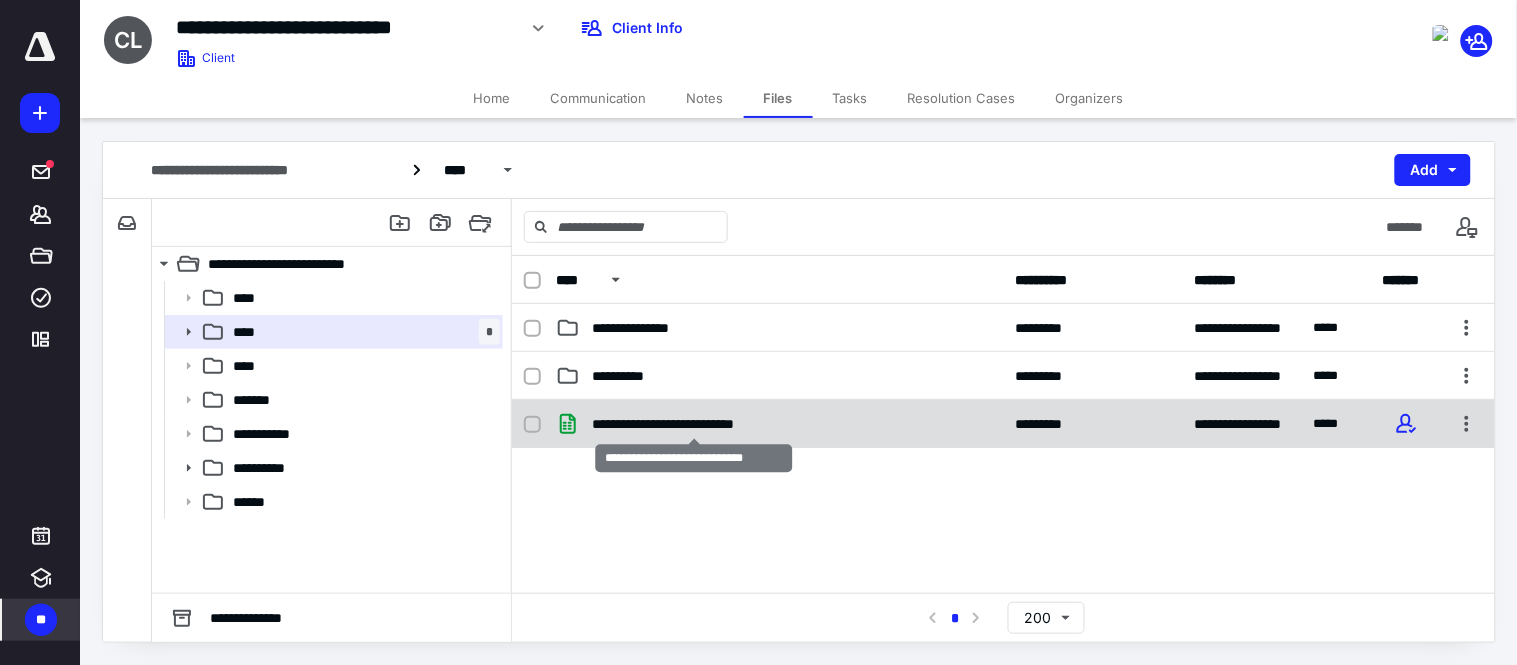 click on "**********" at bounding box center (694, 424) 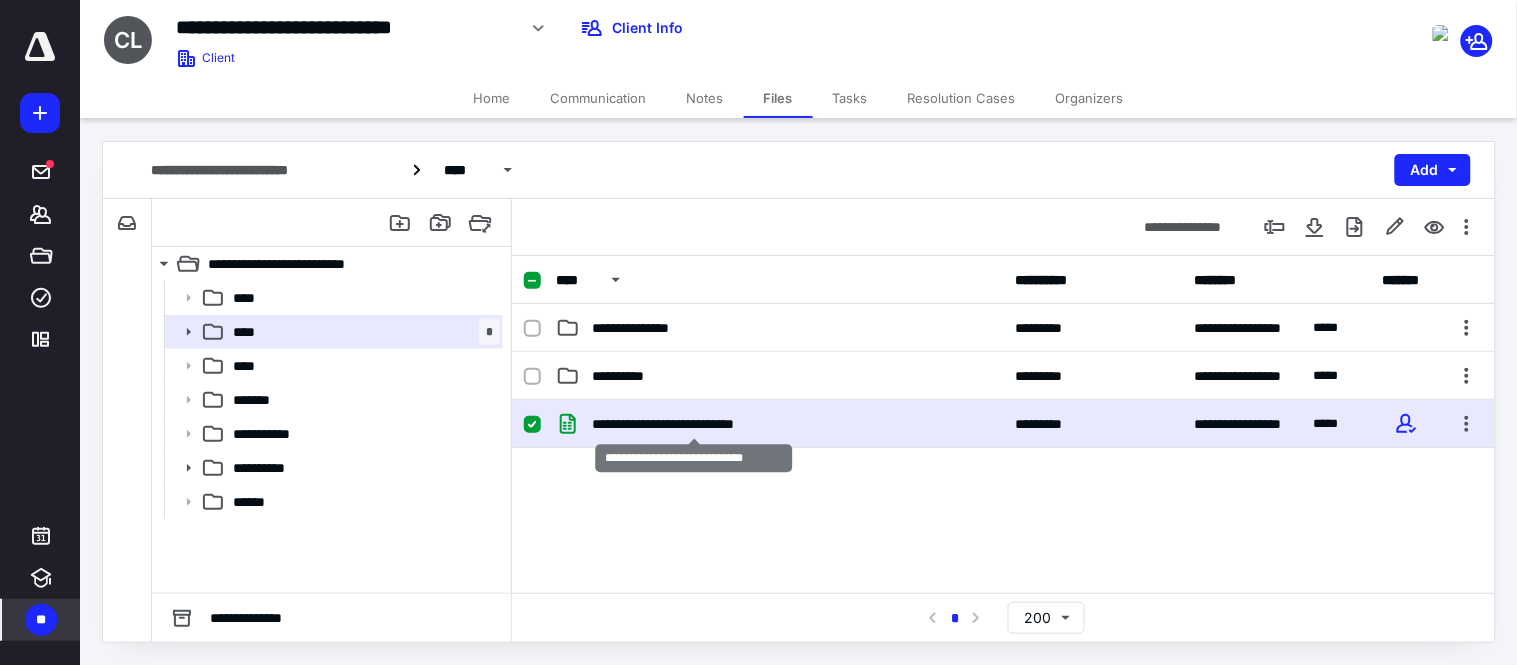click on "**********" at bounding box center (694, 424) 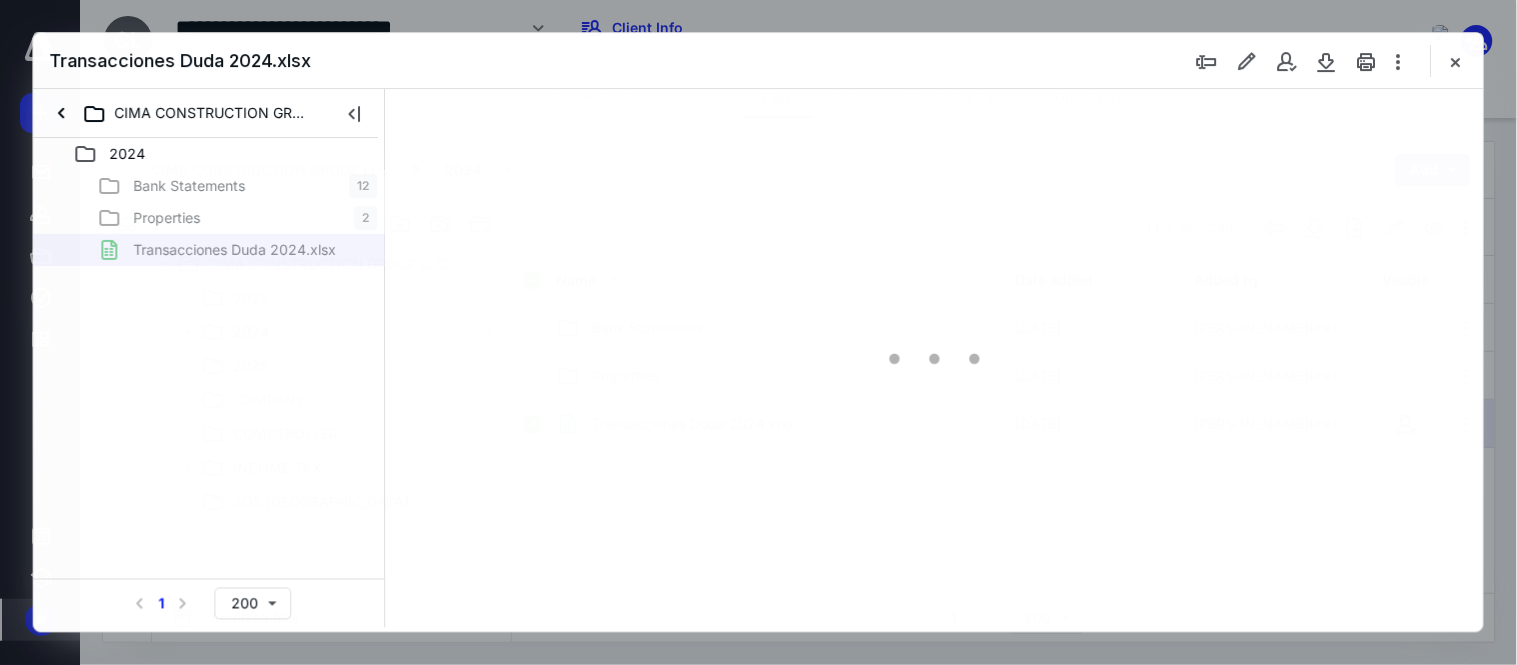 scroll, scrollTop: 0, scrollLeft: 0, axis: both 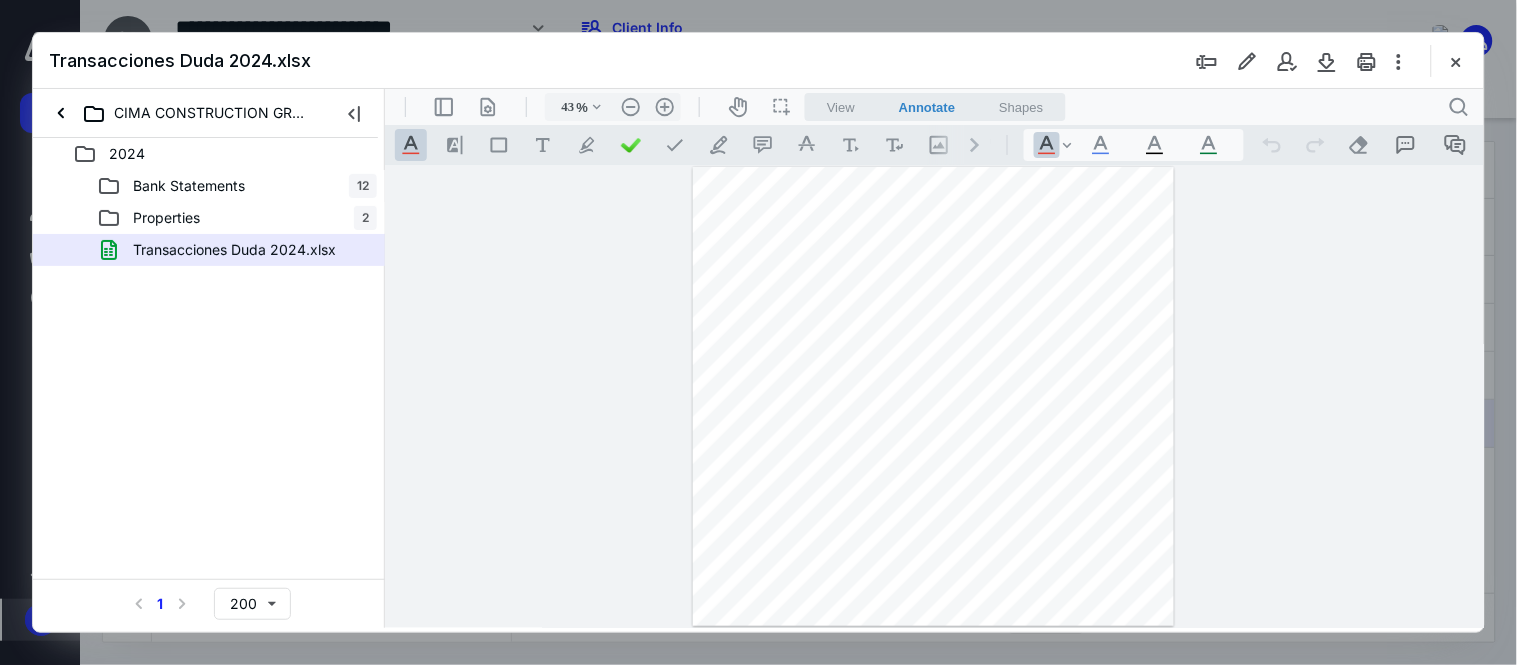 type on "96" 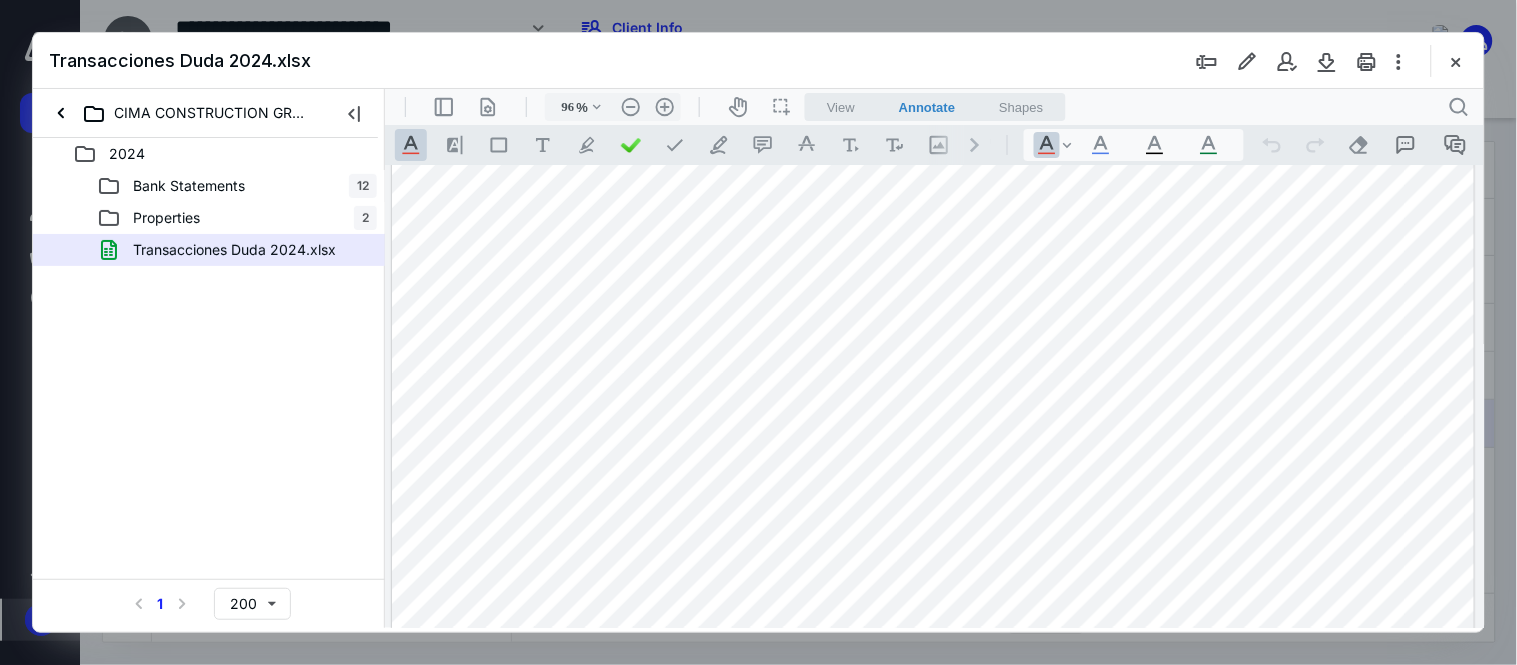 scroll, scrollTop: 577, scrollLeft: 0, axis: vertical 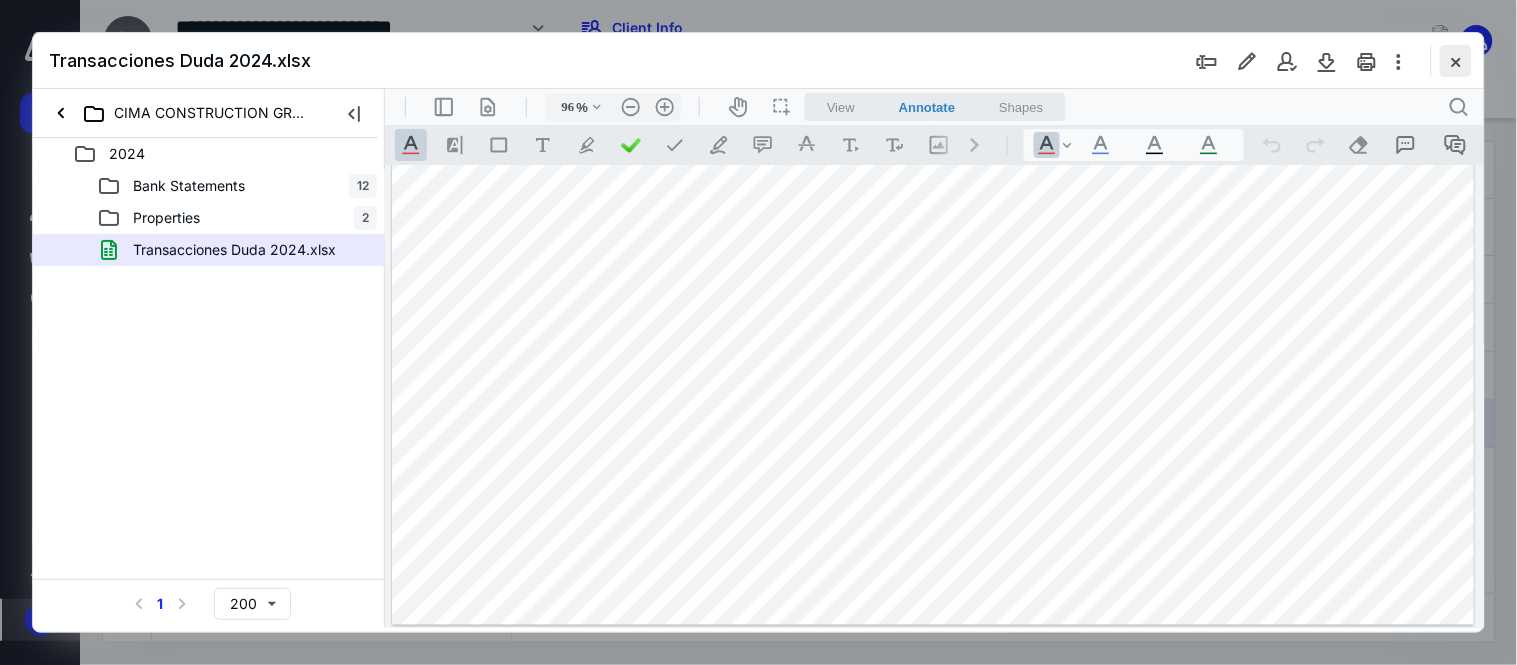 click at bounding box center [1456, 61] 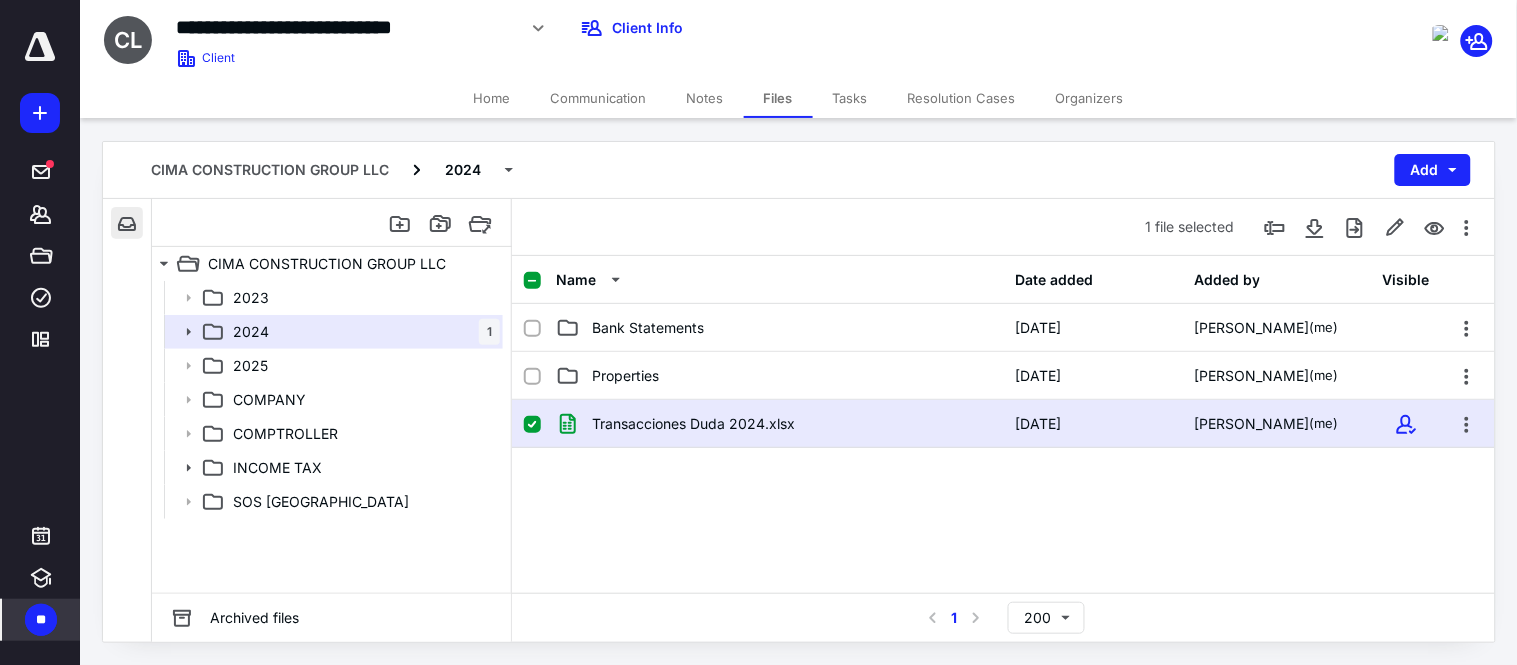 click at bounding box center (127, 223) 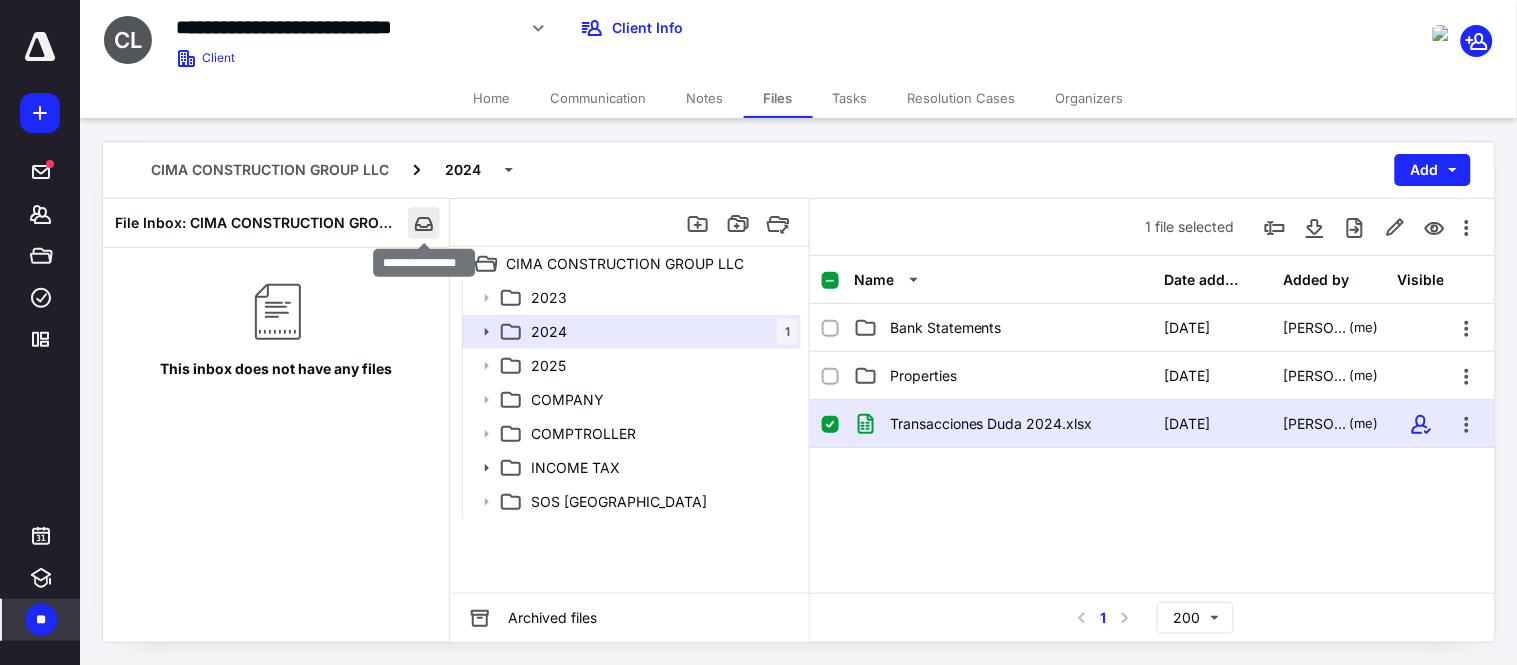 click at bounding box center [424, 223] 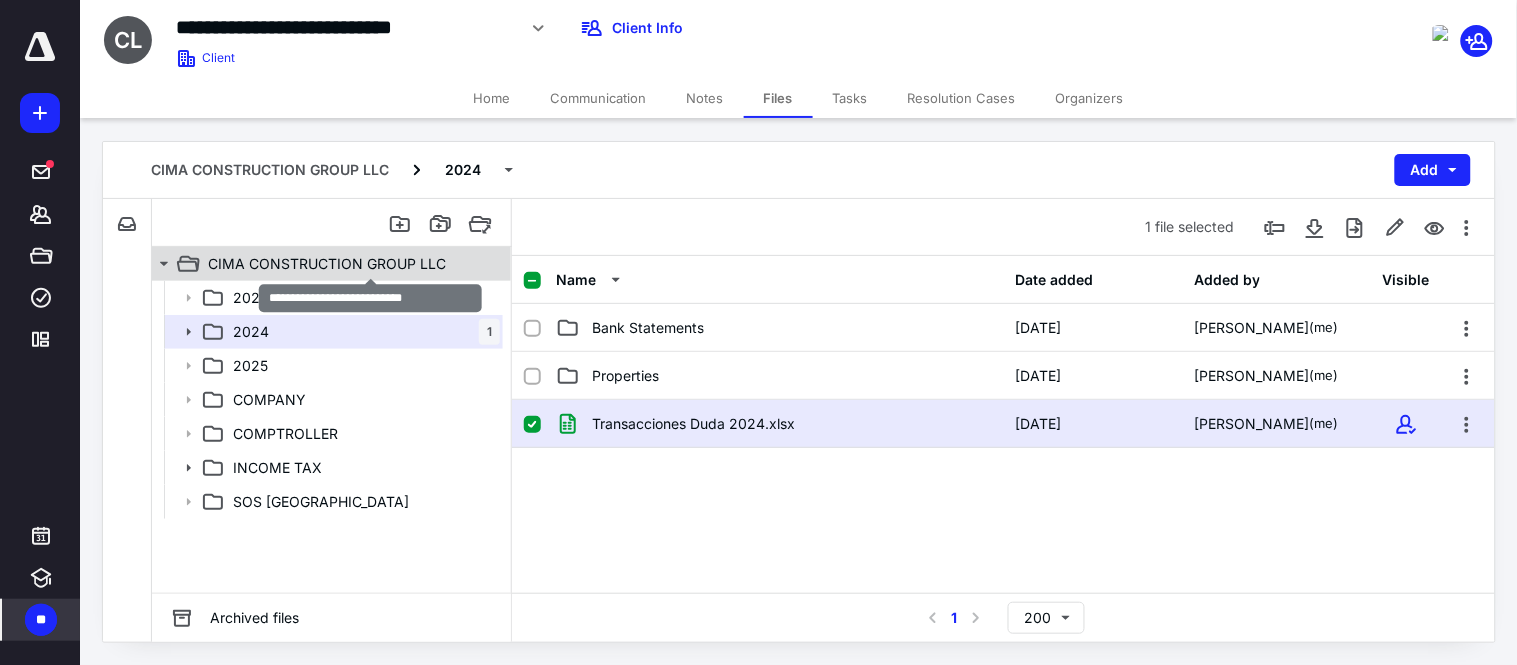 click on "CIMA CONSTRUCTION GROUP LLC" at bounding box center (344, 264) 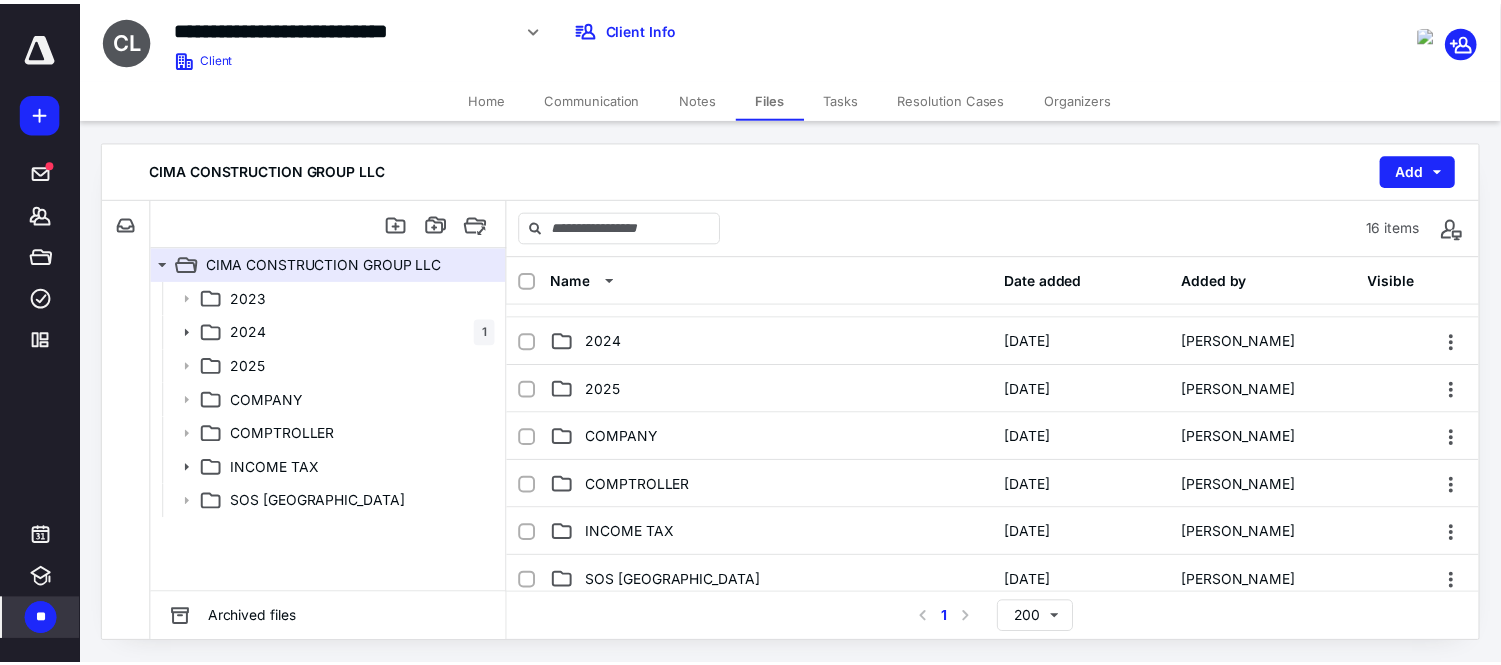 scroll, scrollTop: 146, scrollLeft: 0, axis: vertical 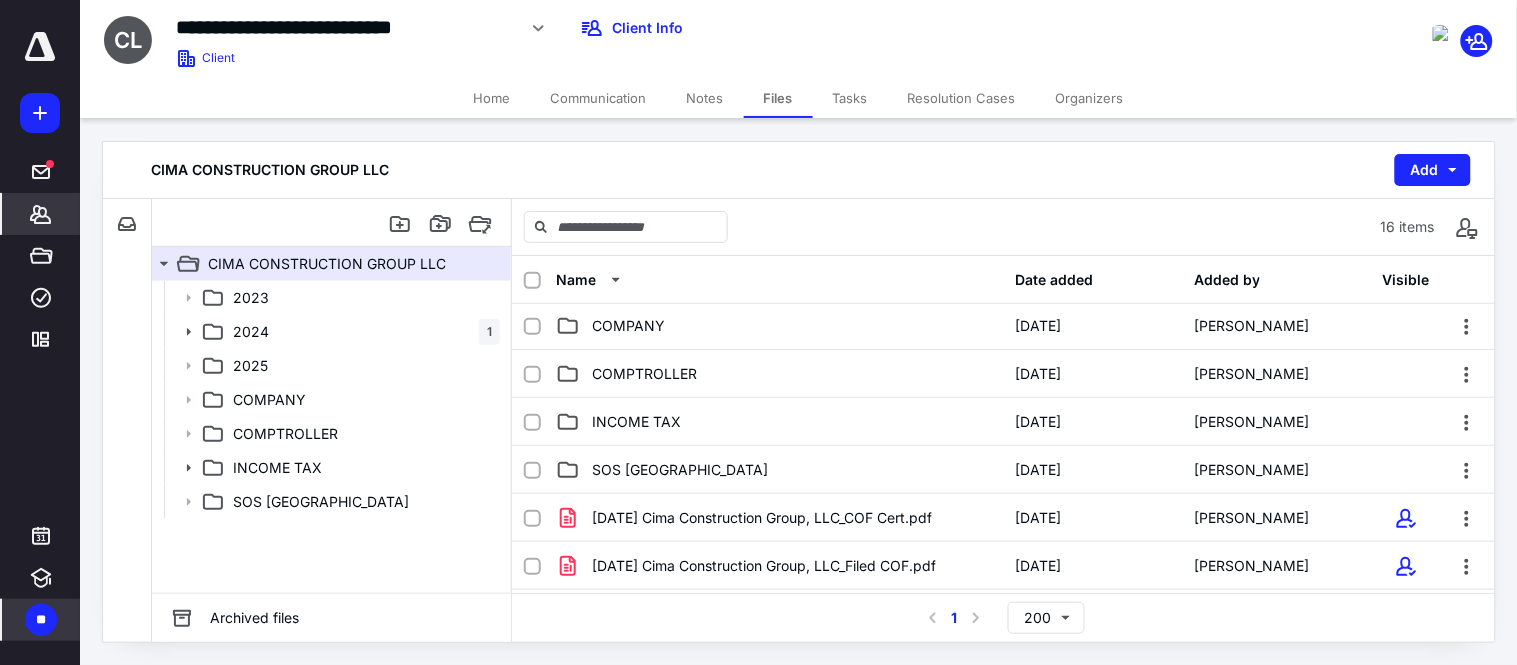 click on "*******" at bounding box center (41, 214) 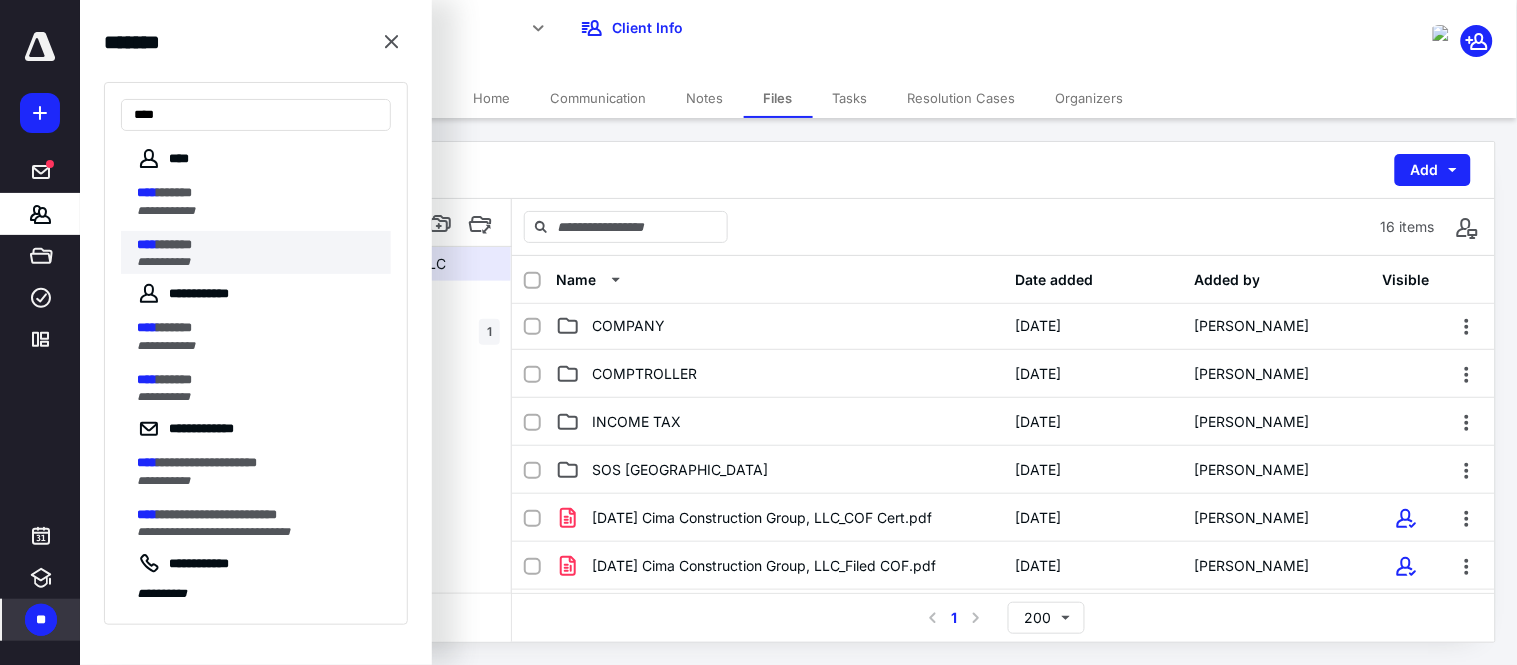 type on "****" 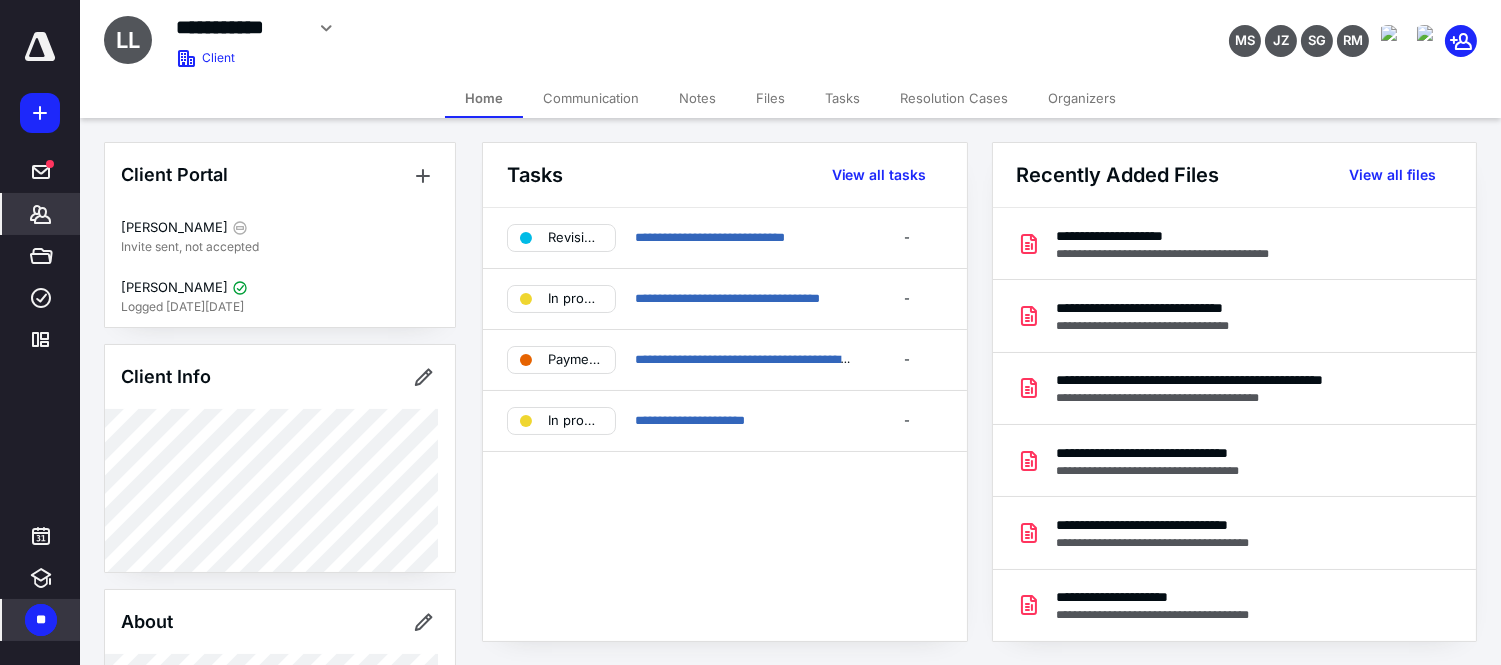 click on "Tasks" at bounding box center [842, 98] 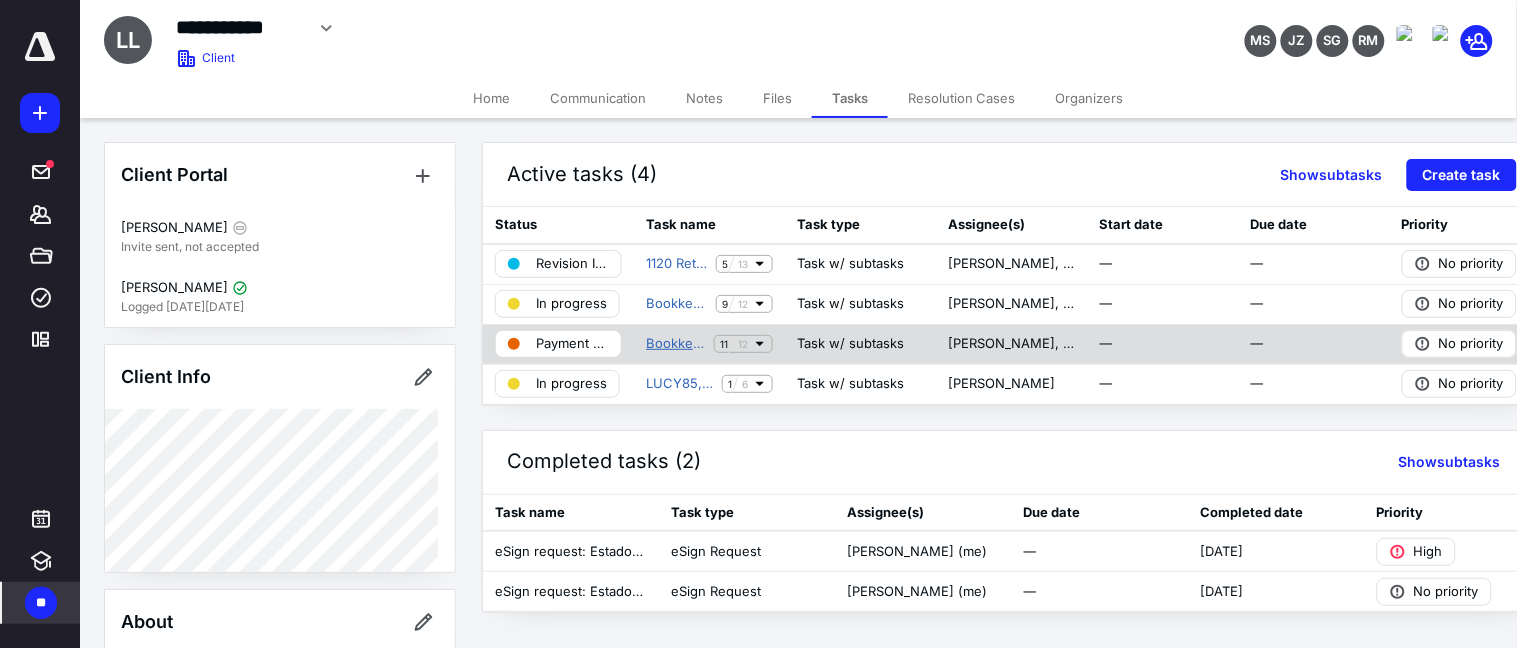 click on "Bookkeeping Para Declaracion Anual 2024 LUCY85, LLC" at bounding box center (676, 344) 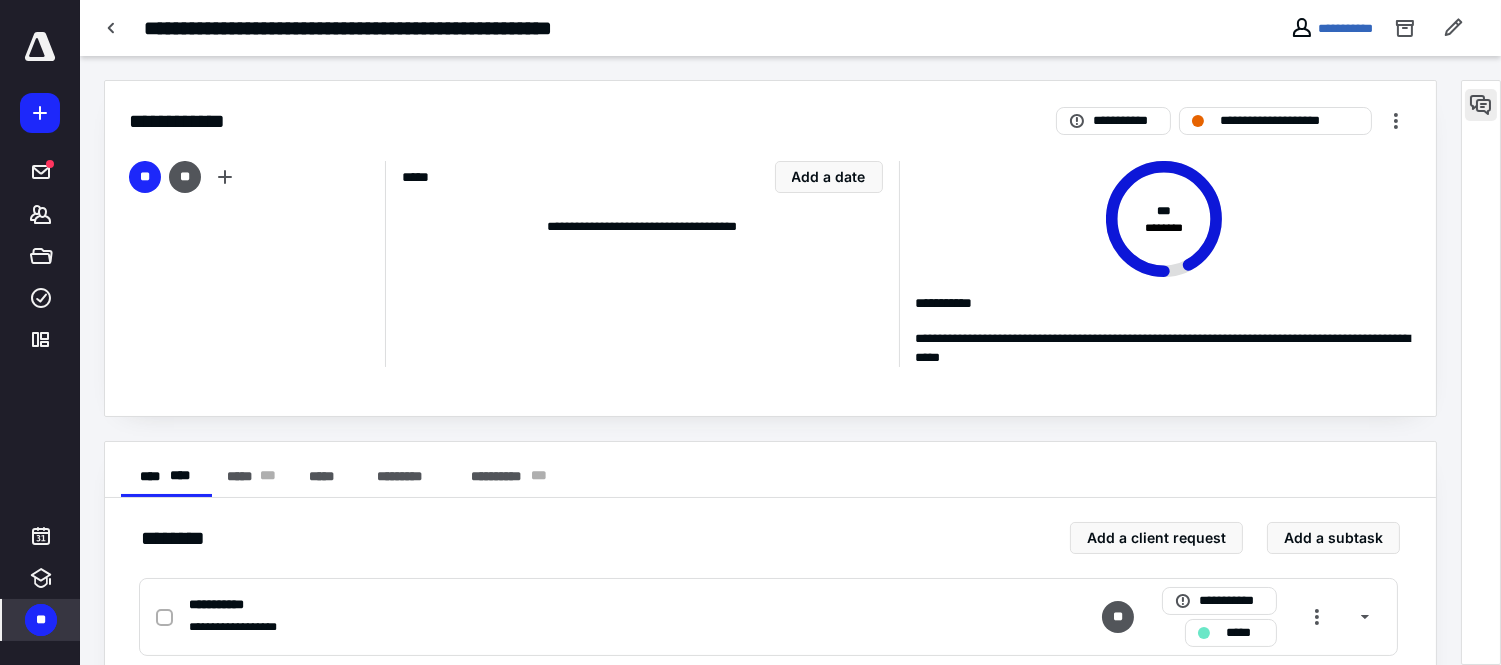 click at bounding box center [1481, 105] 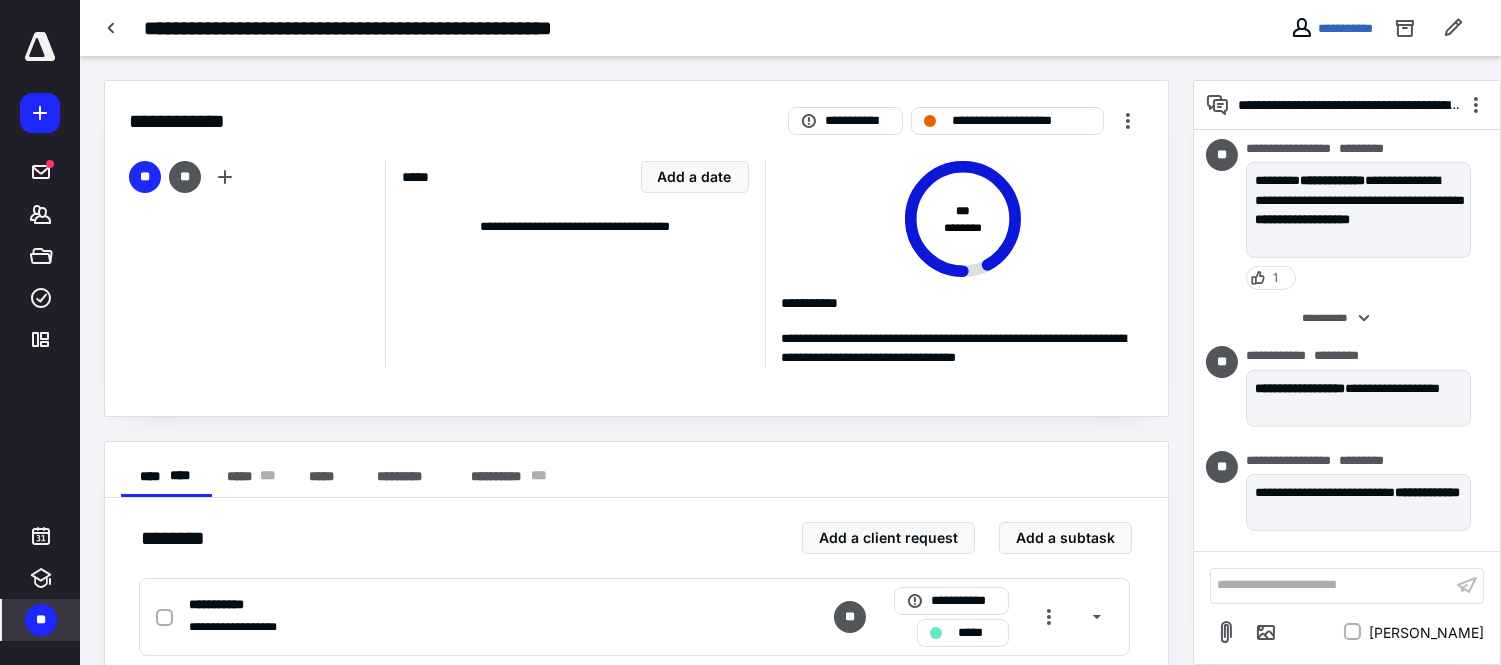 scroll, scrollTop: 2142, scrollLeft: 0, axis: vertical 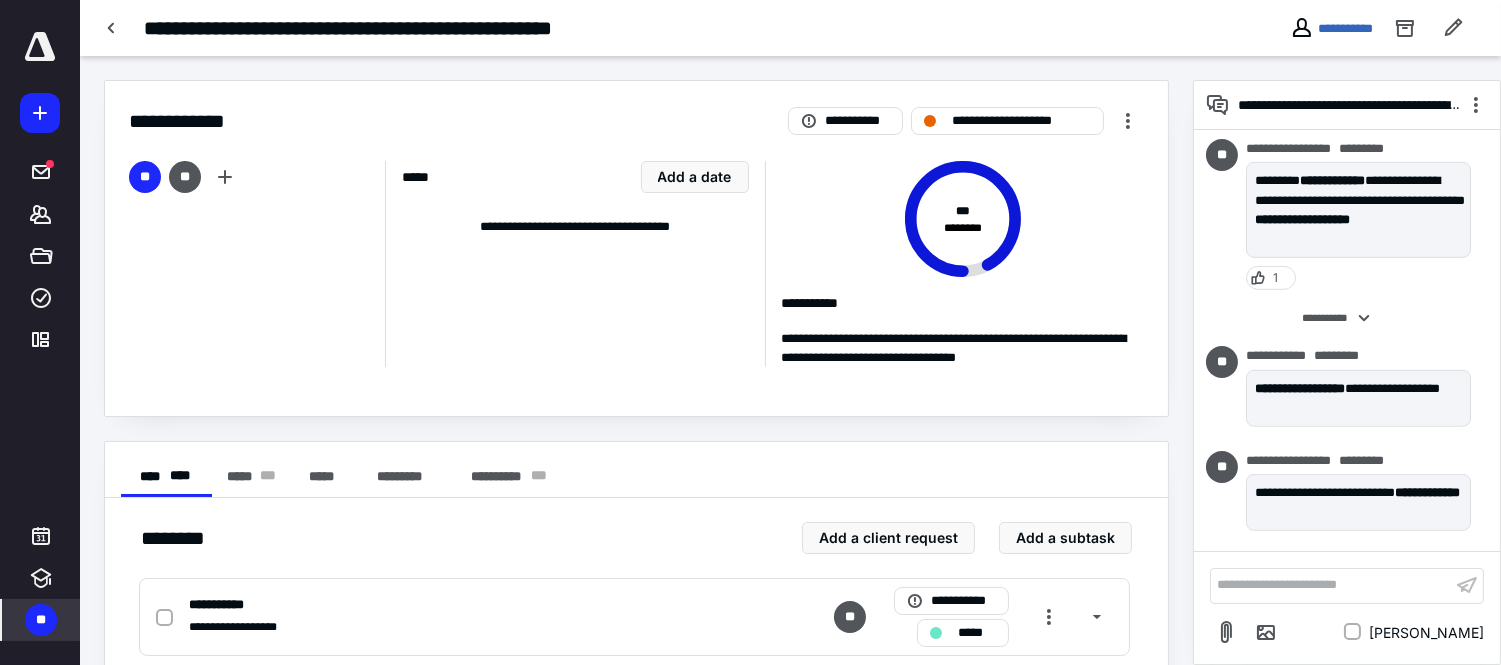 click on "**********" at bounding box center (1347, 360) 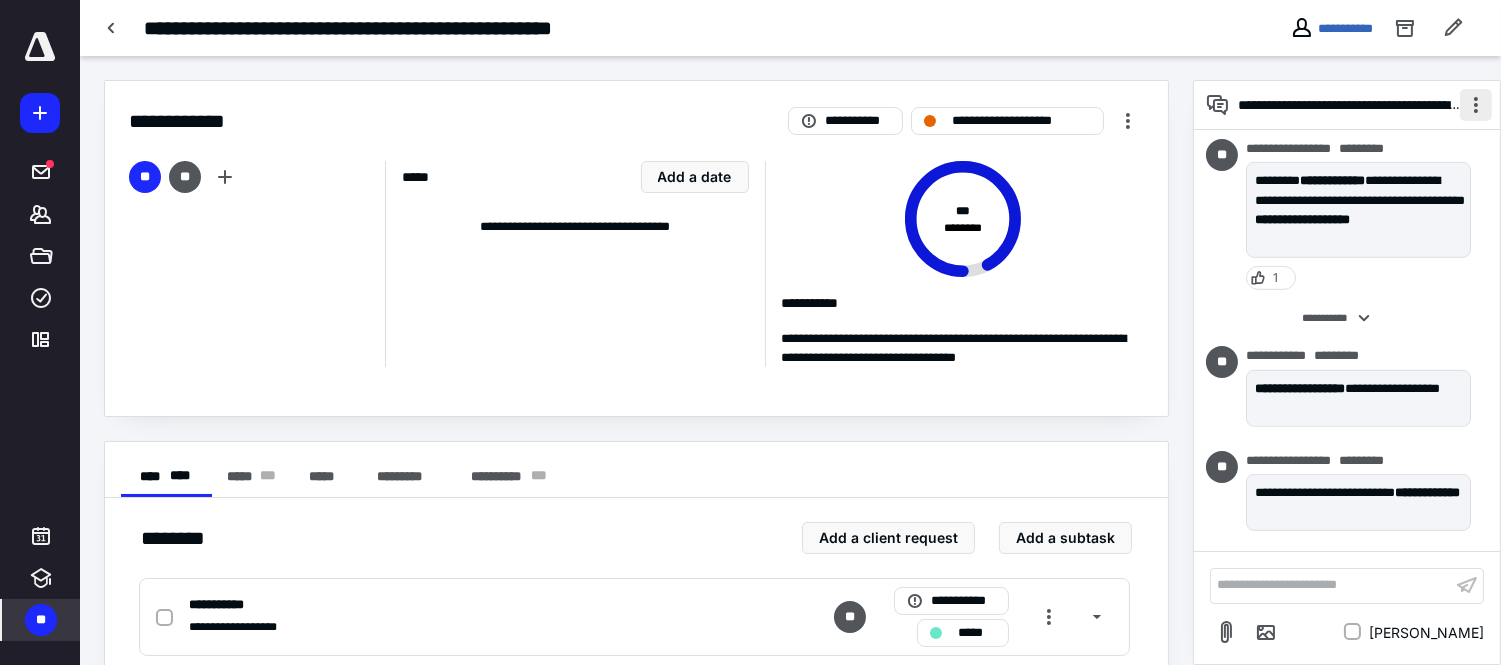 click at bounding box center (1476, 105) 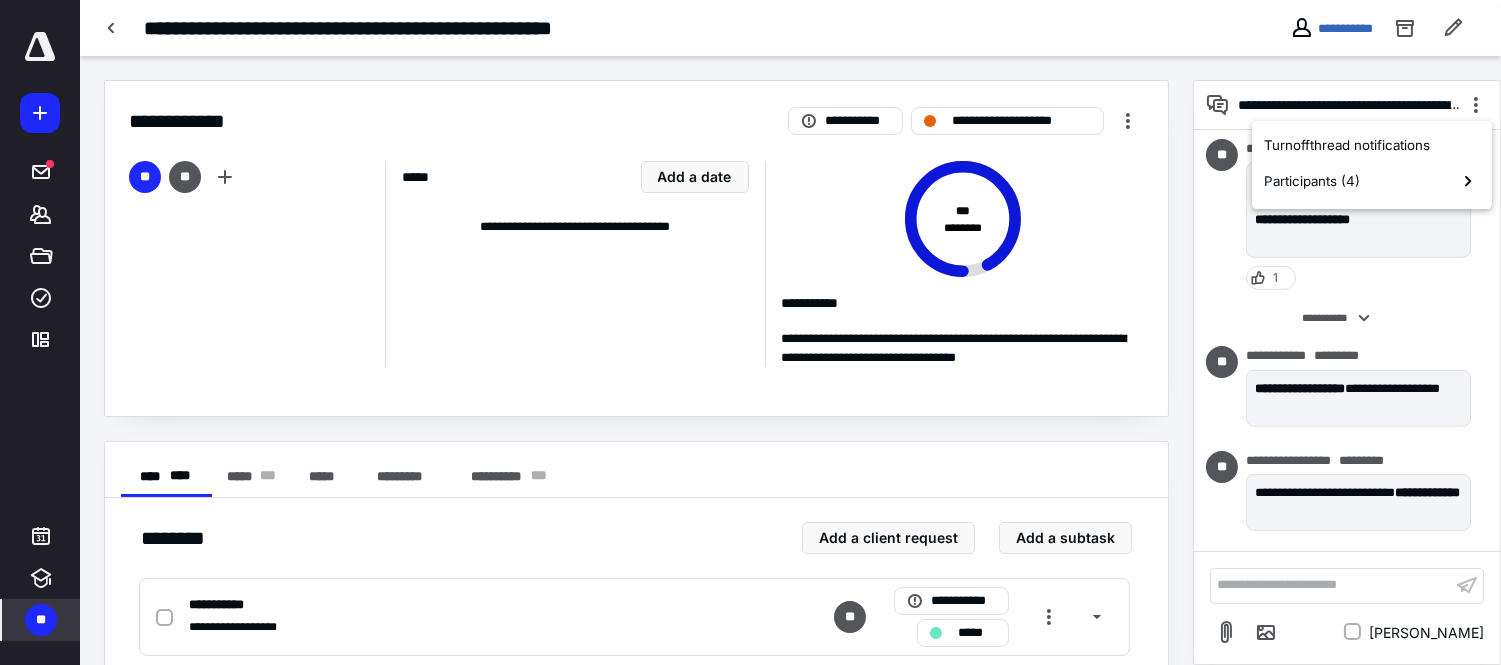 click on "**********" at bounding box center [1347, 360] 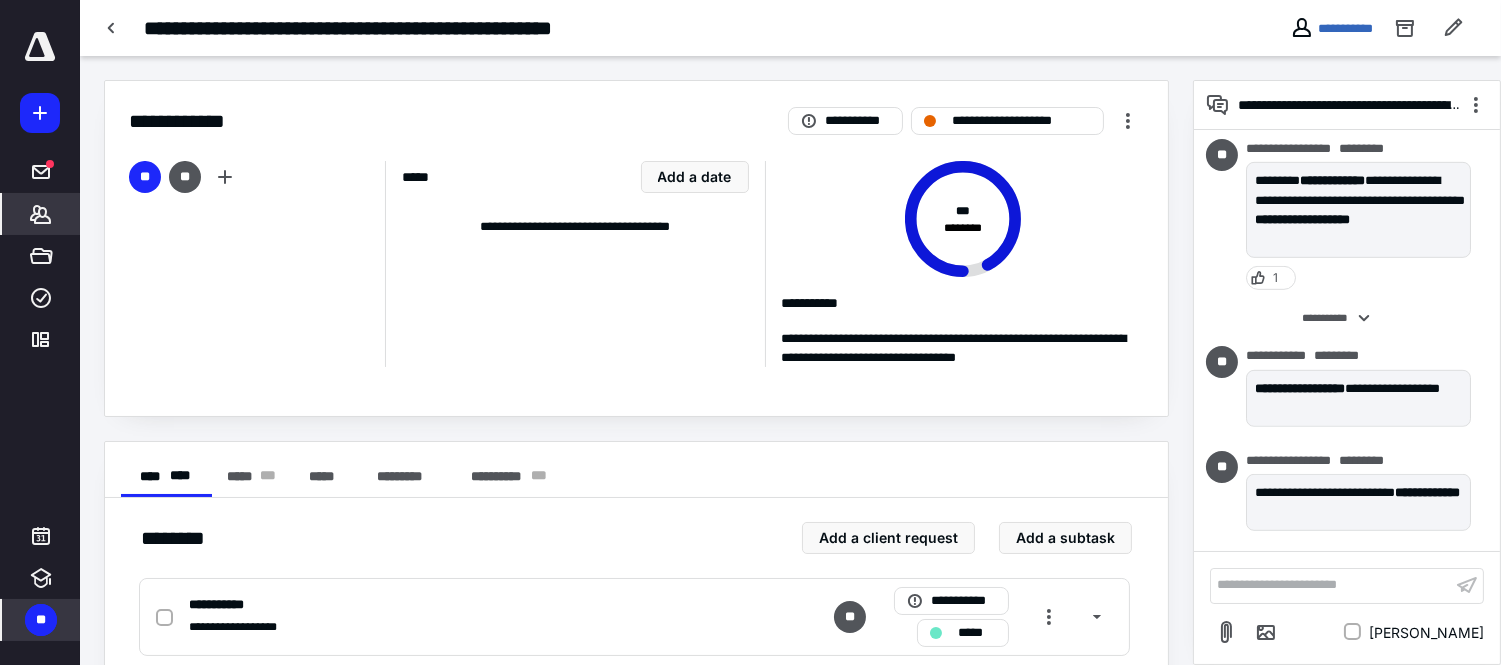 click on "*******" at bounding box center [41, 214] 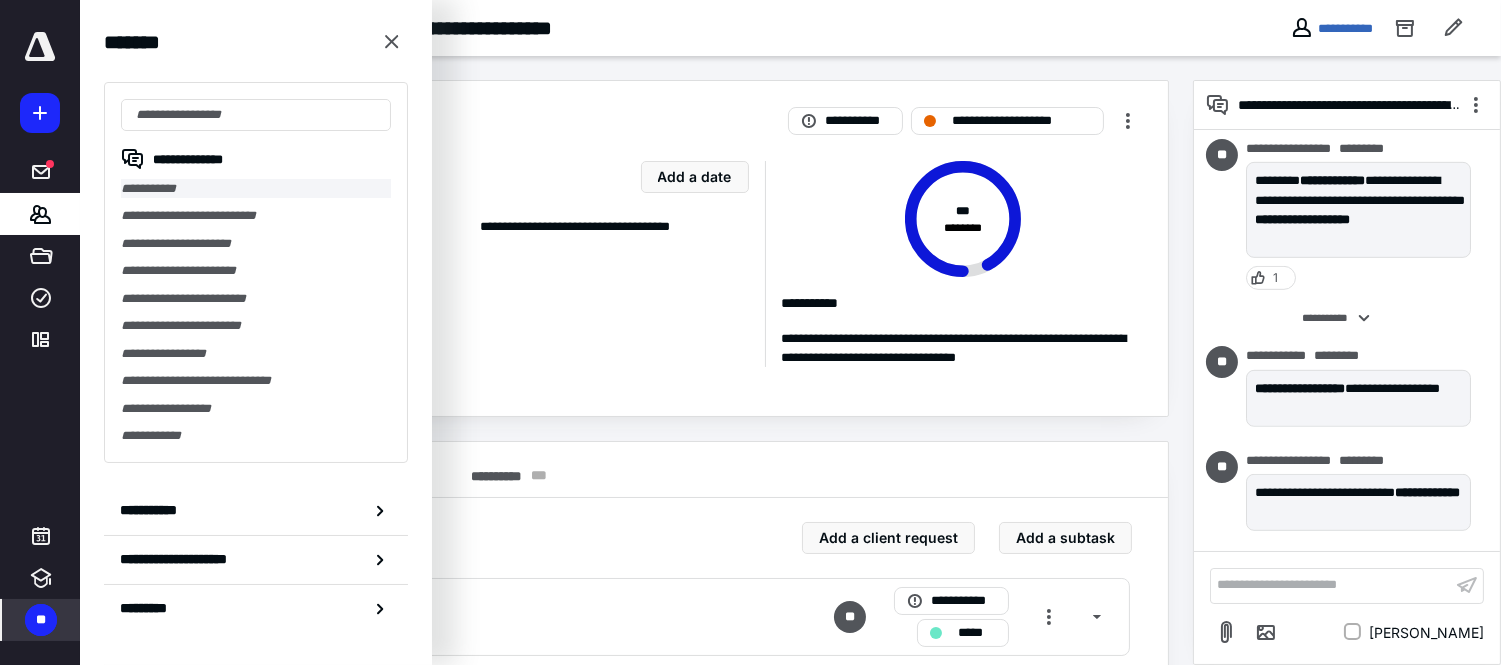 click on "**********" at bounding box center (256, 188) 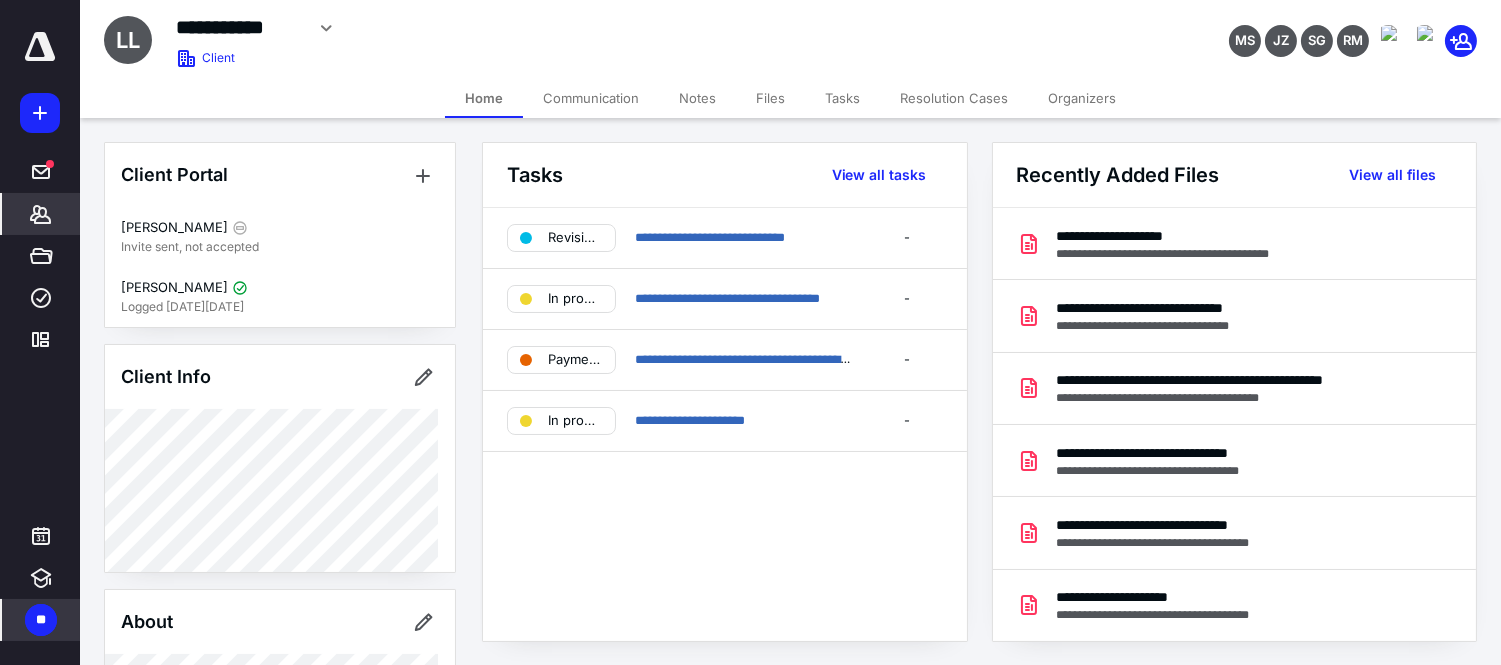 click on "Tasks" at bounding box center (842, 98) 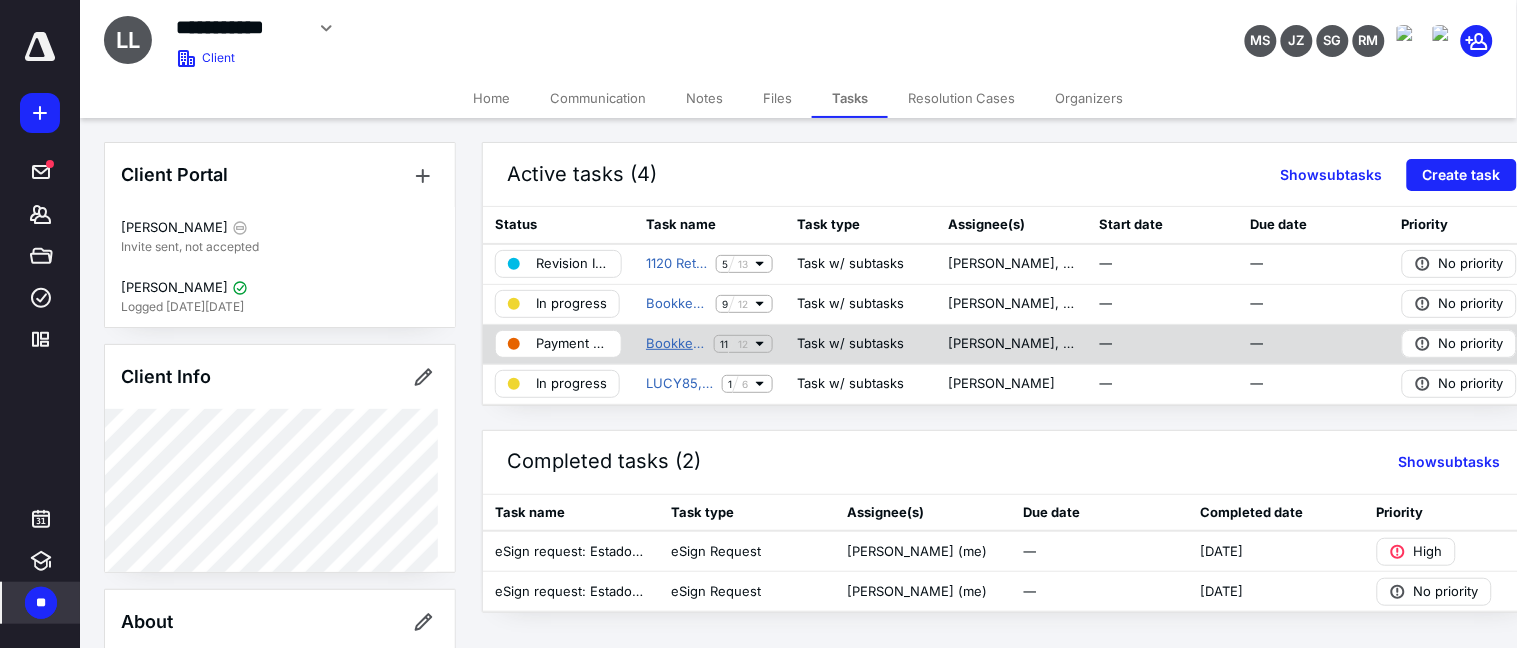 click on "Bookkeeping Para Declaracion Anual 2024 LUCY85, LLC" at bounding box center (676, 344) 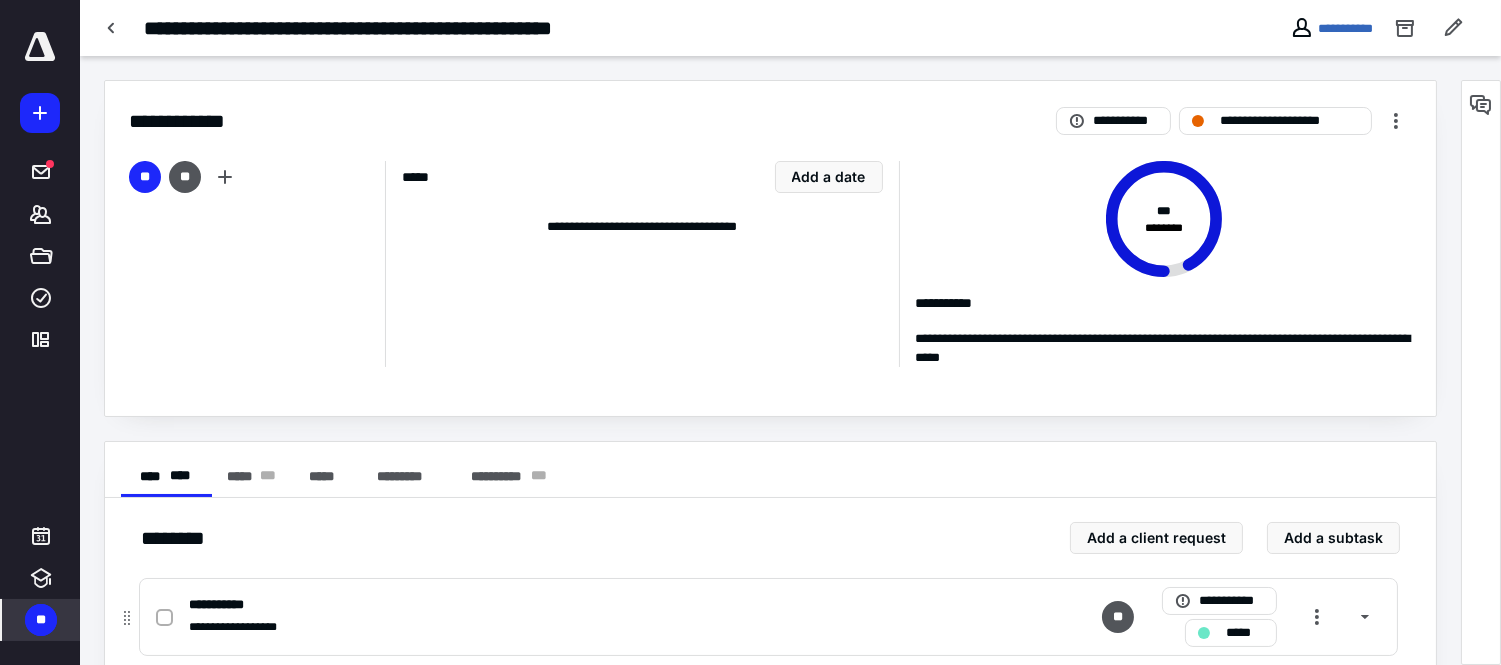 scroll, scrollTop: 111, scrollLeft: 0, axis: vertical 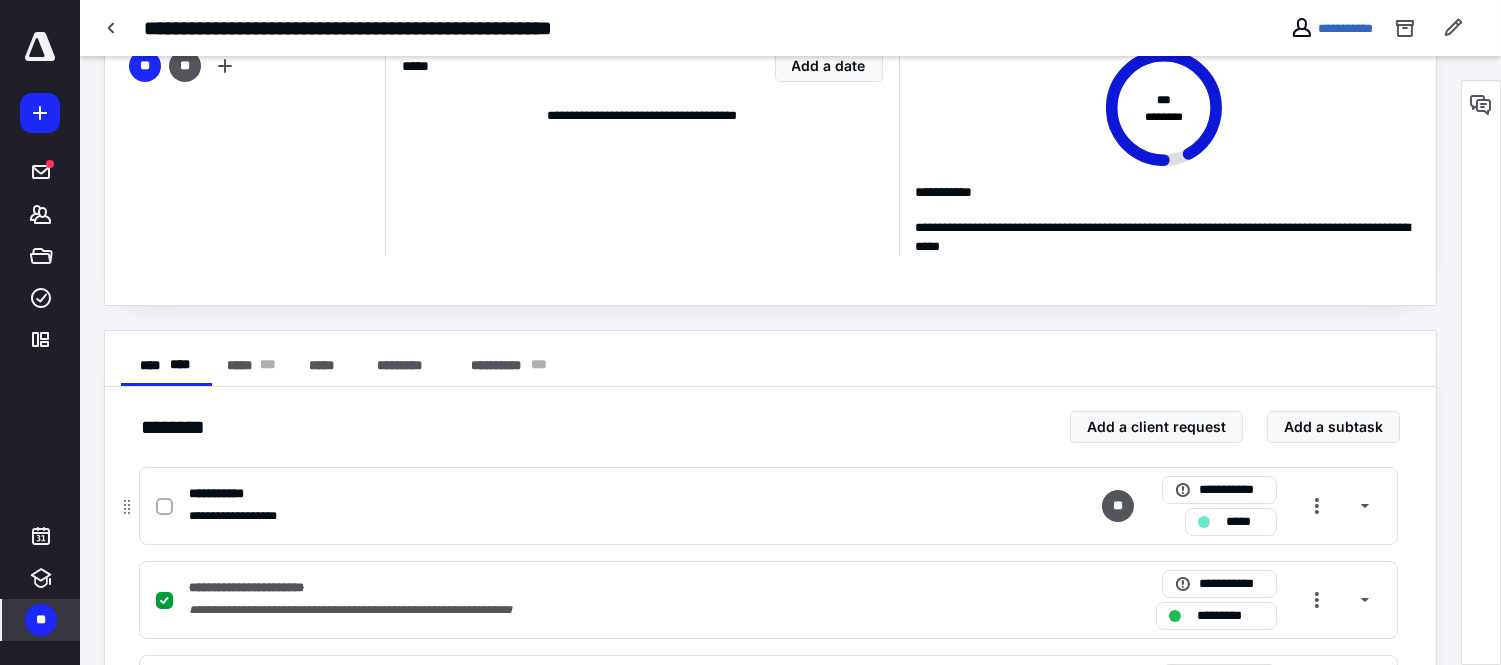 click at bounding box center [164, 507] 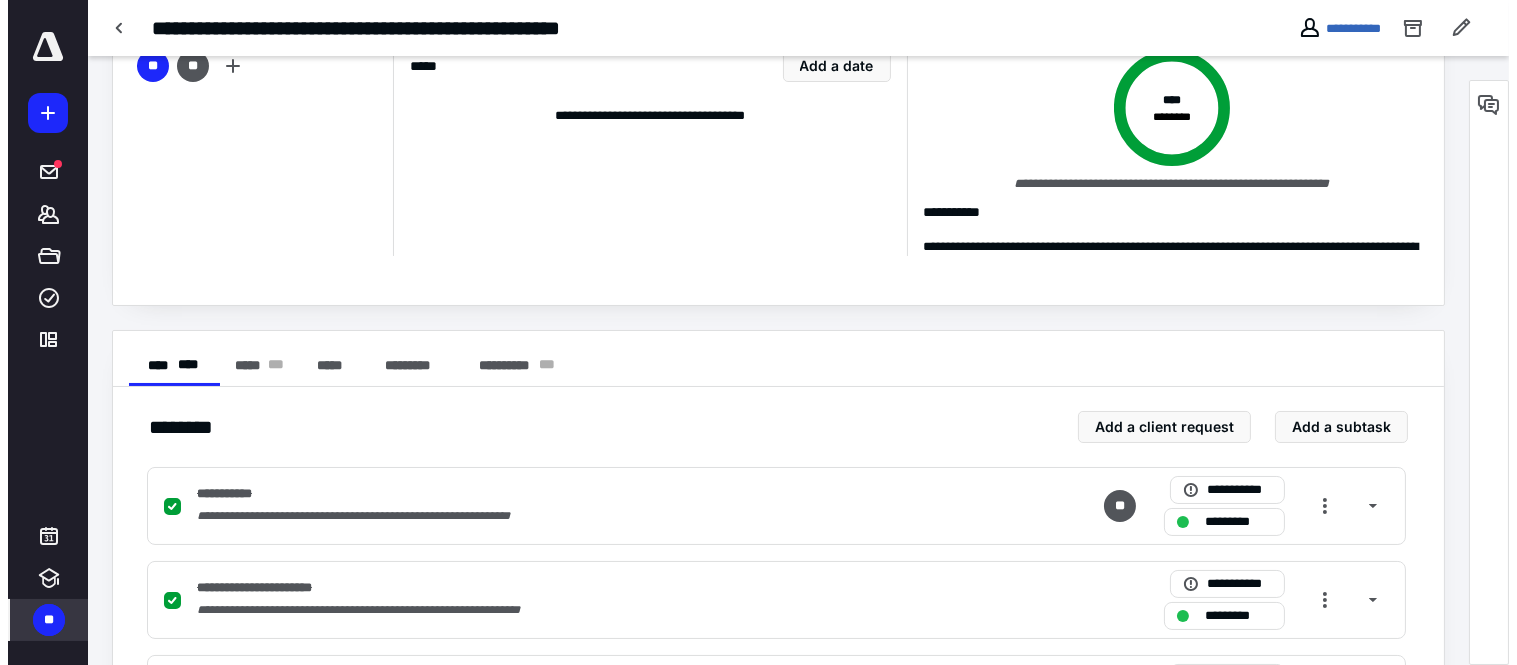 scroll, scrollTop: 0, scrollLeft: 0, axis: both 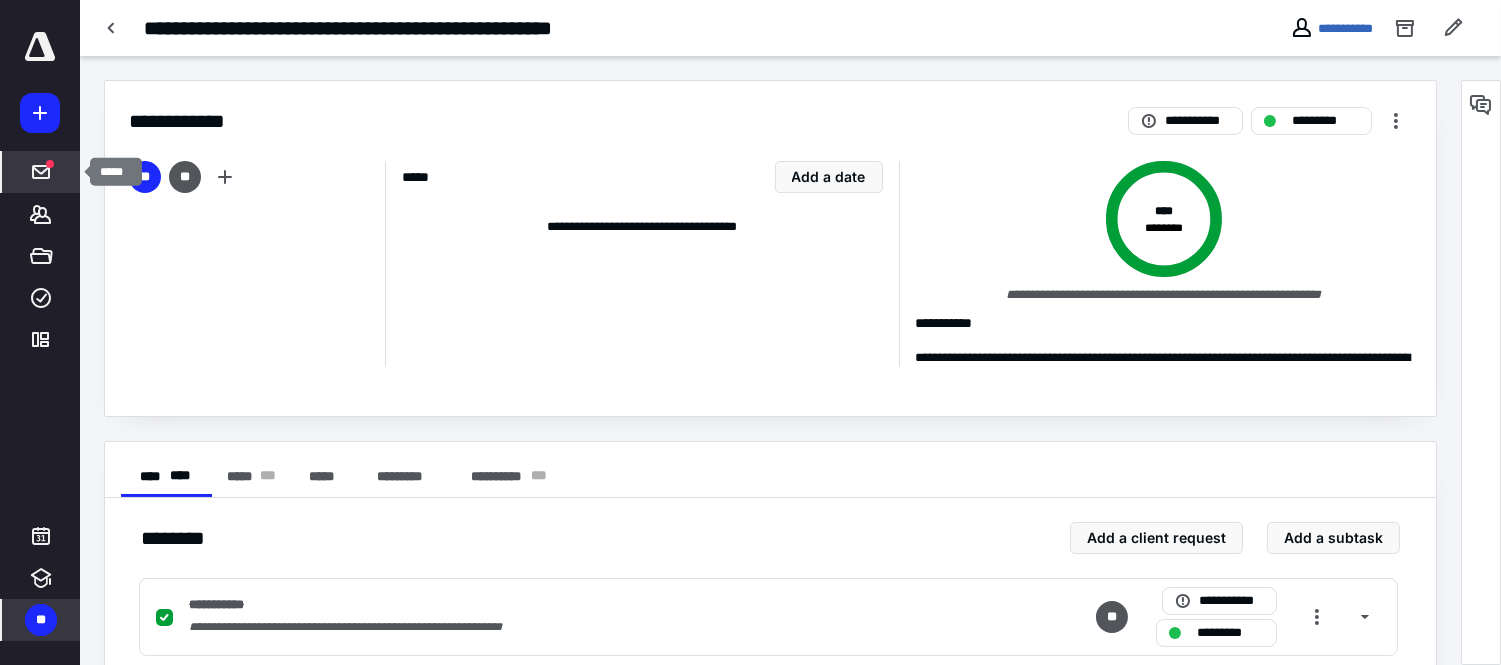 click on "*****" at bounding box center (41, 172) 